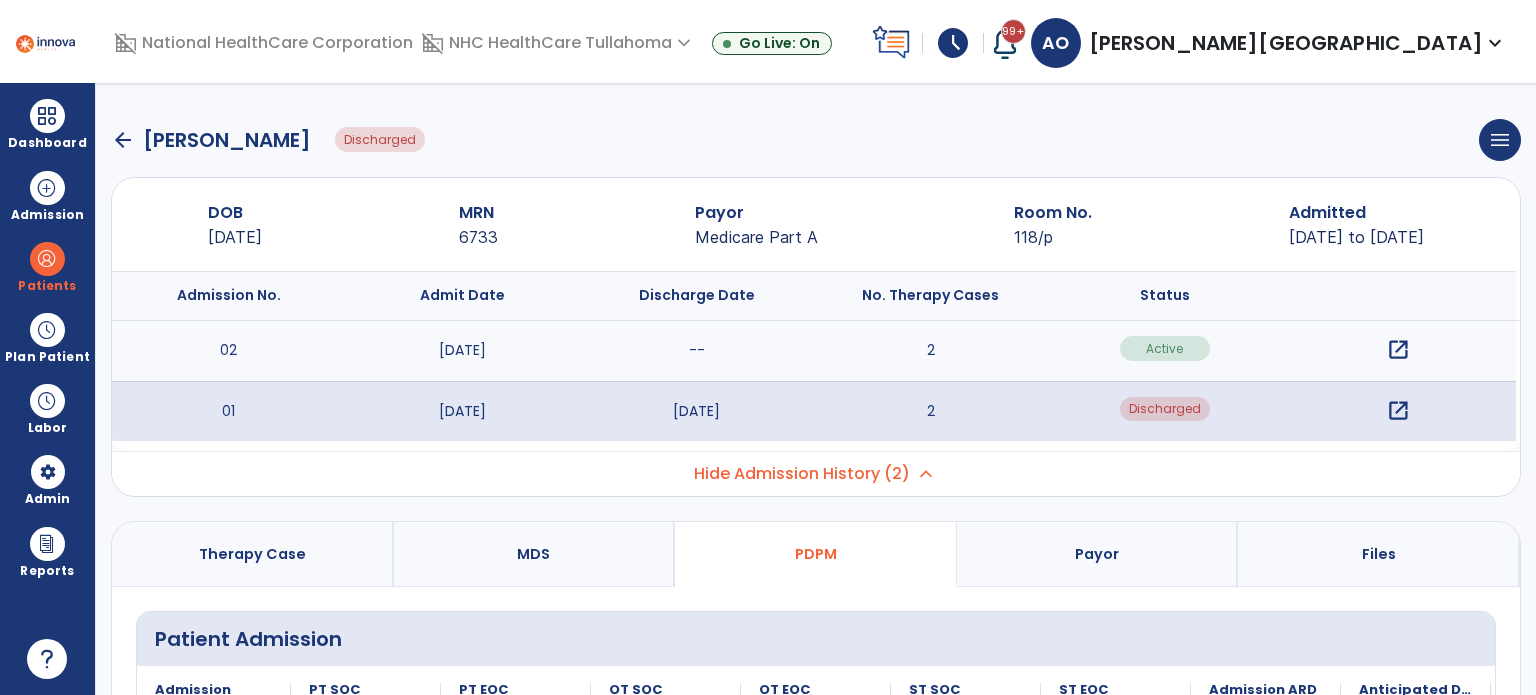 select on "***" 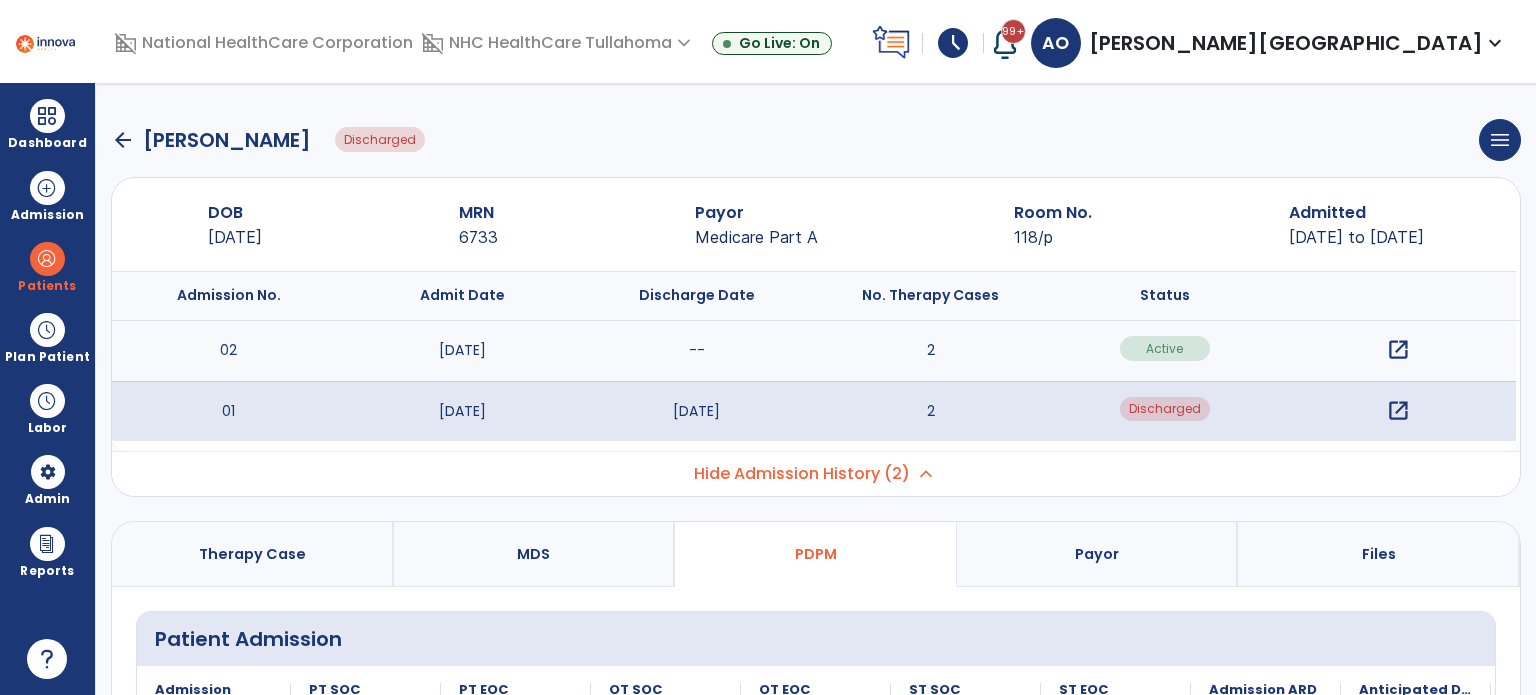 scroll, scrollTop: 0, scrollLeft: 0, axis: both 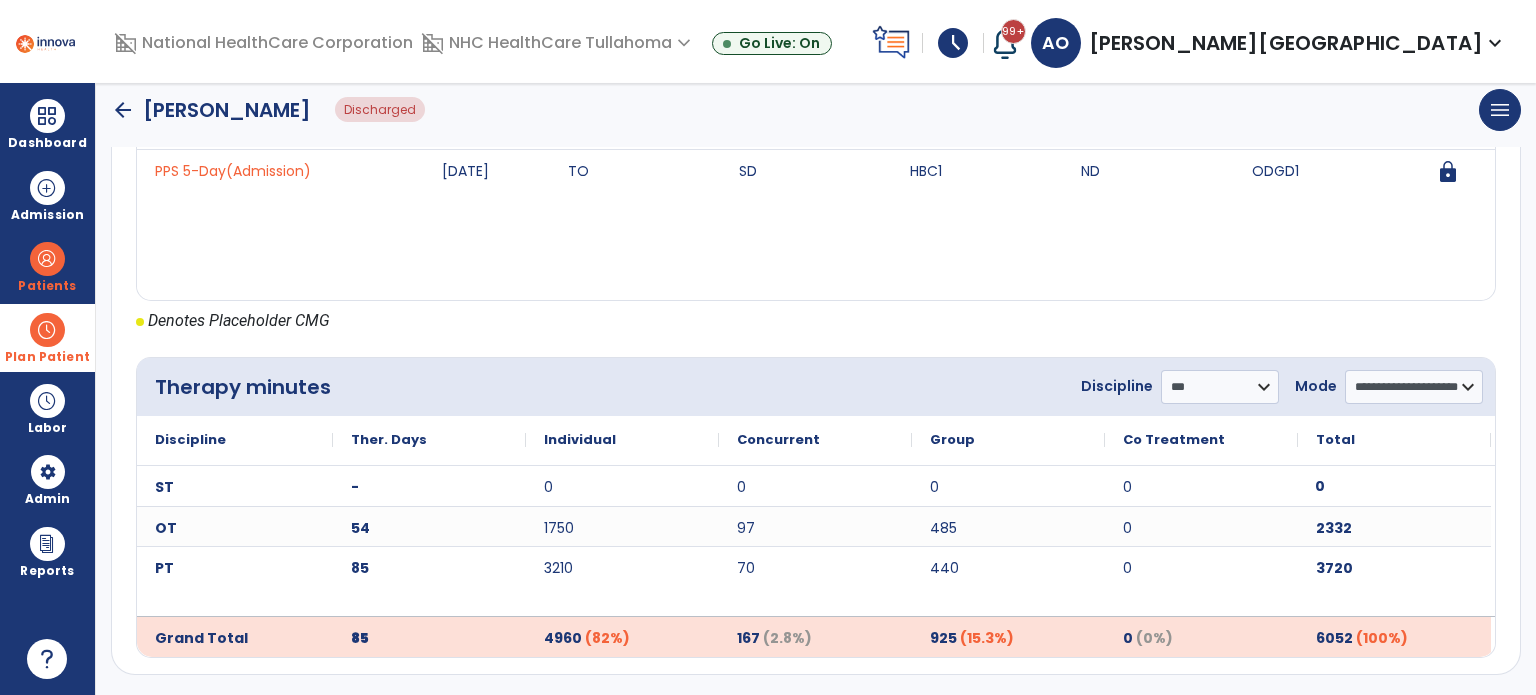 click at bounding box center (47, 330) 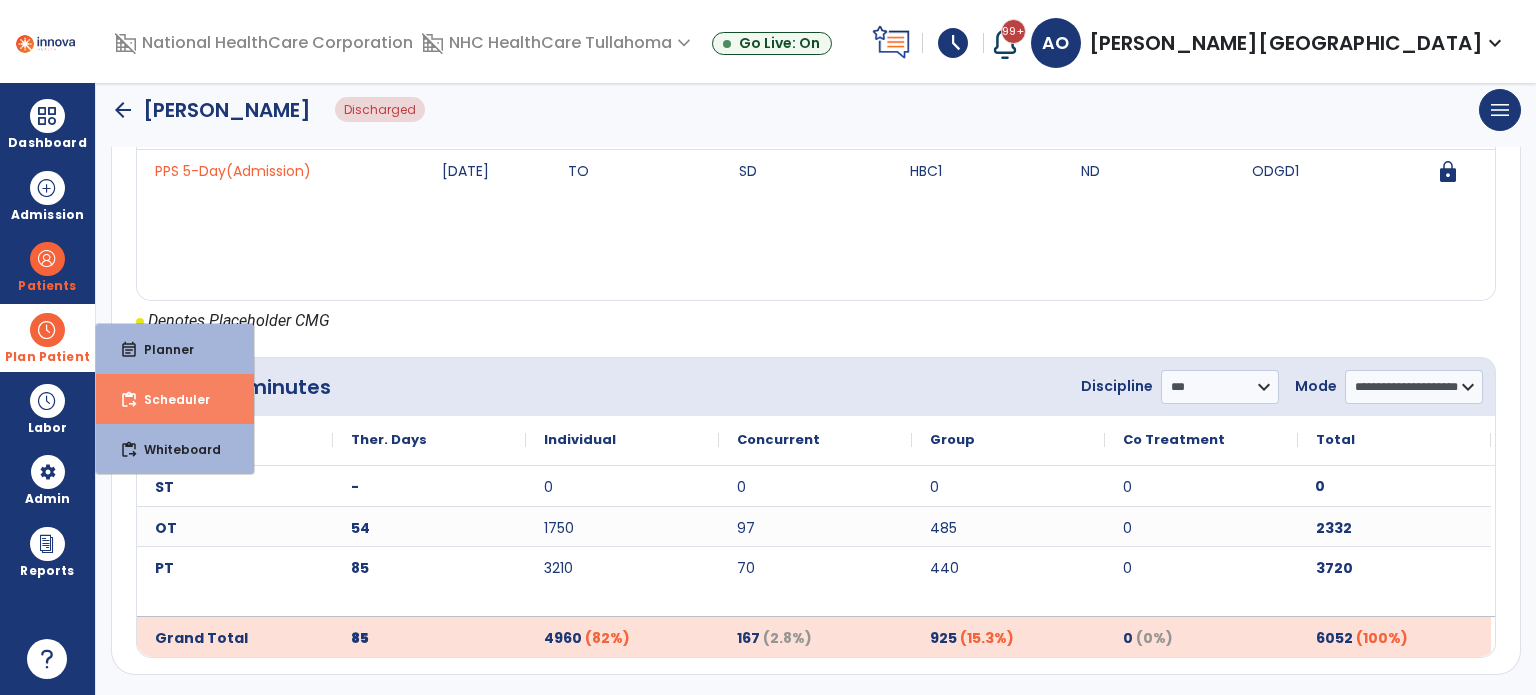 click on "content_paste_go  Scheduler" at bounding box center (175, 399) 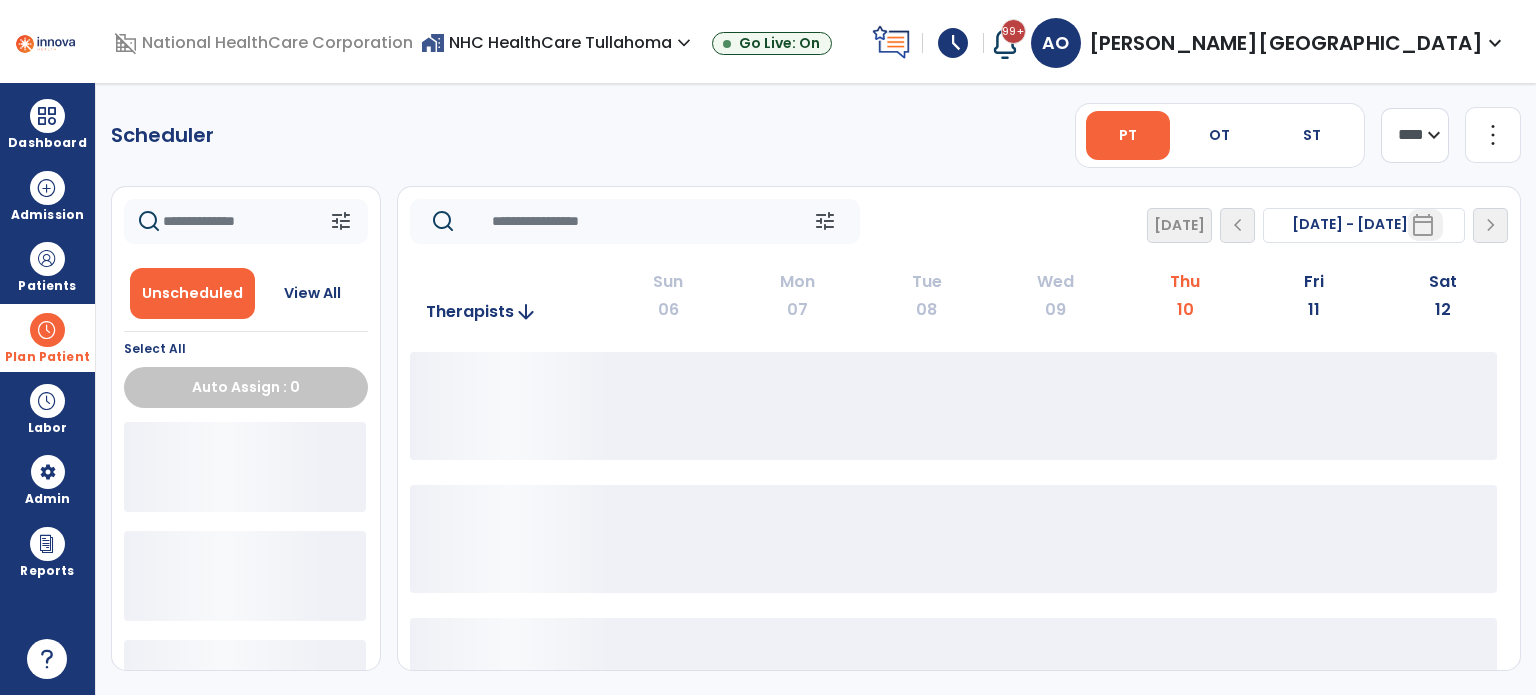 scroll, scrollTop: 0, scrollLeft: 0, axis: both 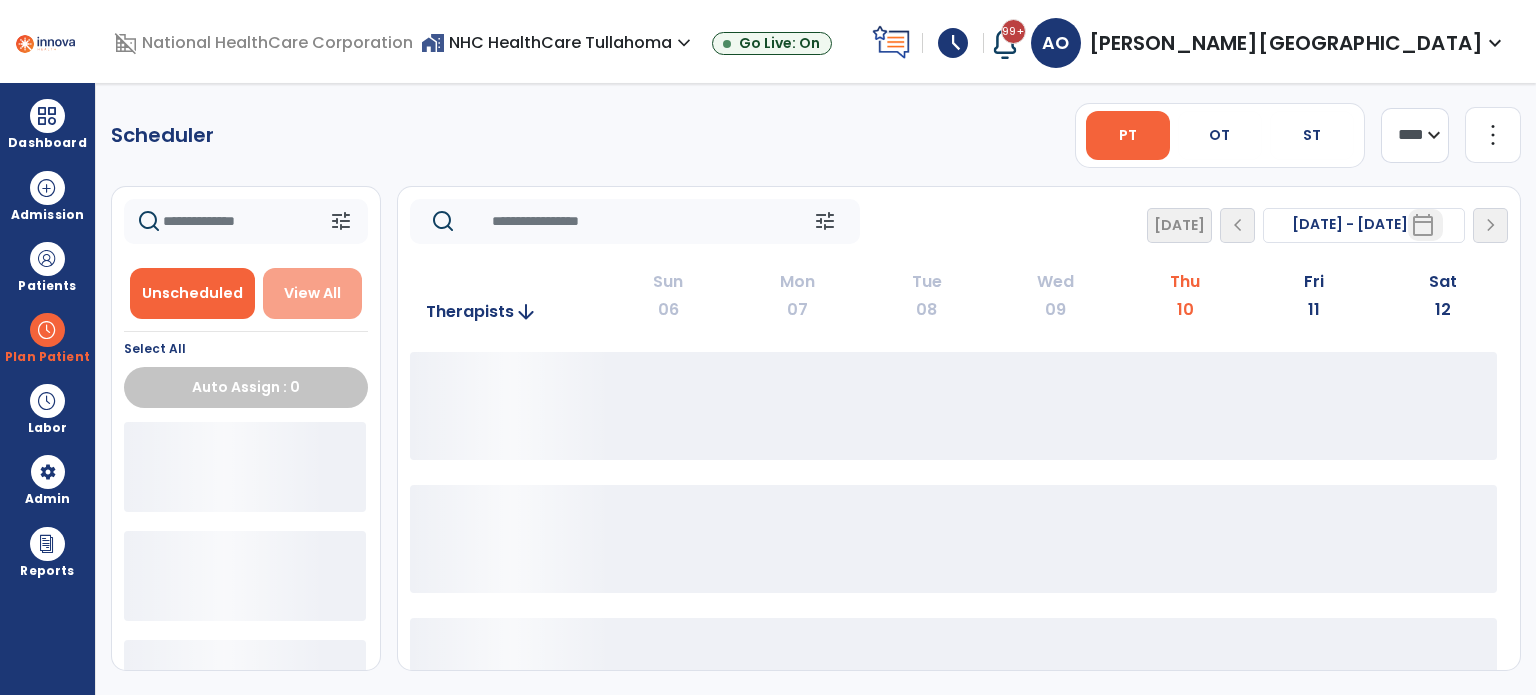click on "View All" at bounding box center [312, 293] 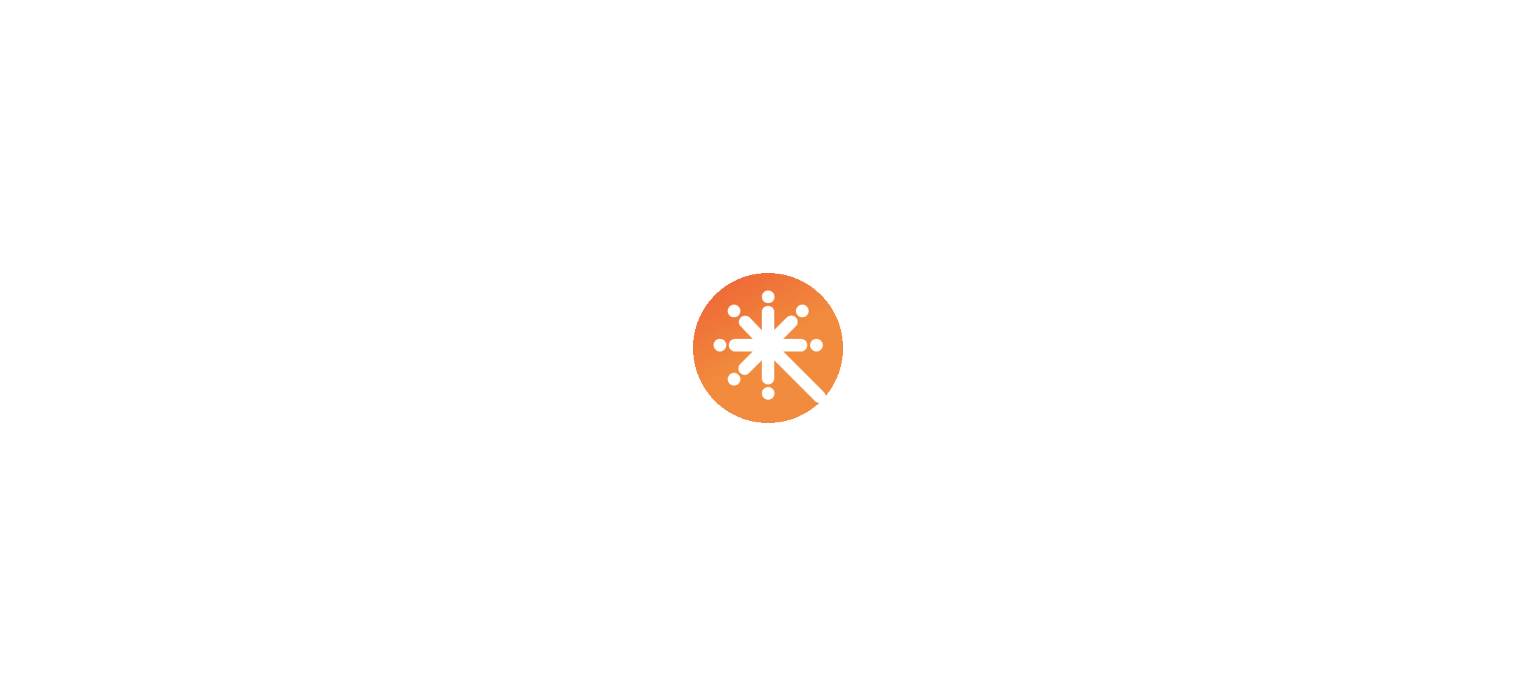 scroll, scrollTop: 0, scrollLeft: 0, axis: both 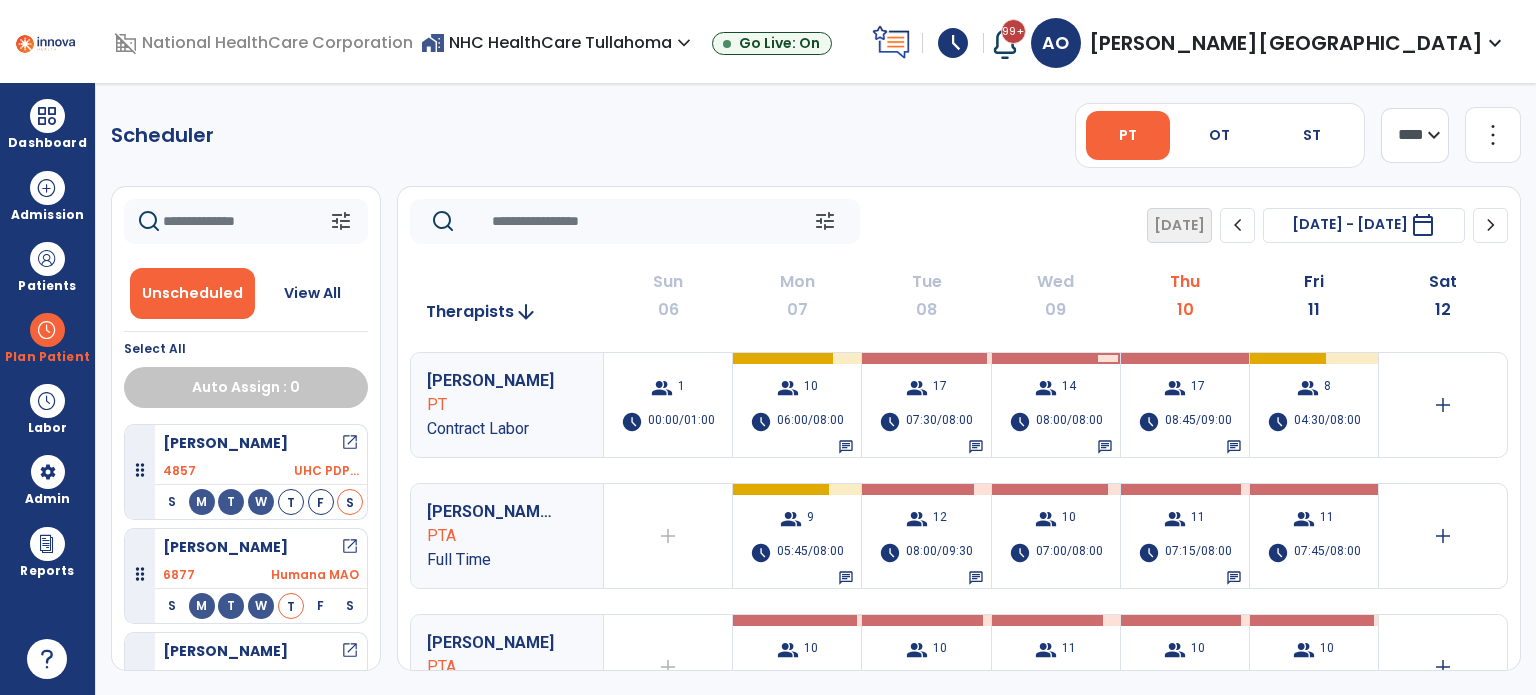 click on "Scheduler   PT   OT   ST  **** *** more_vert  Manage Labor   View All Therapists   Print   tune   Unscheduled   View All  Select All  Auto Assign : 0   [PERSON_NAME]   open_in_new  4857 UHC PDP...  S M T W T F S  [PERSON_NAME]   open_in_new  6877 Humana MAO  S M T W T F S  [PERSON_NAME]   open_in_new  5926 Medicar...  S M T W T F S  [PERSON_NAME]   open_in_new  5667 Outlier...  S M T W T F S  [PERSON_NAME]   open_in_new  4110 Medicar...  S M T W T F S  [PERSON_NAME]   open_in_new  6823 Medicar...  S M T W T F S  [PERSON_NAME]   open_in_new  6783 Managed...  S M T W T F S  Honey, [PERSON_NAME]   open_in_new  29406 Medicar...  S M T W T F S  [PERSON_NAME]   open_in_new  3788 Medicar...  S M T W T F S  [PERSON_NAME]   open_in_new  5518 Outlier...  S M T W T F S  [PERSON_NAME]   open_in_new  6251 Cigna M...  S M T W T F S  [PERSON_NAME]   open_in_new  5626 Medicar...  S M T W T F S  [PERSON_NAME]   open_in_new  6682 Medicar...  S M T W T F S  [PERSON_NAME]   open_in_new  6715 Medicar...  S M T W T F S 6919 S M T W" at bounding box center [816, 389] 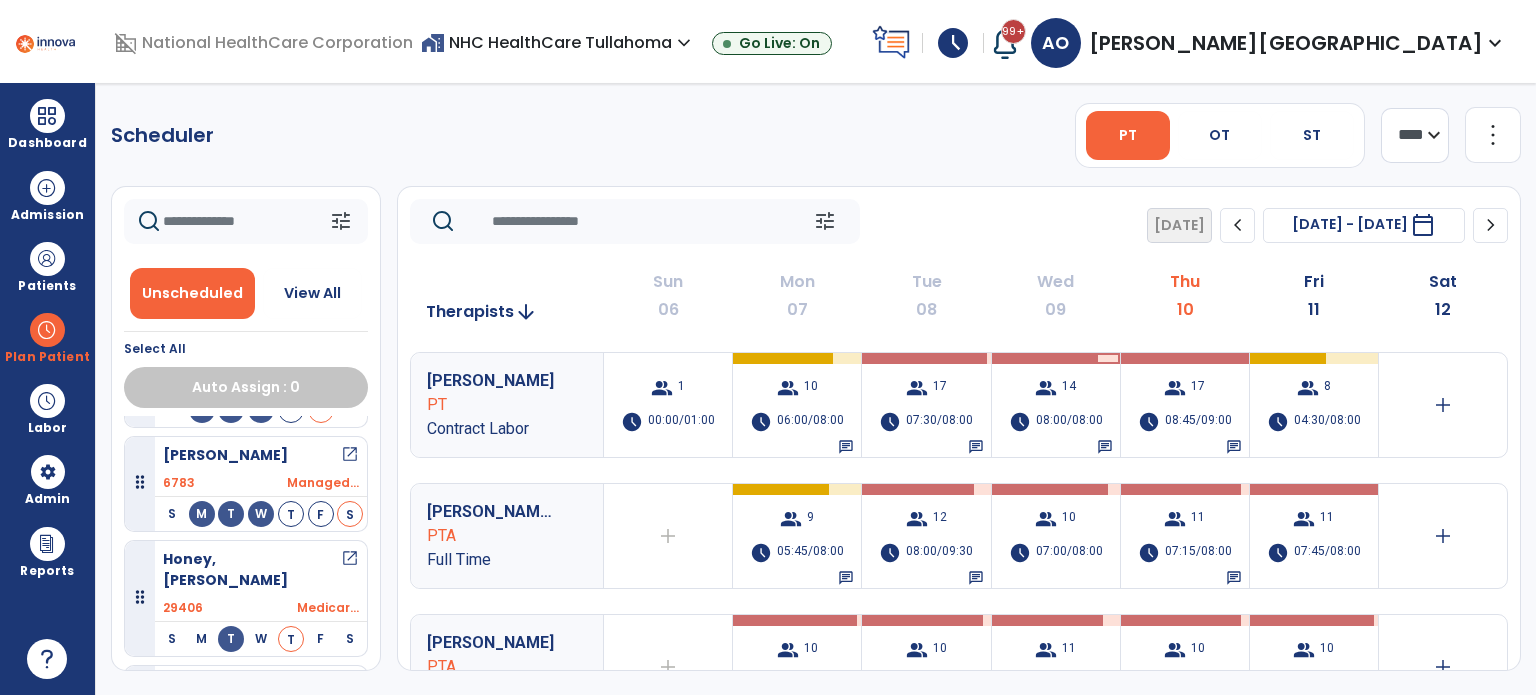 scroll, scrollTop: 1390, scrollLeft: 0, axis: vertical 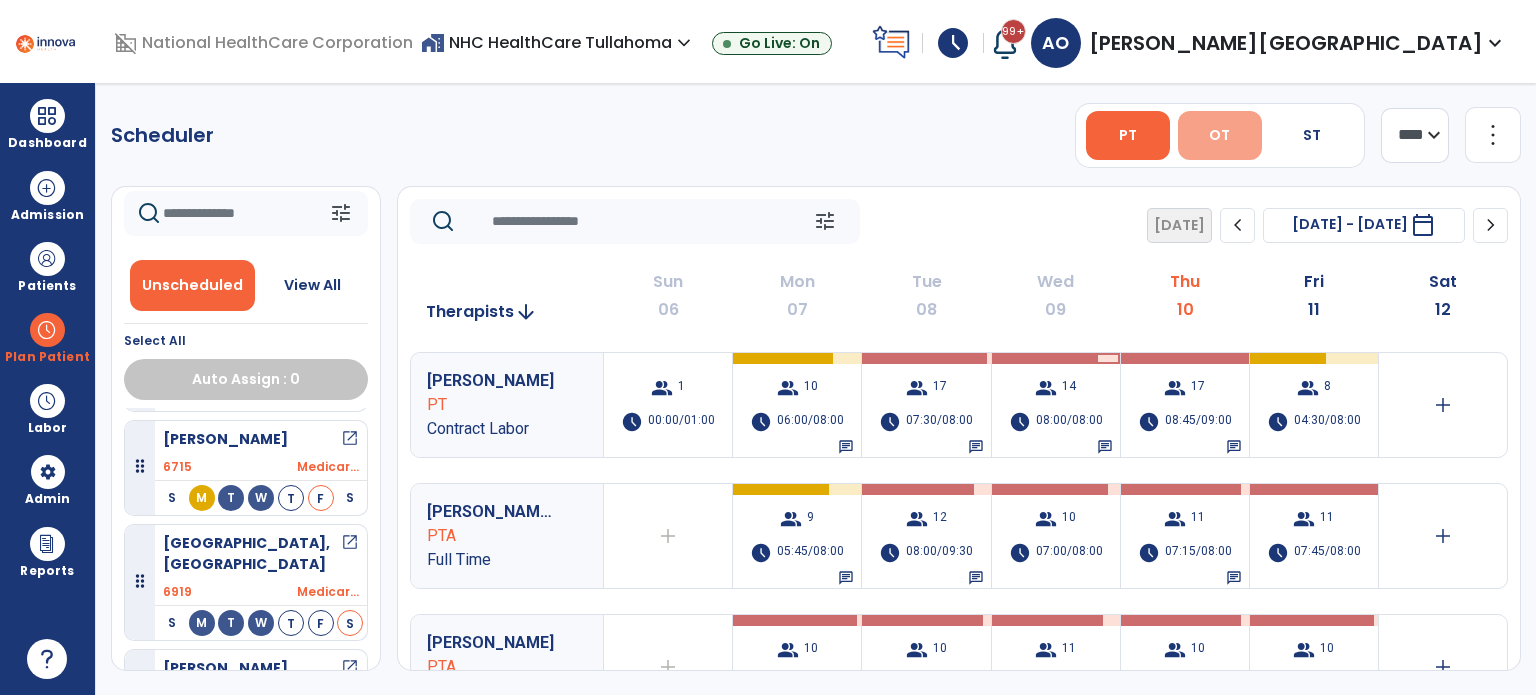click on "OT" at bounding box center (1220, 135) 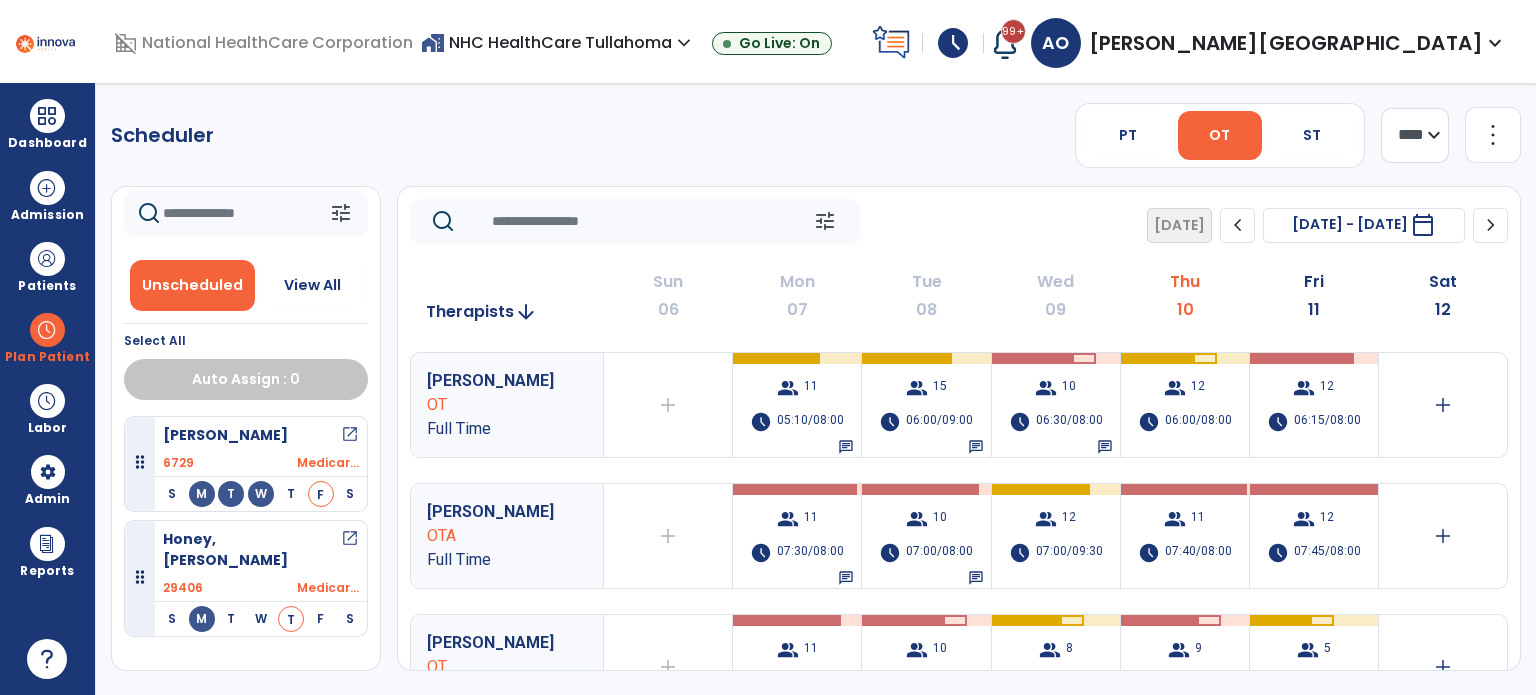 scroll, scrollTop: 0, scrollLeft: 0, axis: both 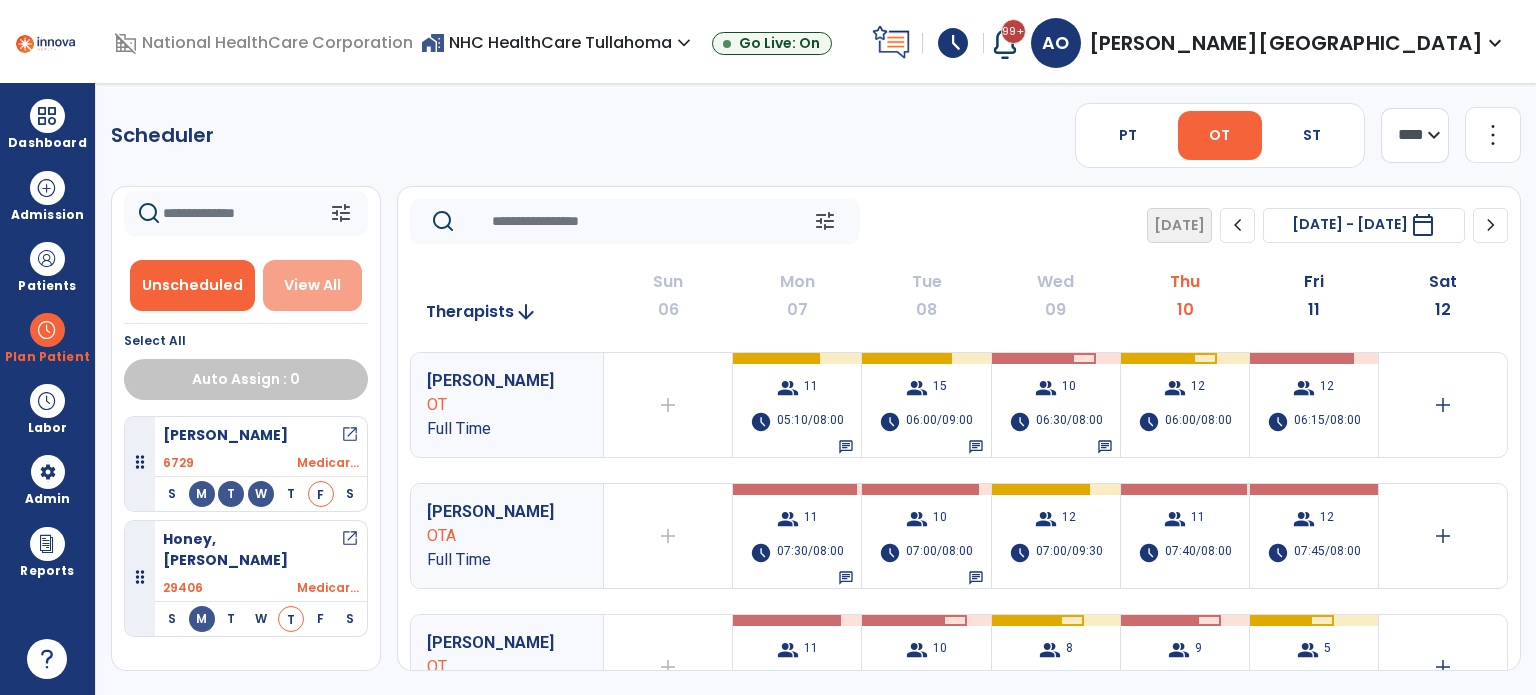 click on "View All" at bounding box center [312, 285] 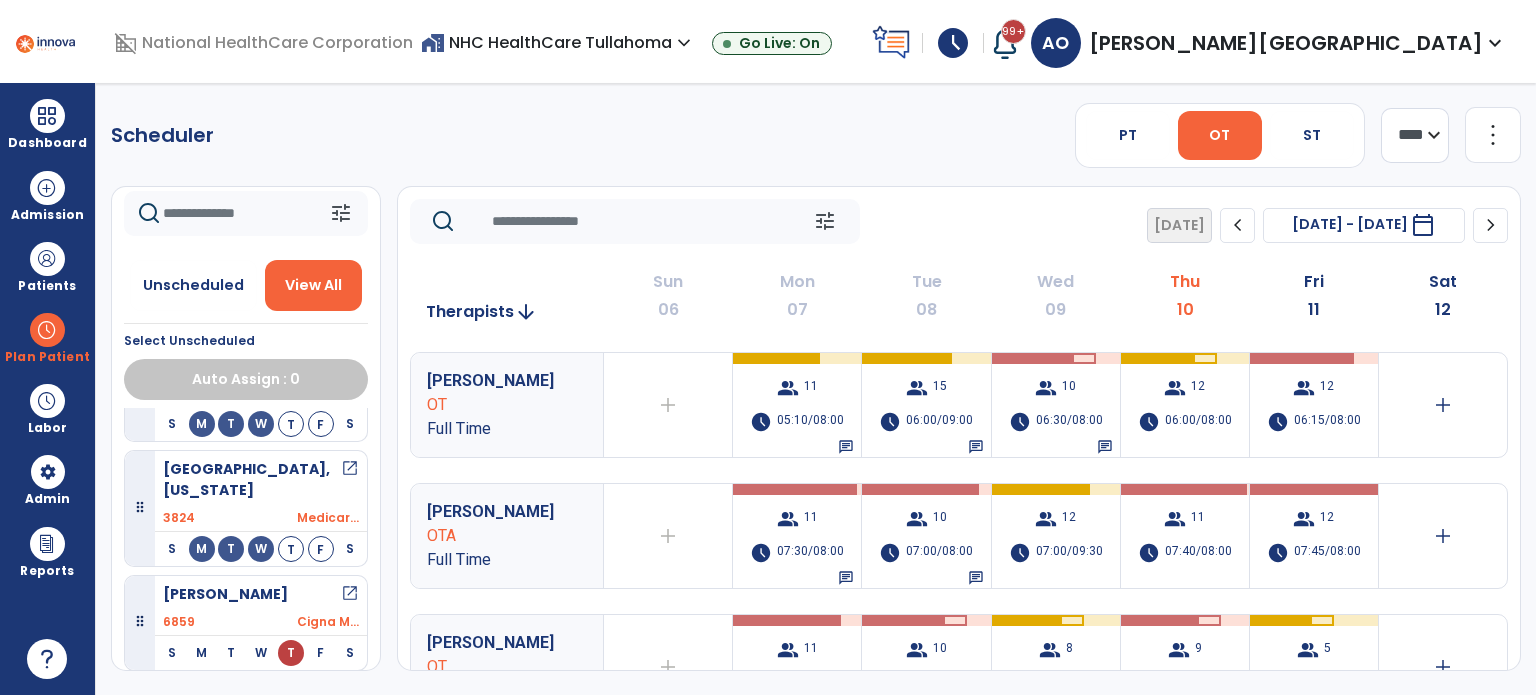 scroll, scrollTop: 3792, scrollLeft: 0, axis: vertical 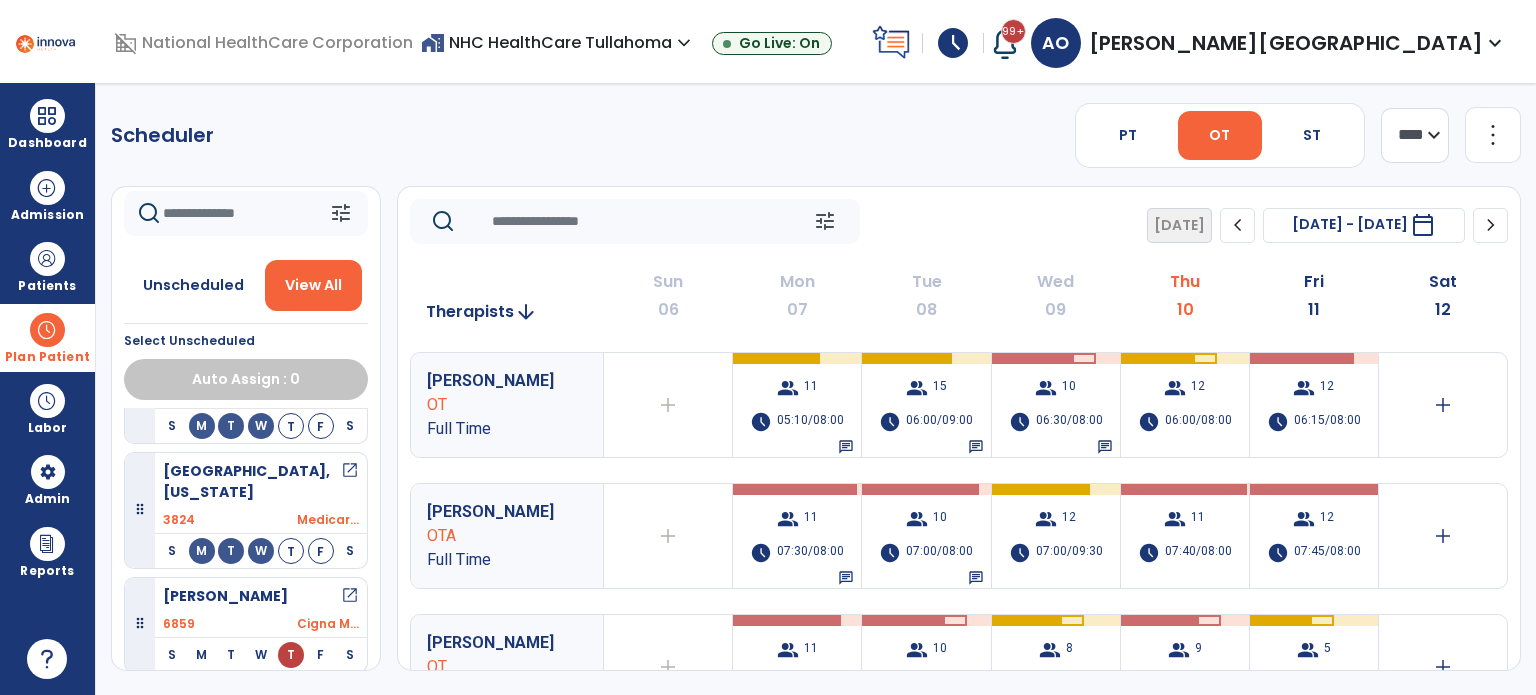 click at bounding box center [47, 330] 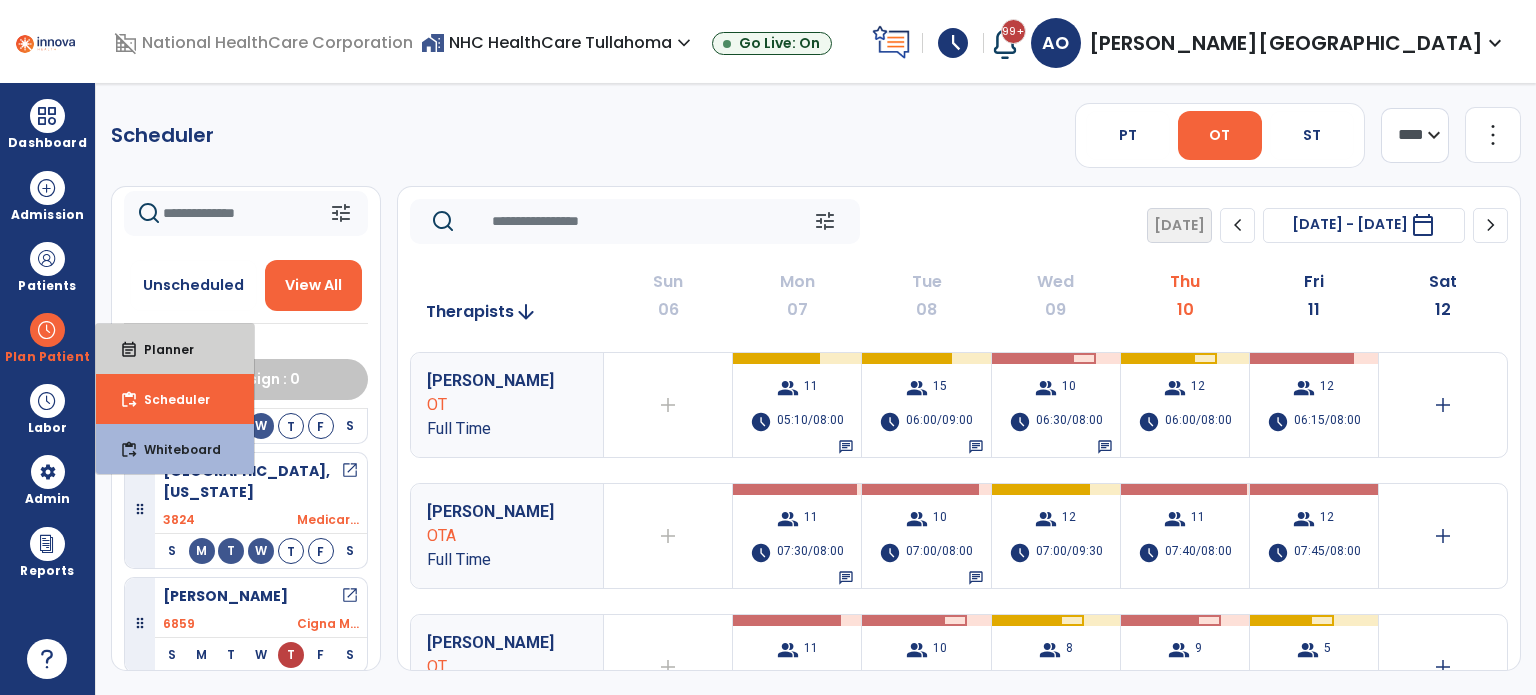 drag, startPoint x: 146, startPoint y: 343, endPoint x: 242, endPoint y: 171, distance: 196.97716 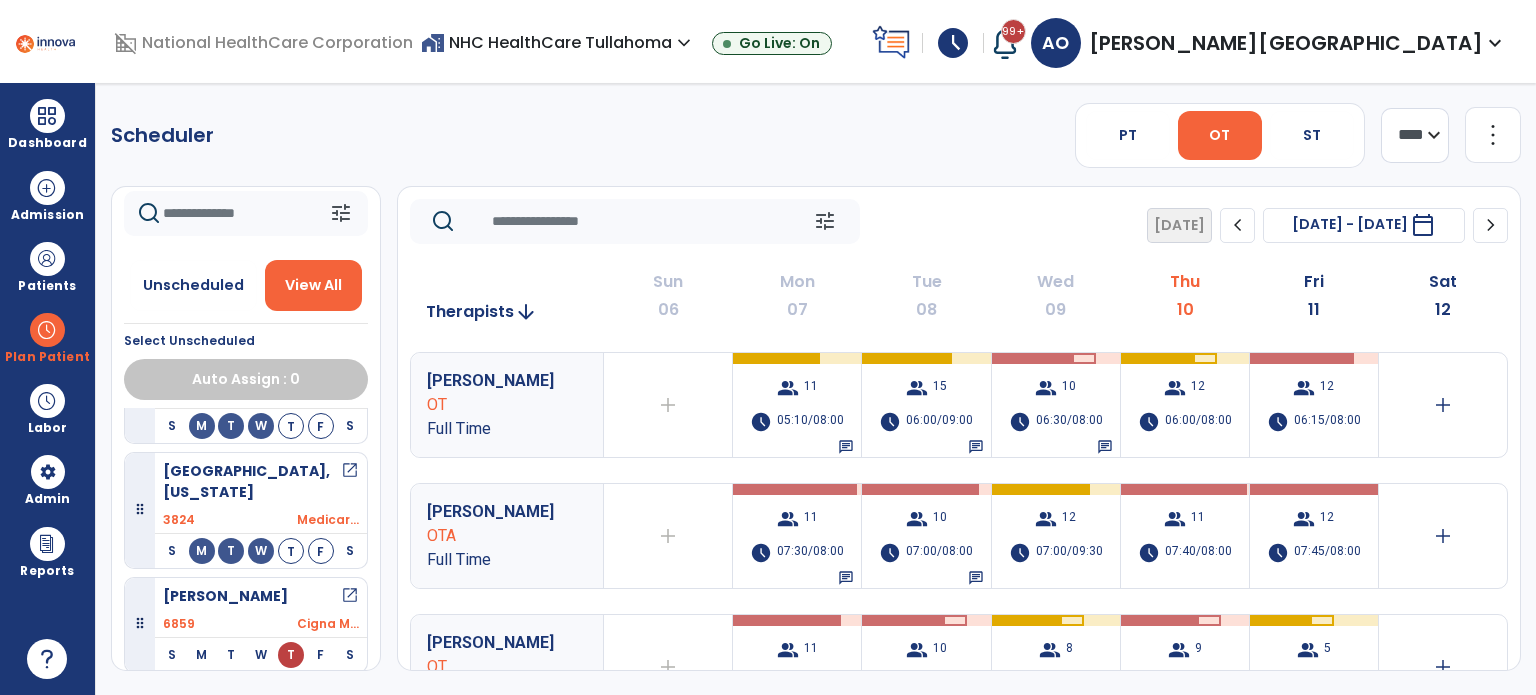 click on "Scheduler   PT   OT   ST  **** *** more_vert  Manage Labor   View All Therapists   Print" 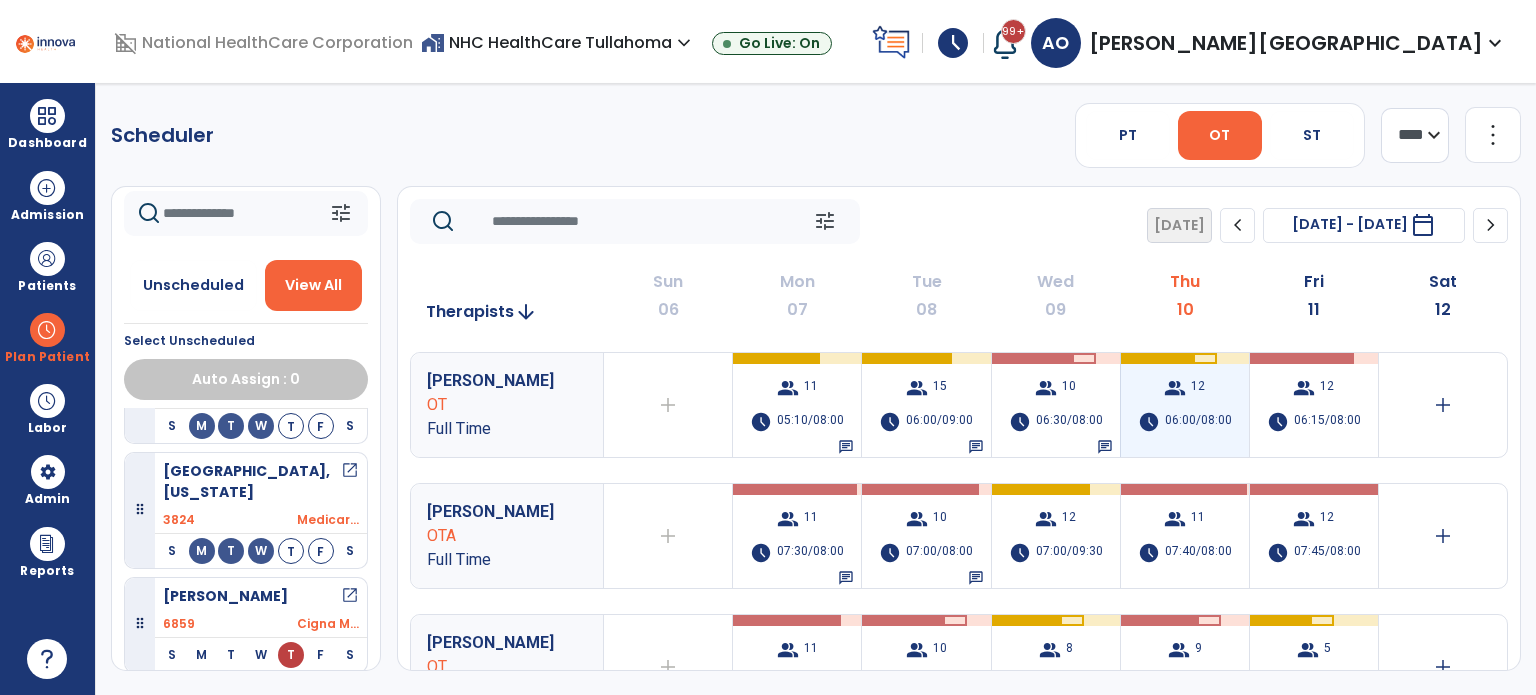 click on "group  12  schedule  06:00/08:00" at bounding box center (1185, 405) 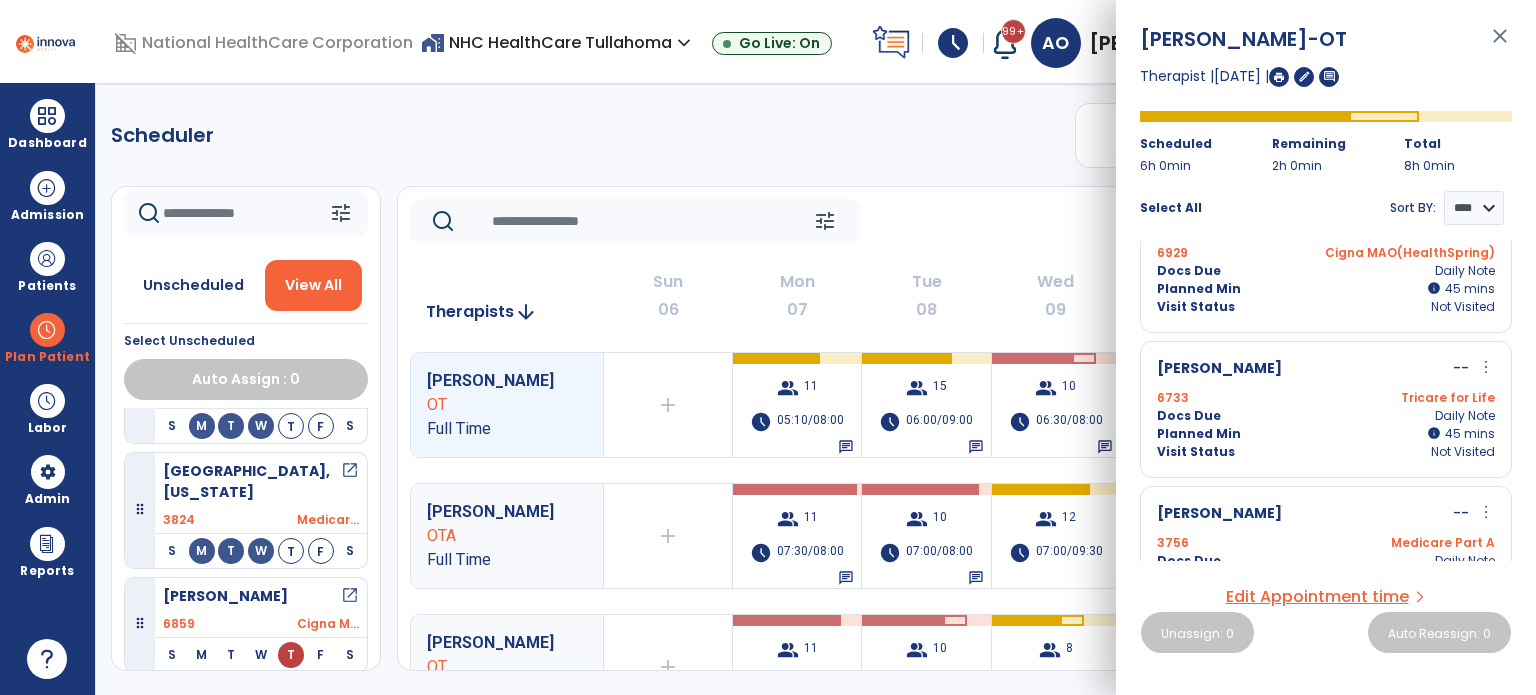 scroll, scrollTop: 0, scrollLeft: 0, axis: both 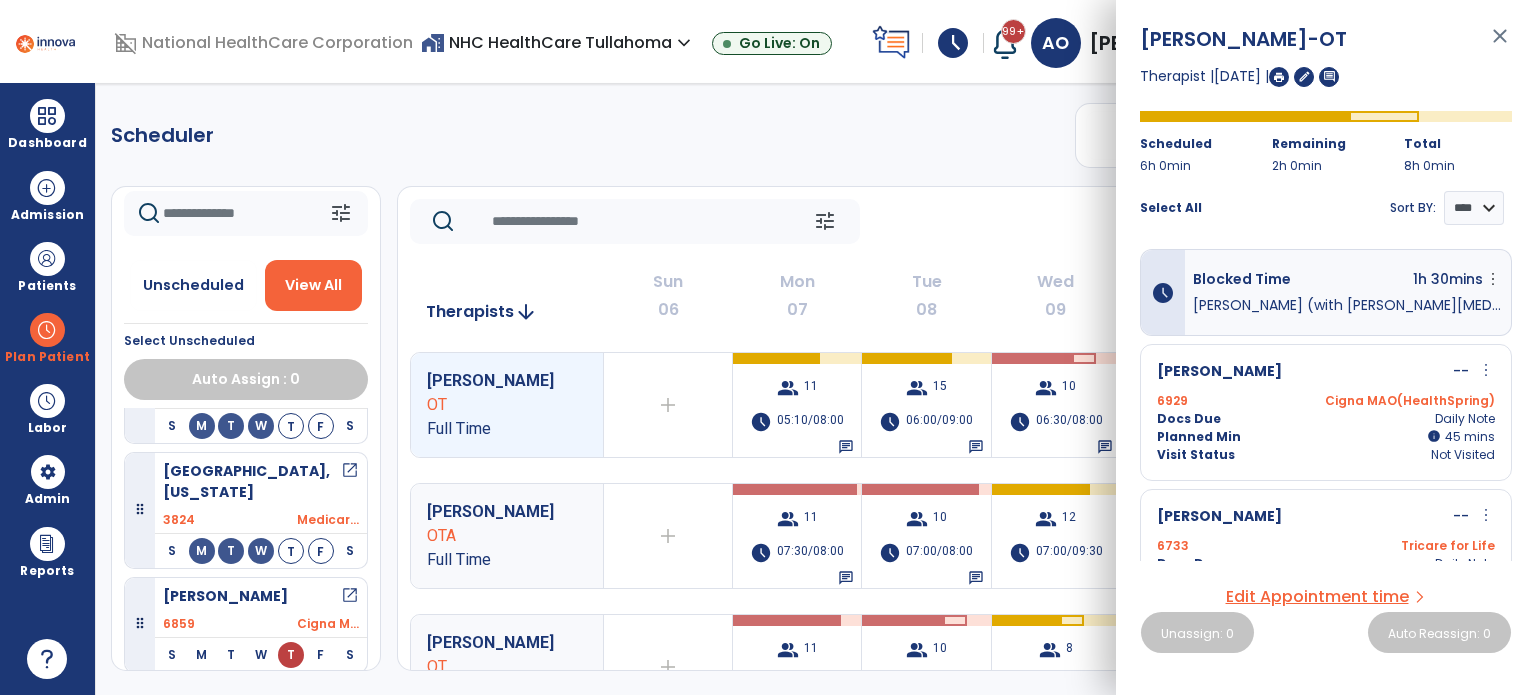 click on "Scheduler   PT   OT   ST  **** *** more_vert  Manage Labor   View All Therapists   Print" 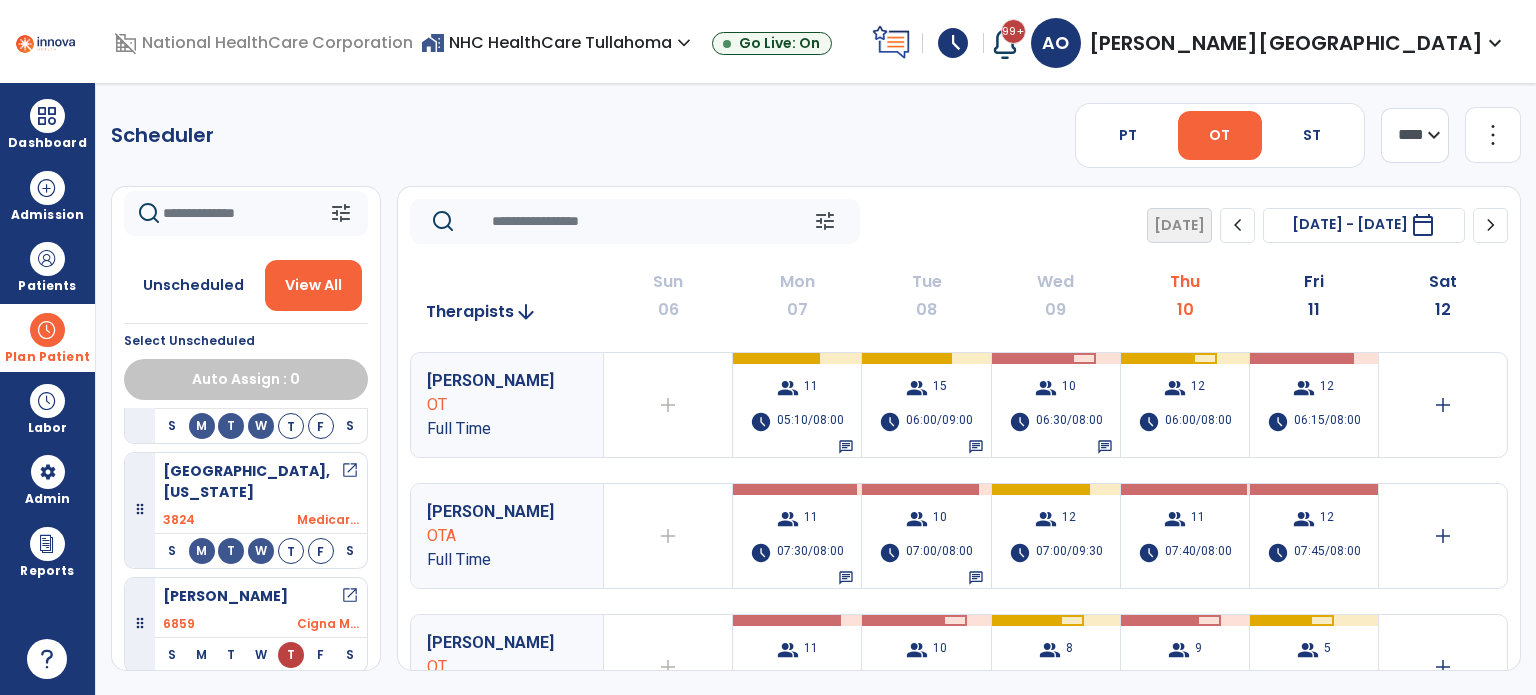 click at bounding box center [47, 330] 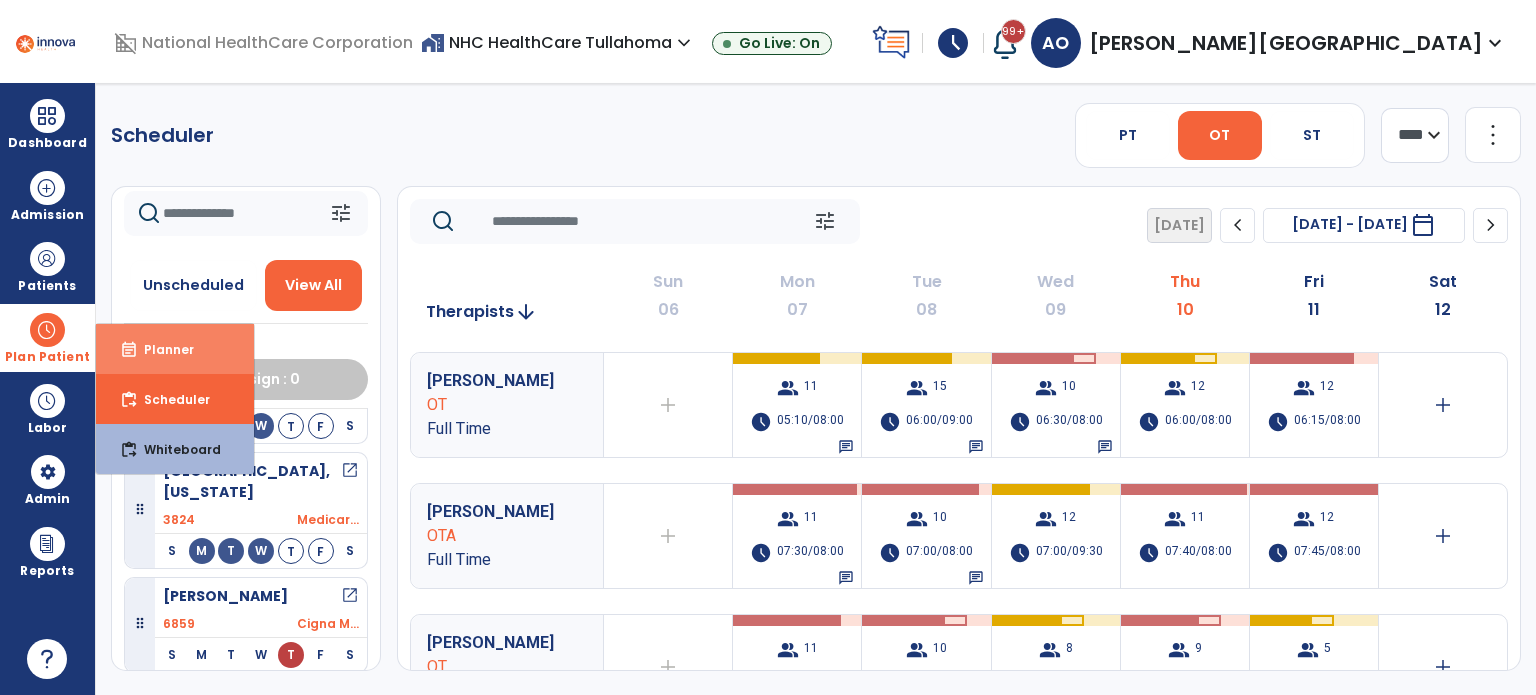click on "event_note  Planner" at bounding box center (175, 349) 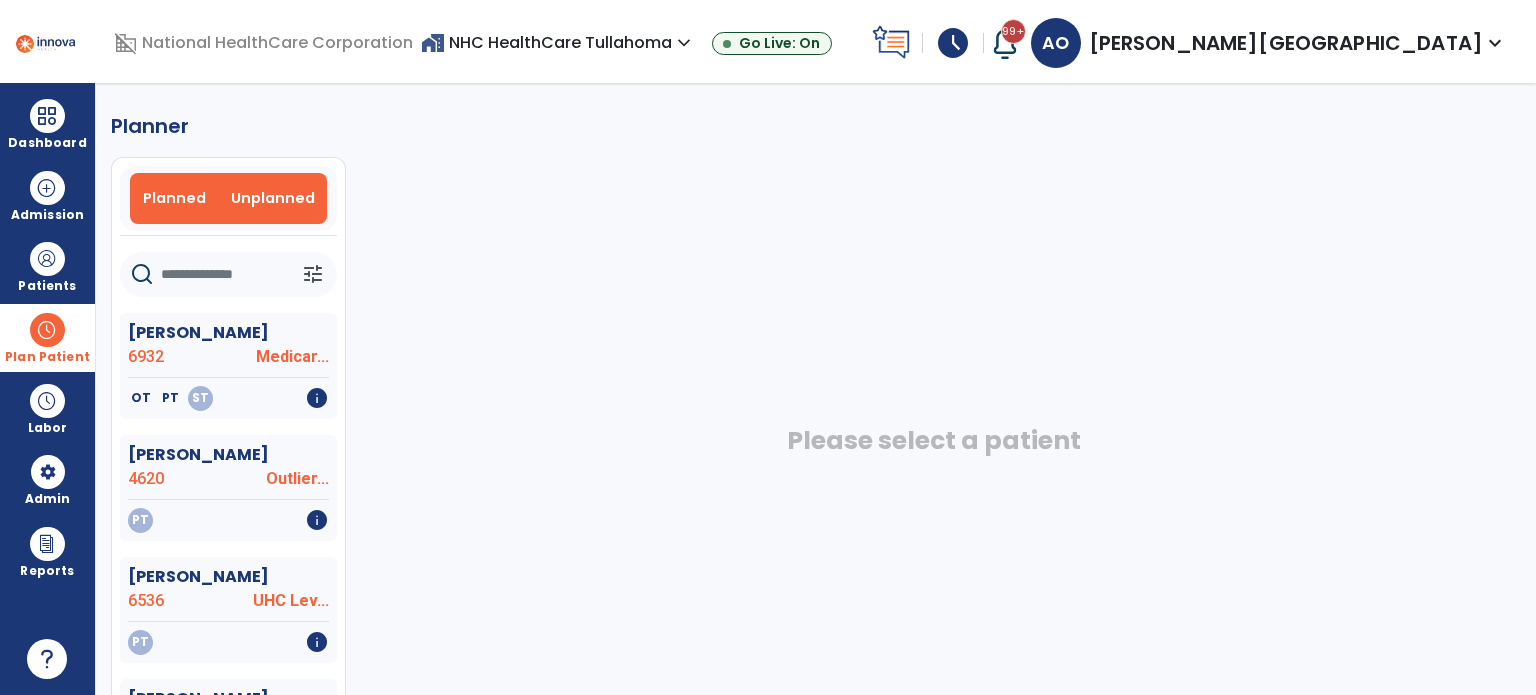 click on "Planned" at bounding box center [174, 198] 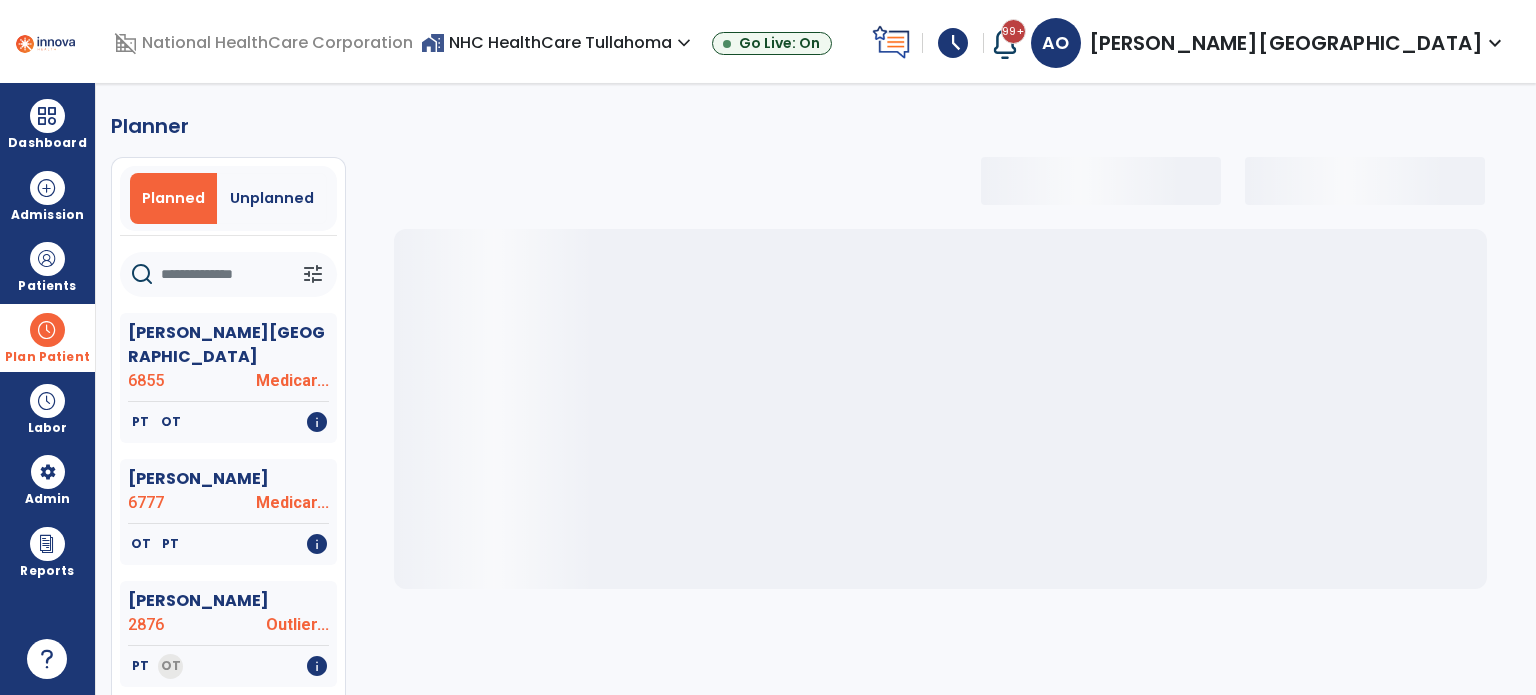 click 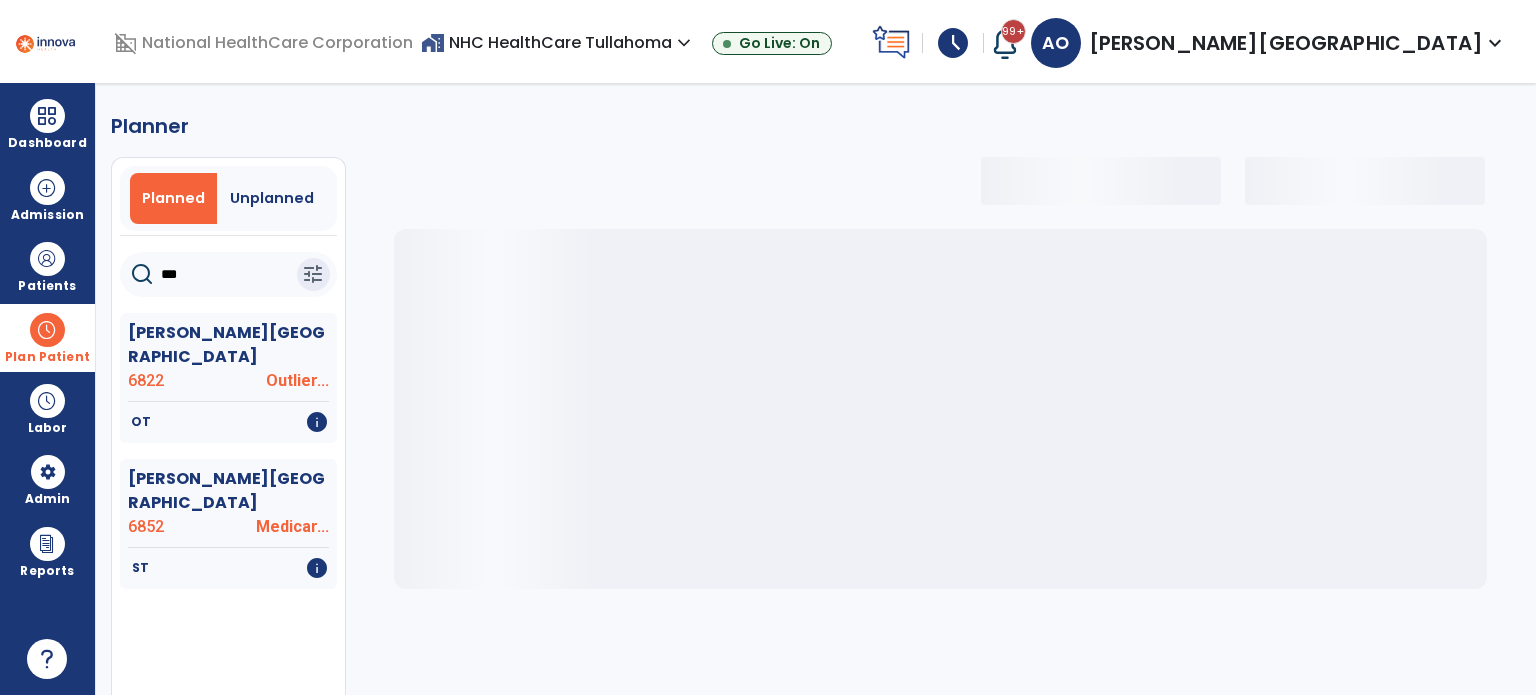 type on "****" 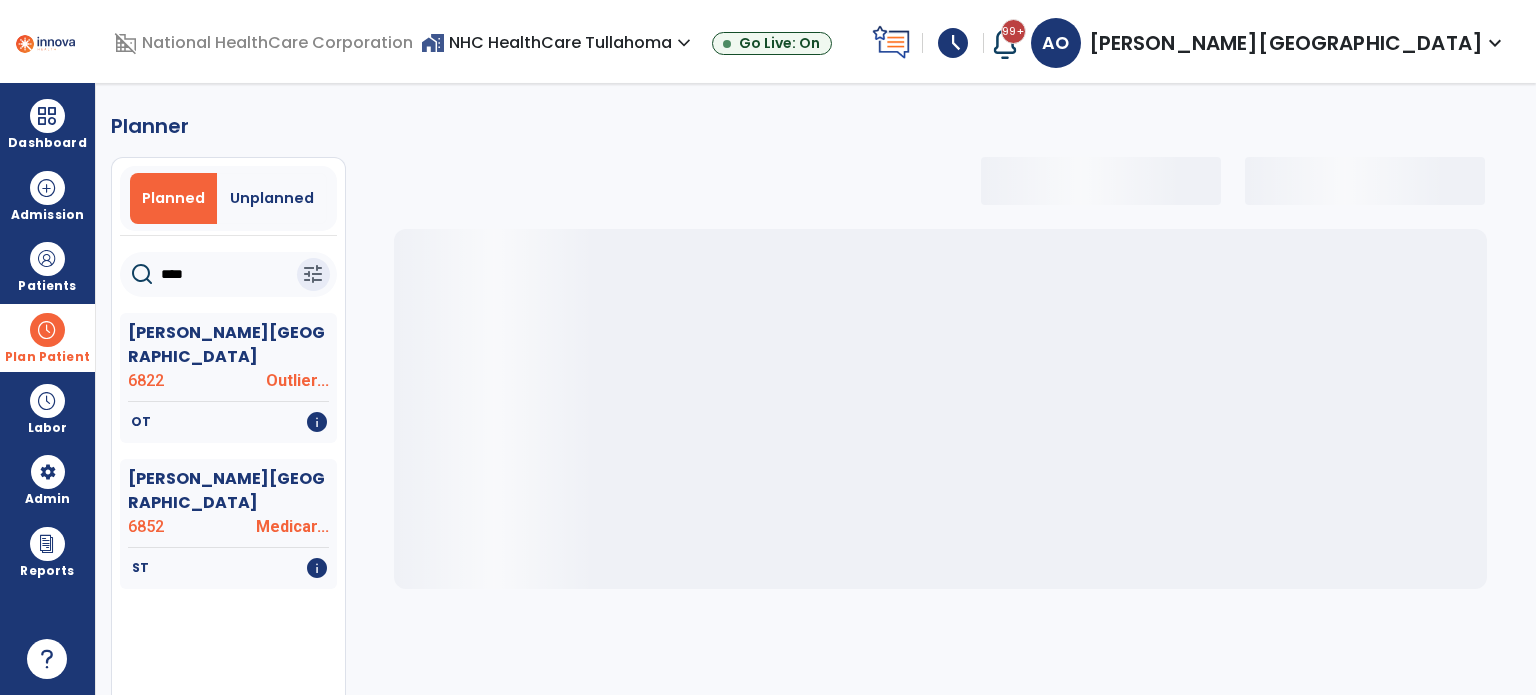 select on "***" 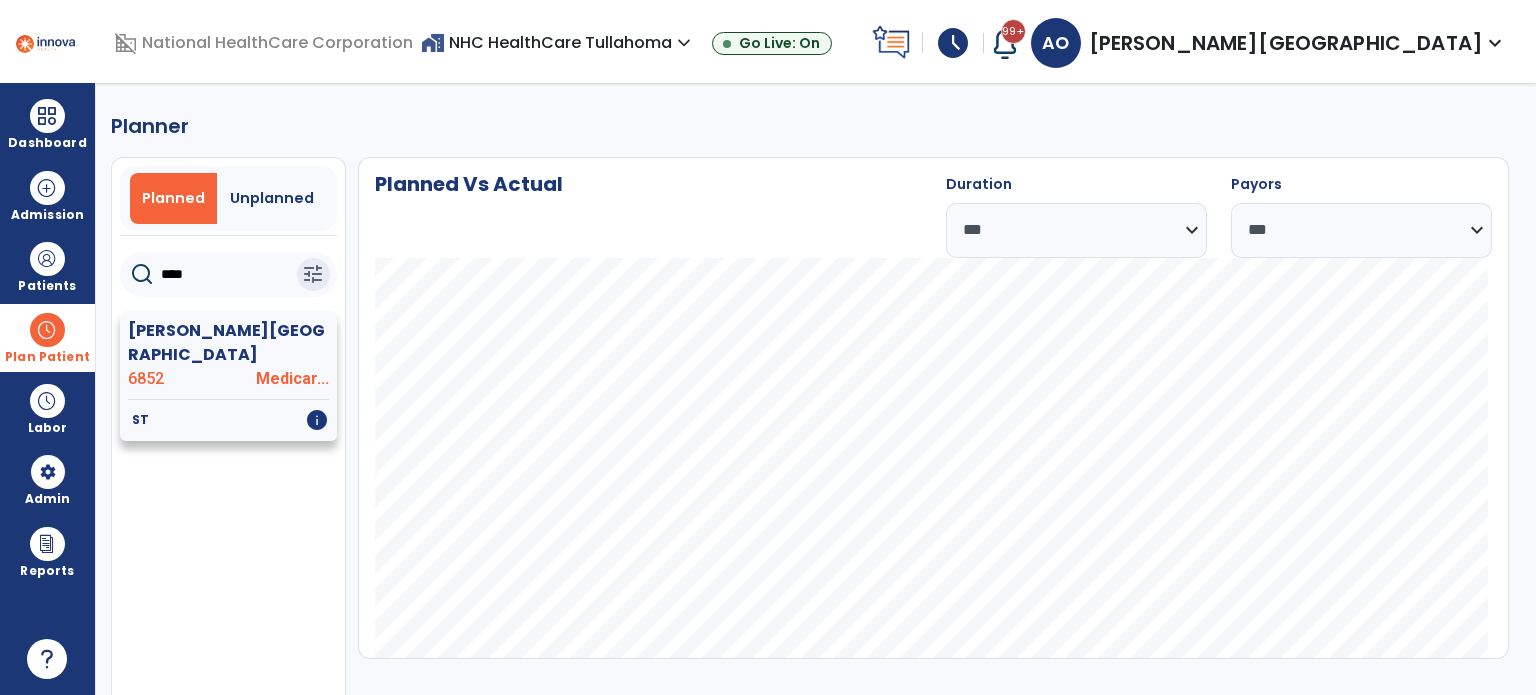 type on "****" 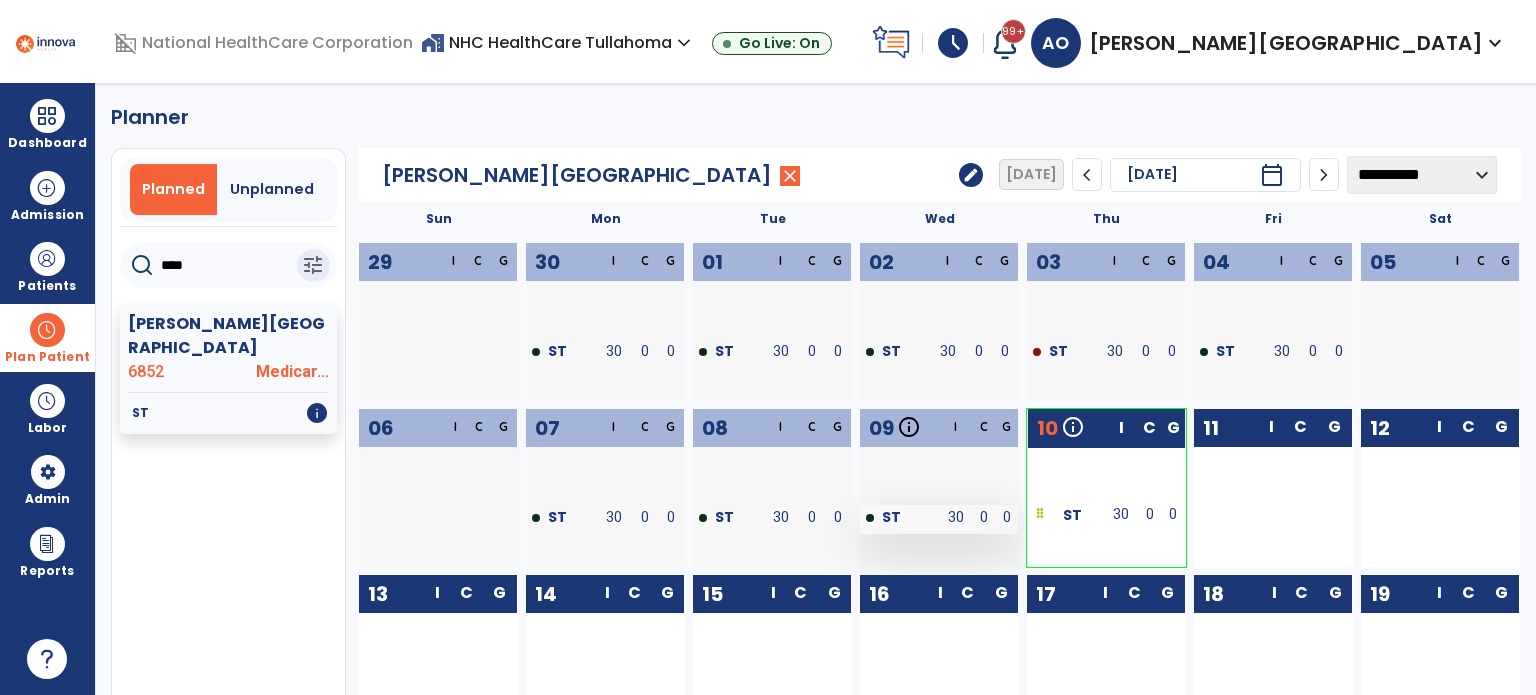 scroll, scrollTop: 0, scrollLeft: 0, axis: both 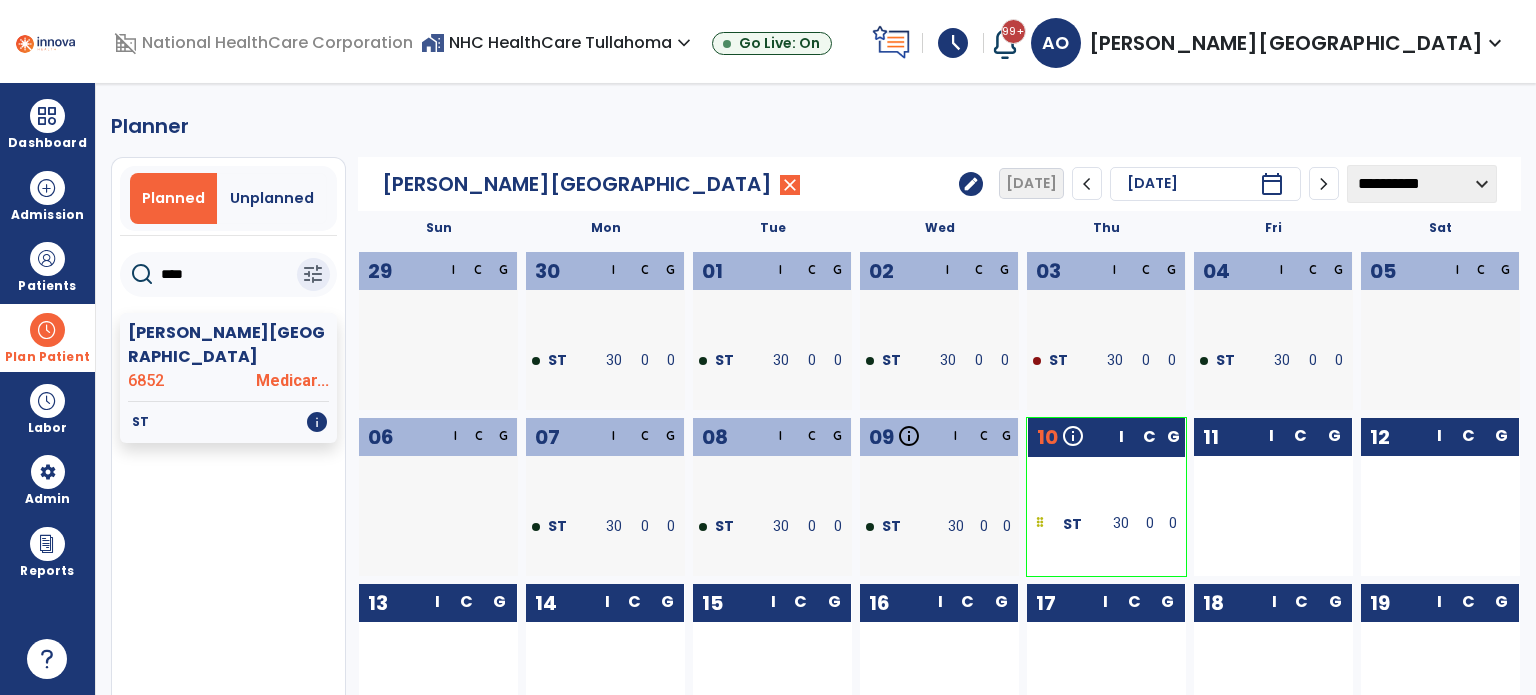 click on "**********" at bounding box center [816, 389] 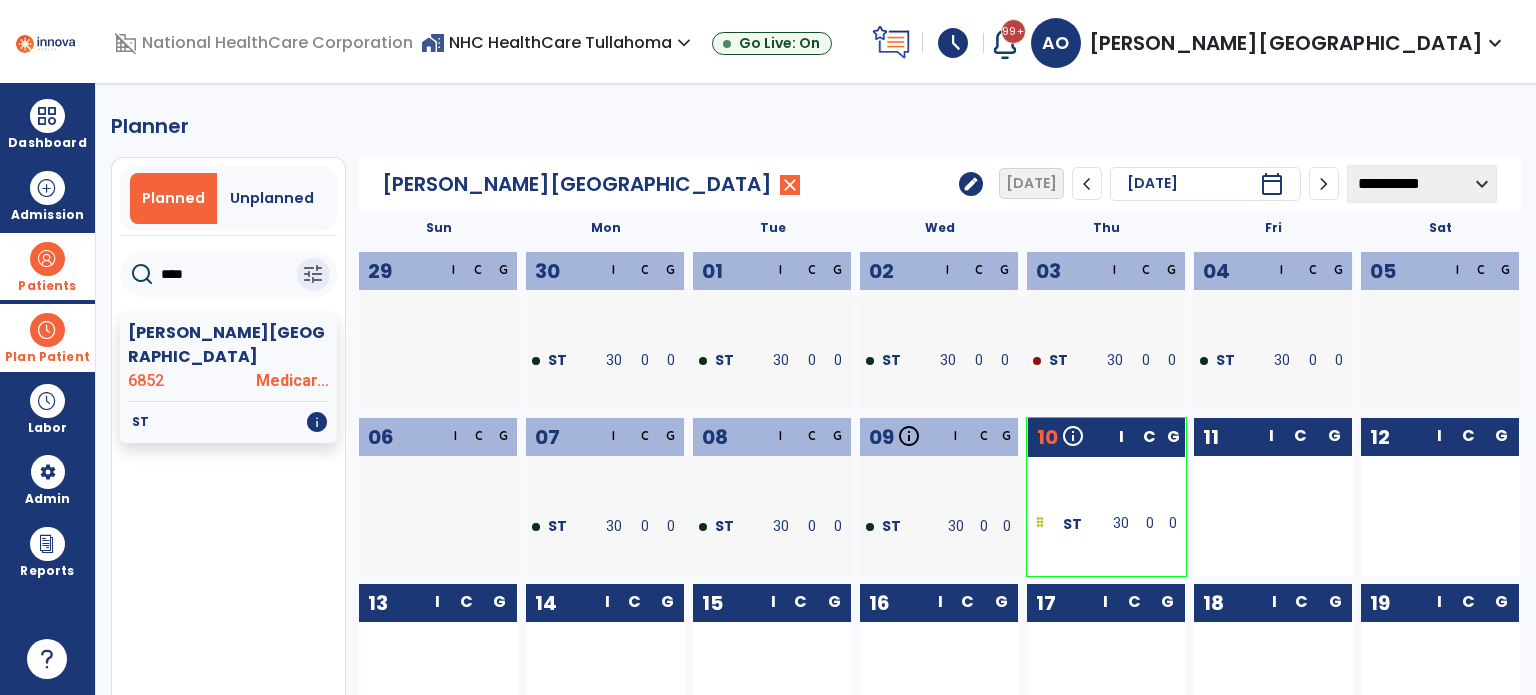 click at bounding box center (47, 259) 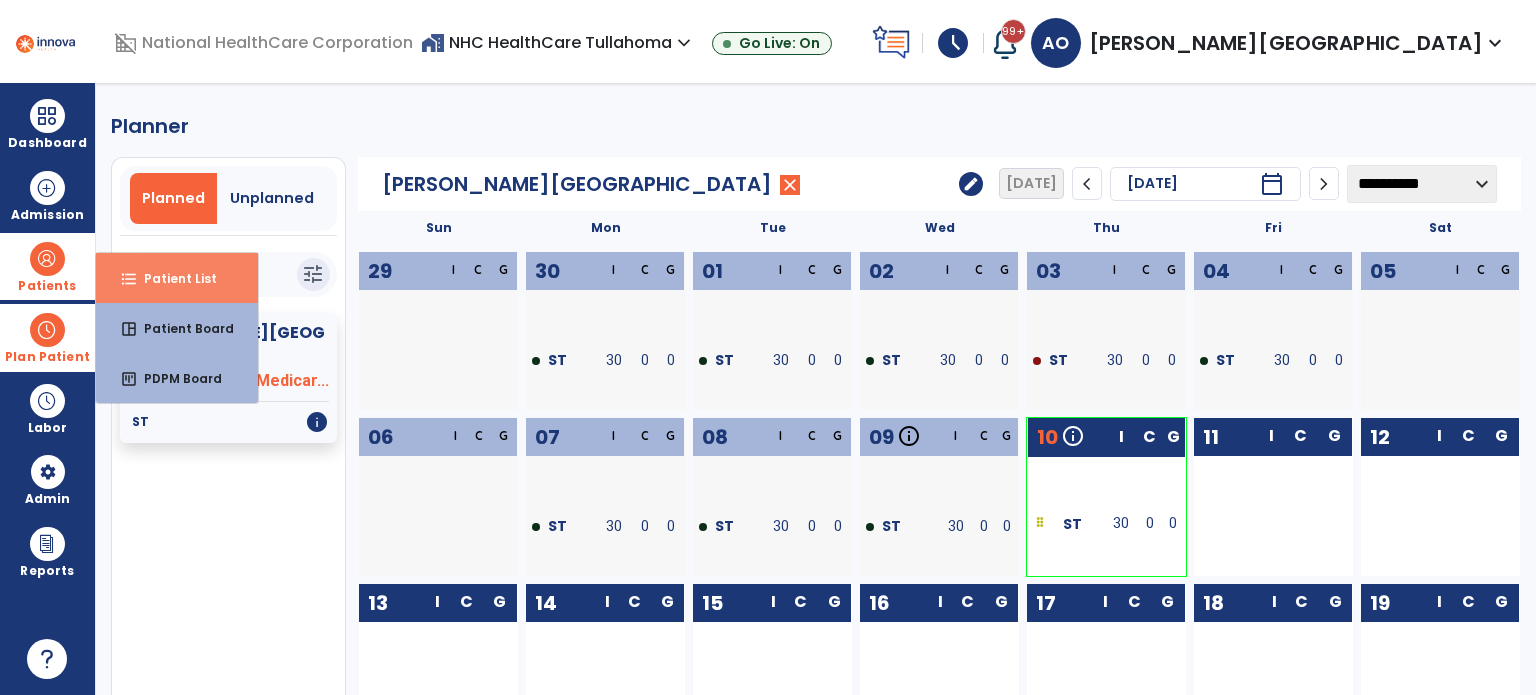click on "format_list_bulleted" at bounding box center (129, 279) 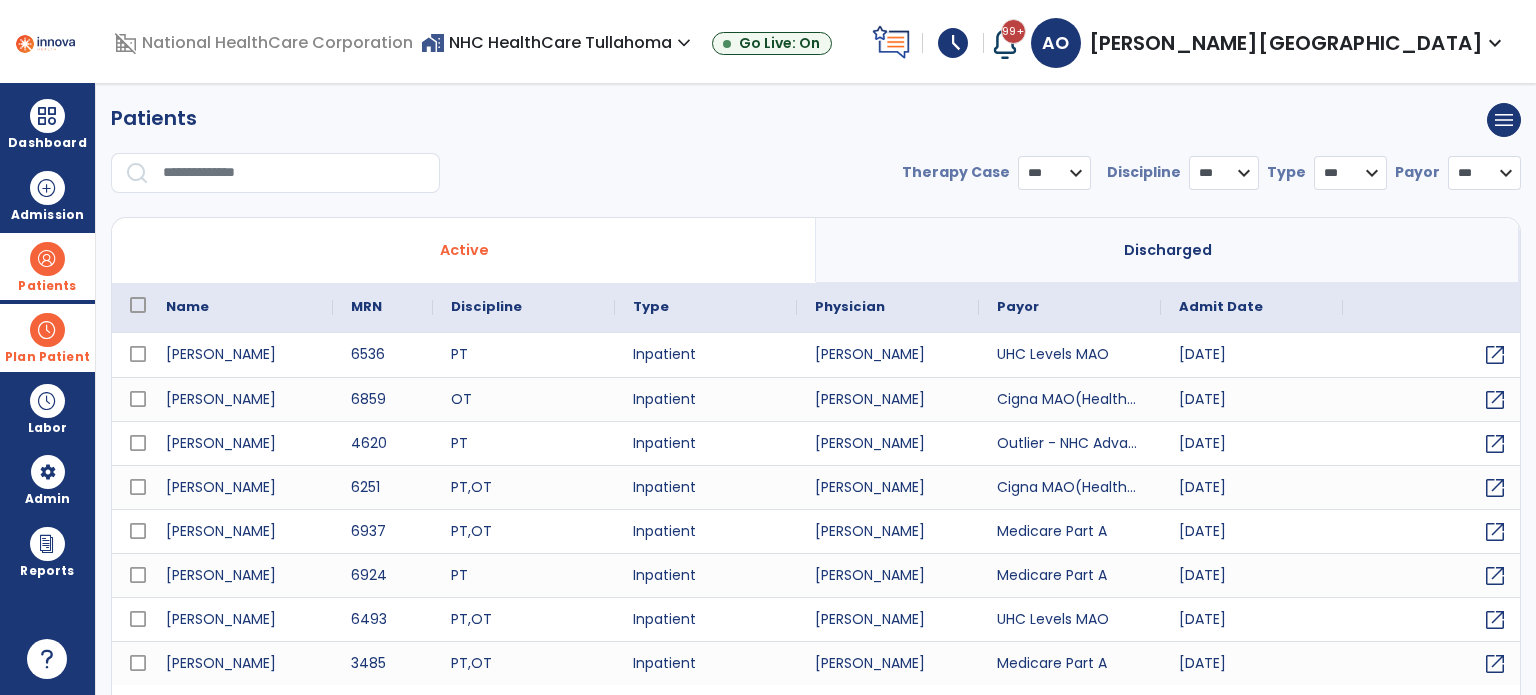 select on "***" 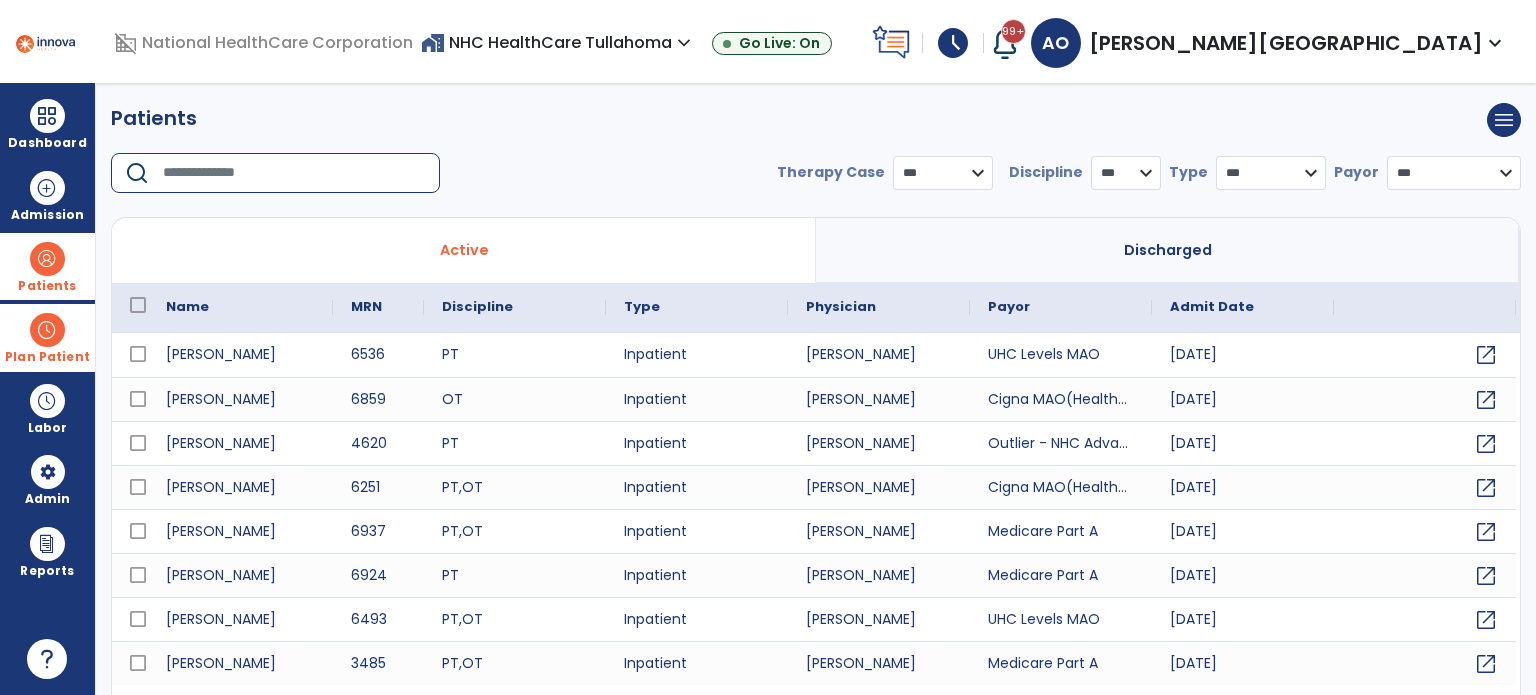 click at bounding box center [294, 173] 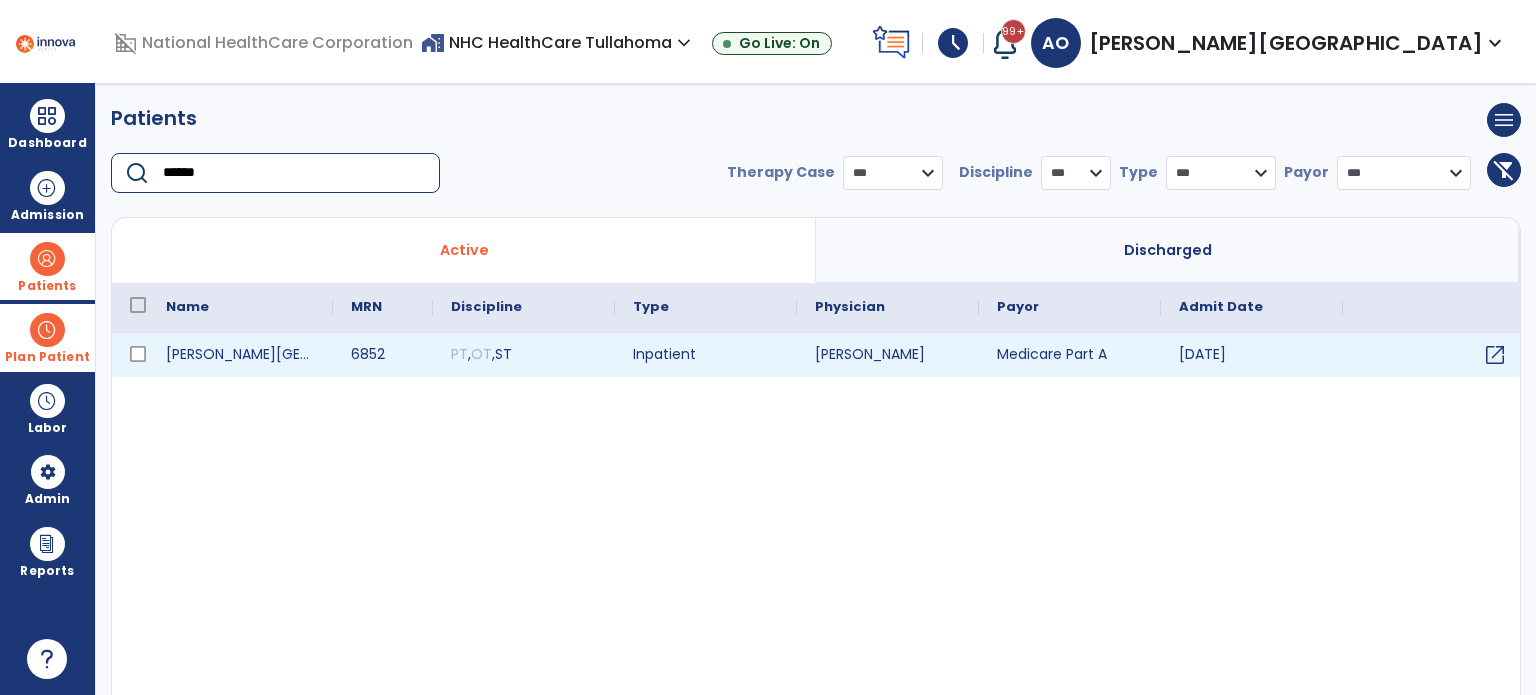 type on "******" 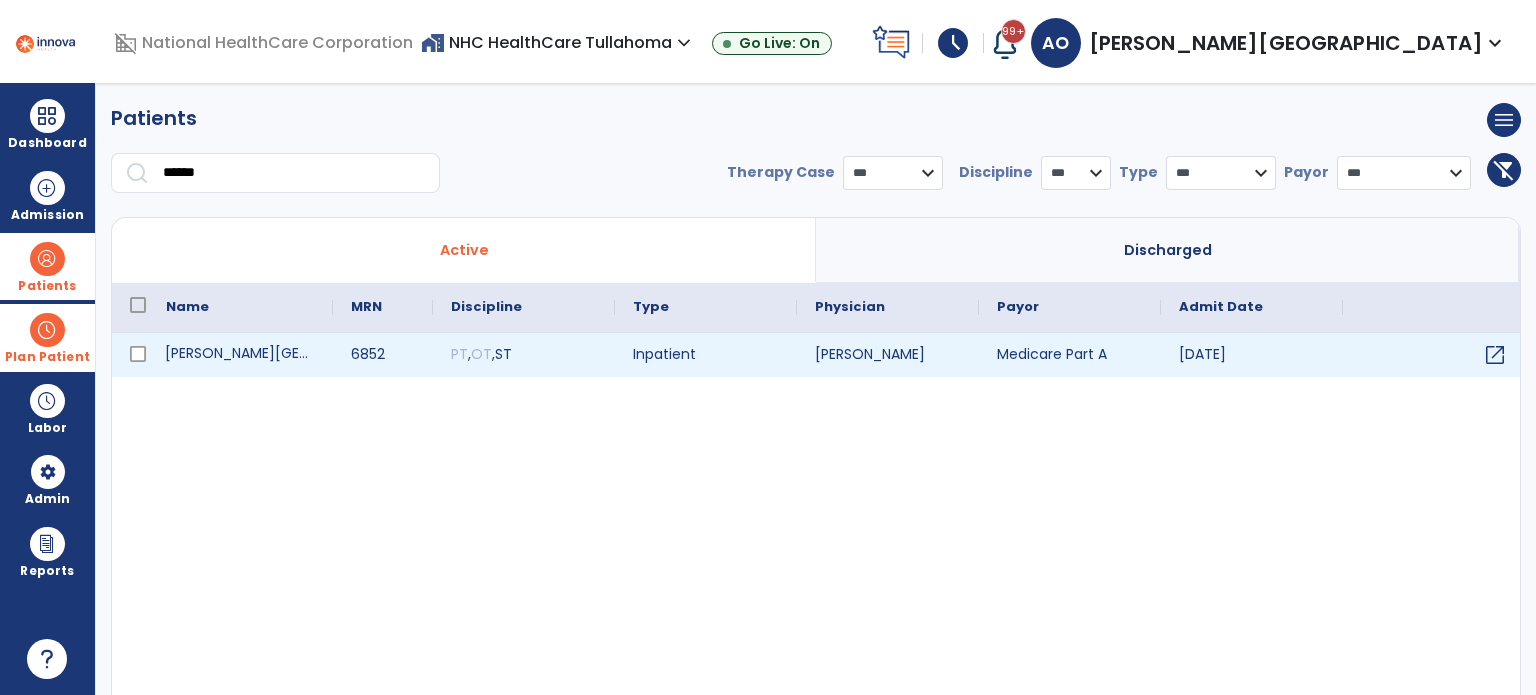 click on "[PERSON_NAME][GEOGRAPHIC_DATA]" at bounding box center (240, 355) 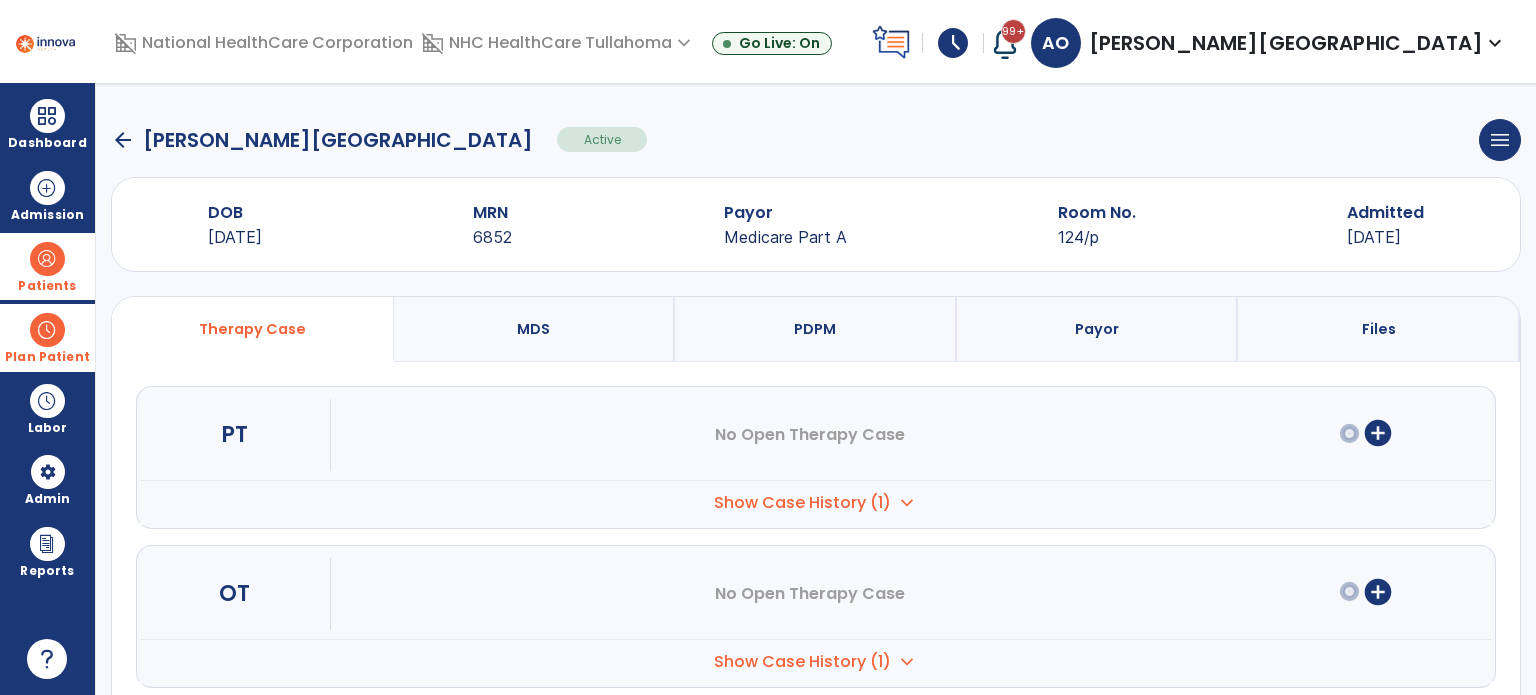 click on "Show Case History (1)" at bounding box center (802, 503) 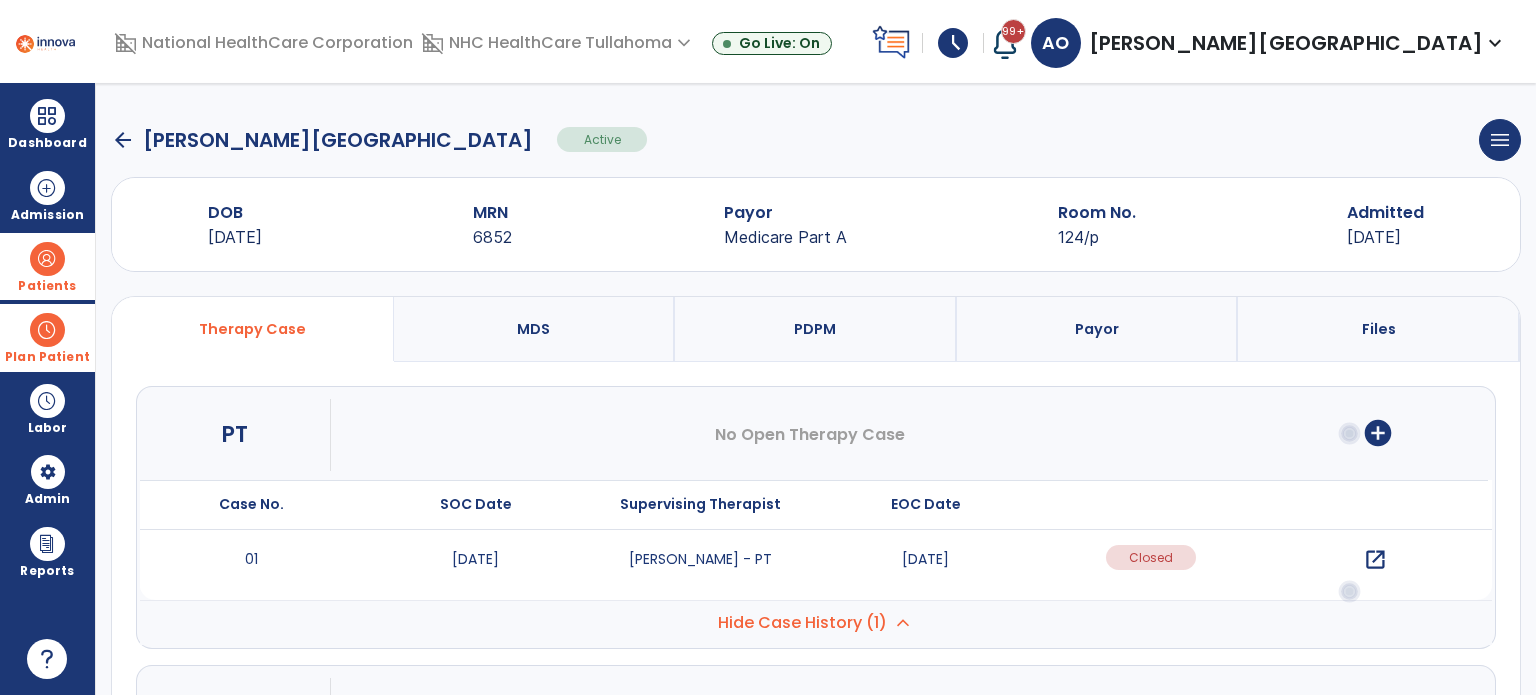 scroll, scrollTop: 59, scrollLeft: 0, axis: vertical 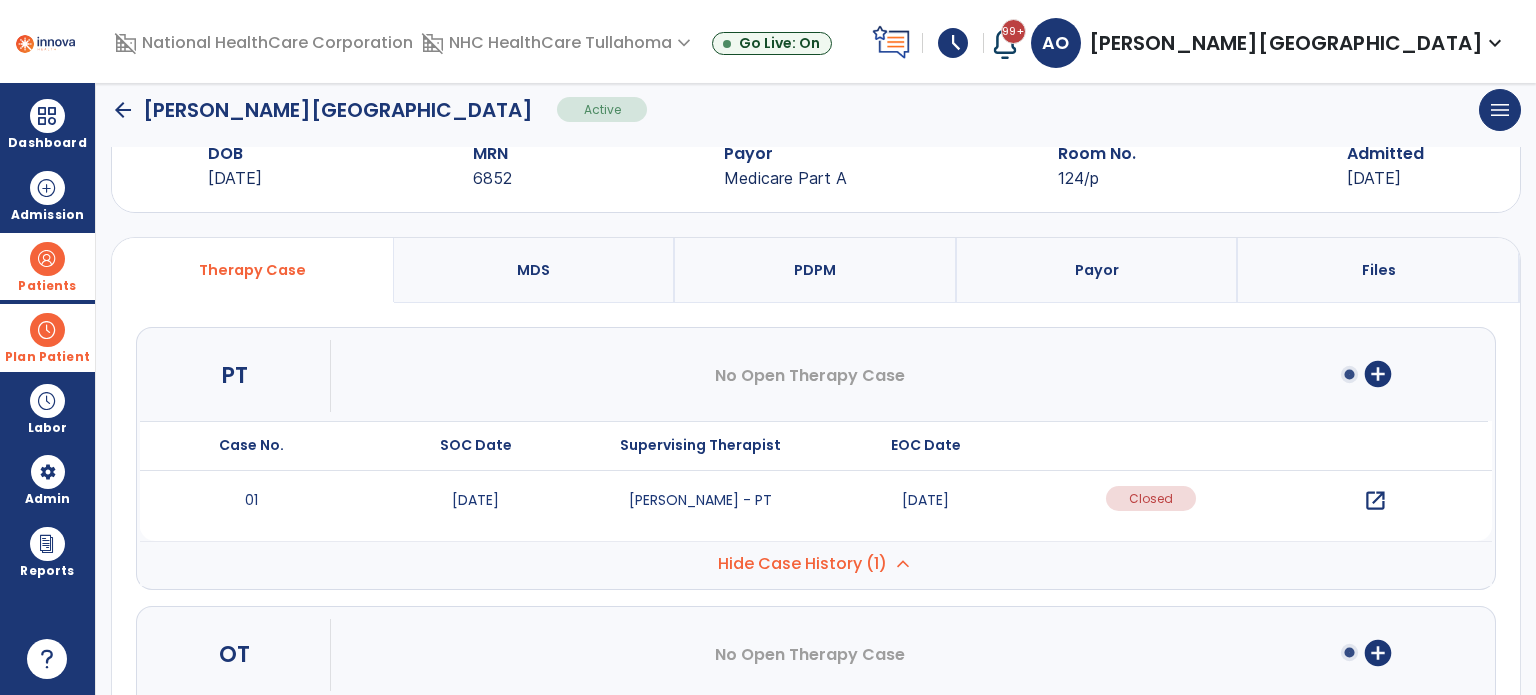 drag, startPoint x: 1376, startPoint y: 495, endPoint x: 1158, endPoint y: 384, distance: 244.63237 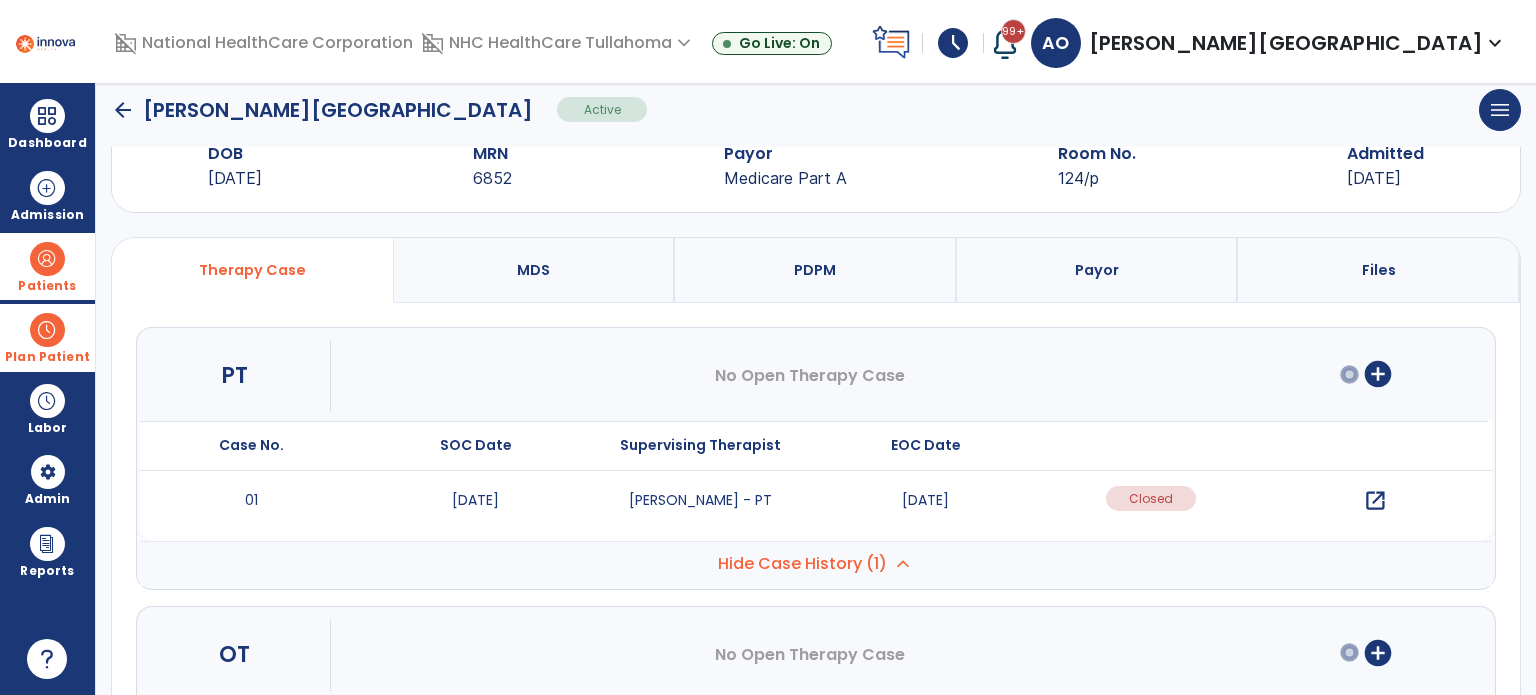 click on "PT No Open Therapy Case  add_circle
Case No.
SOC Date
01" at bounding box center (816, 458) 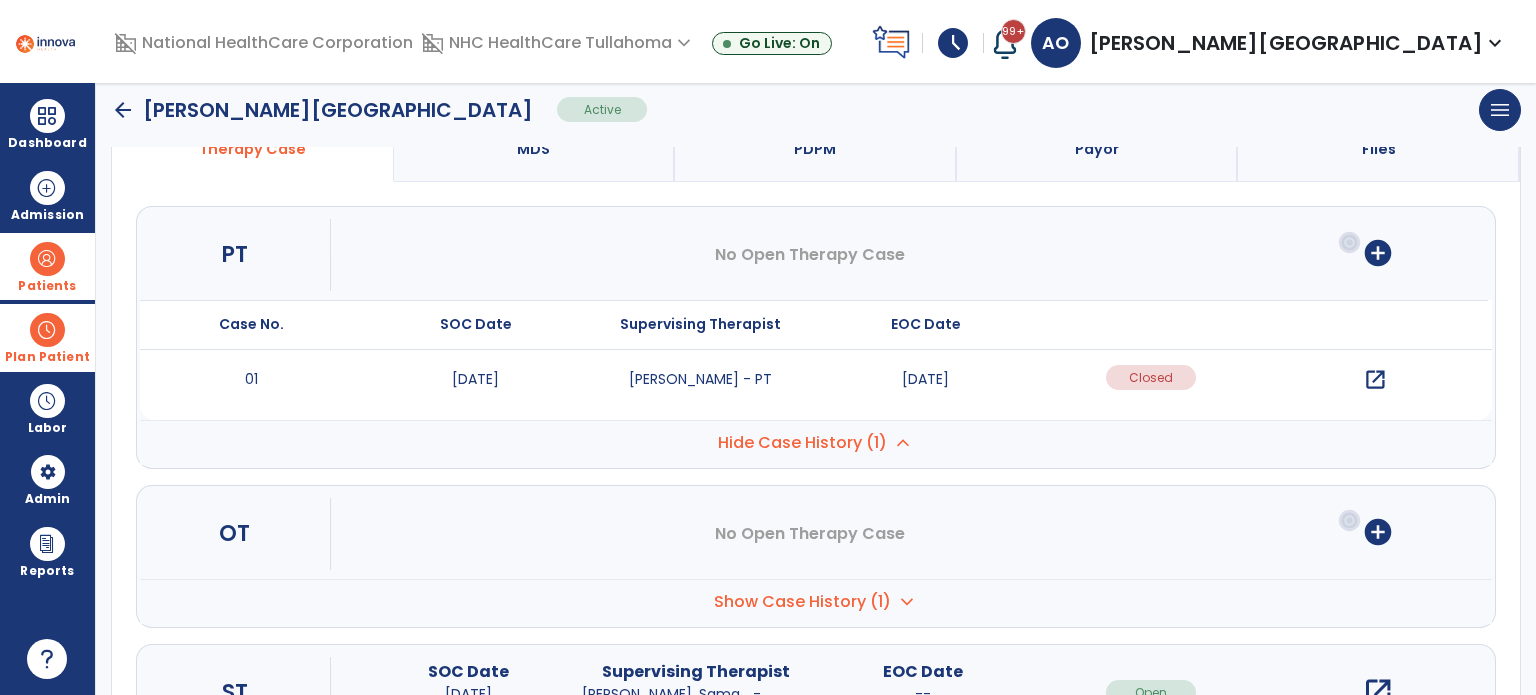 scroll, scrollTop: 192, scrollLeft: 0, axis: vertical 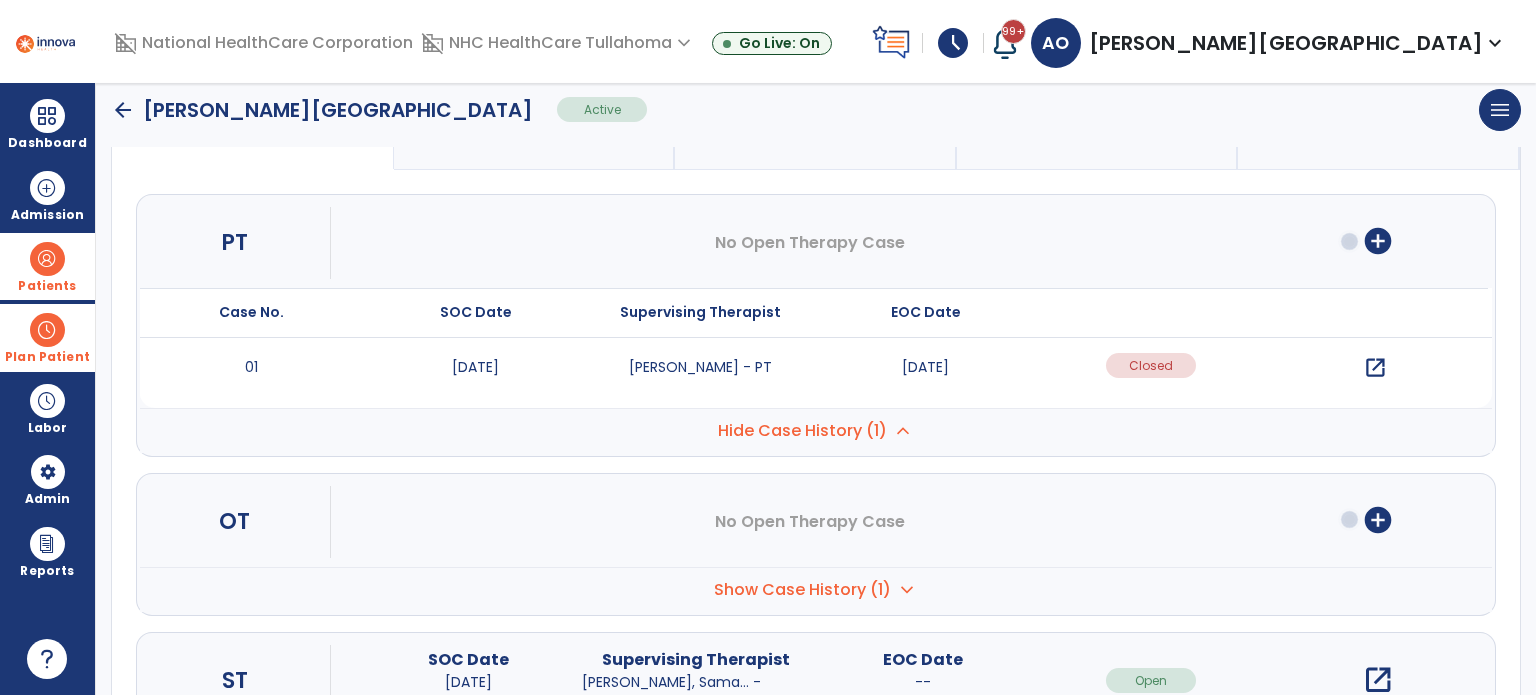 click on "Show Case History (1)     expand_more" at bounding box center (816, 430) 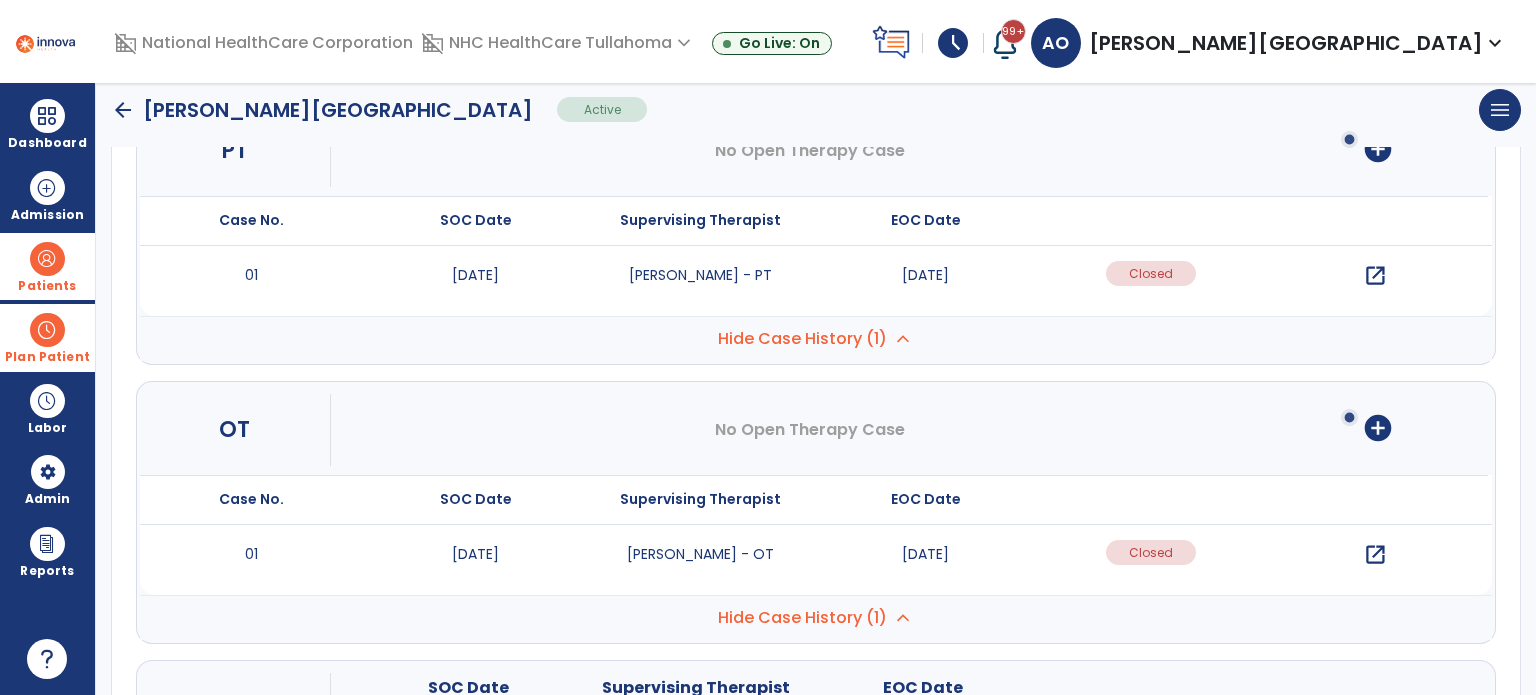 scroll, scrollTop: 284, scrollLeft: 0, axis: vertical 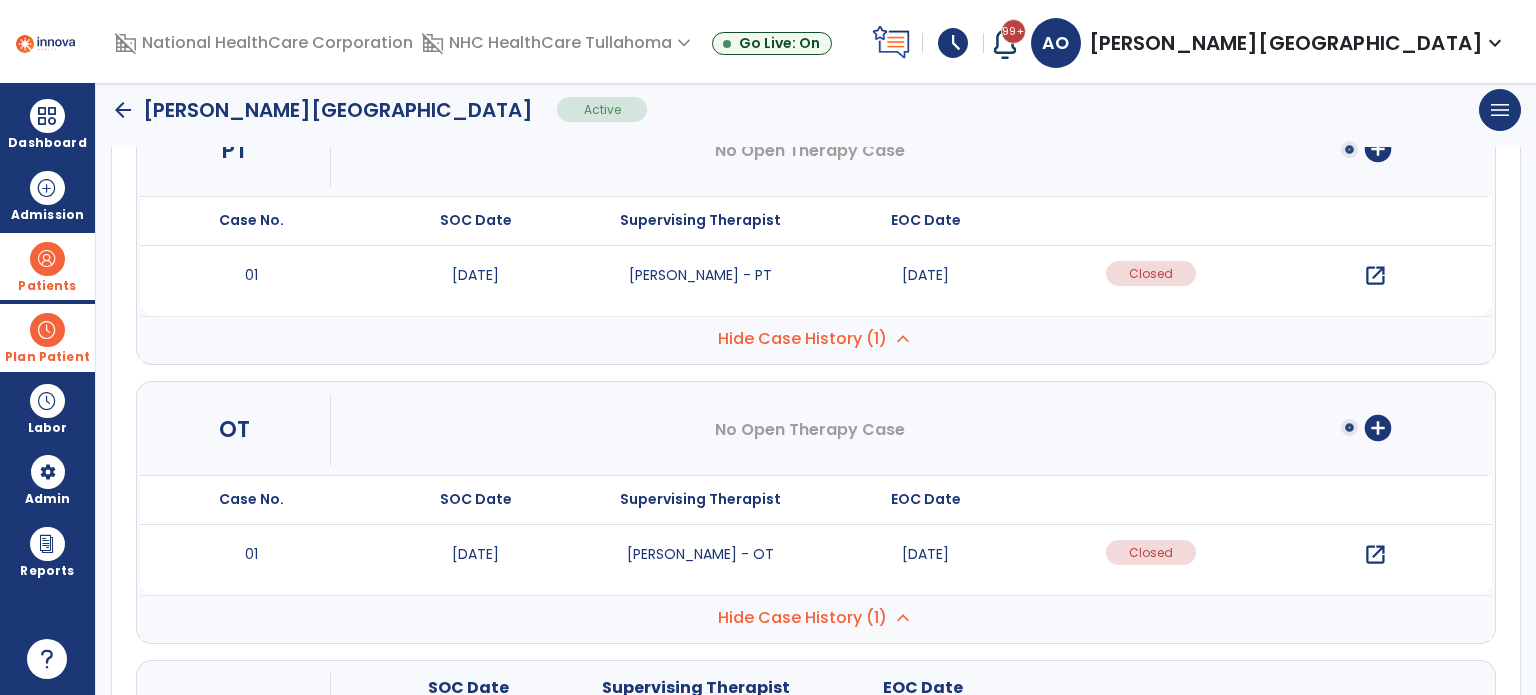 click on "open_in_new" at bounding box center [1375, 276] 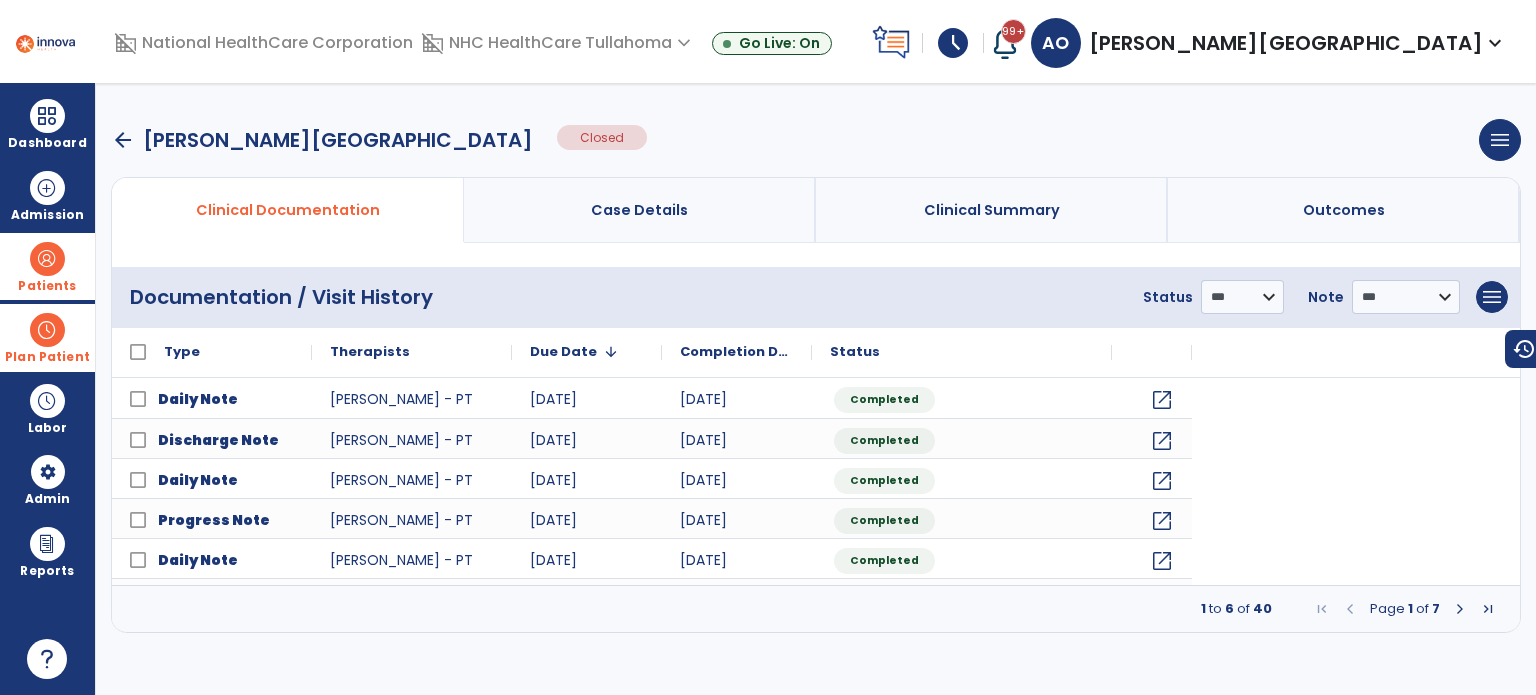 scroll, scrollTop: 0, scrollLeft: 0, axis: both 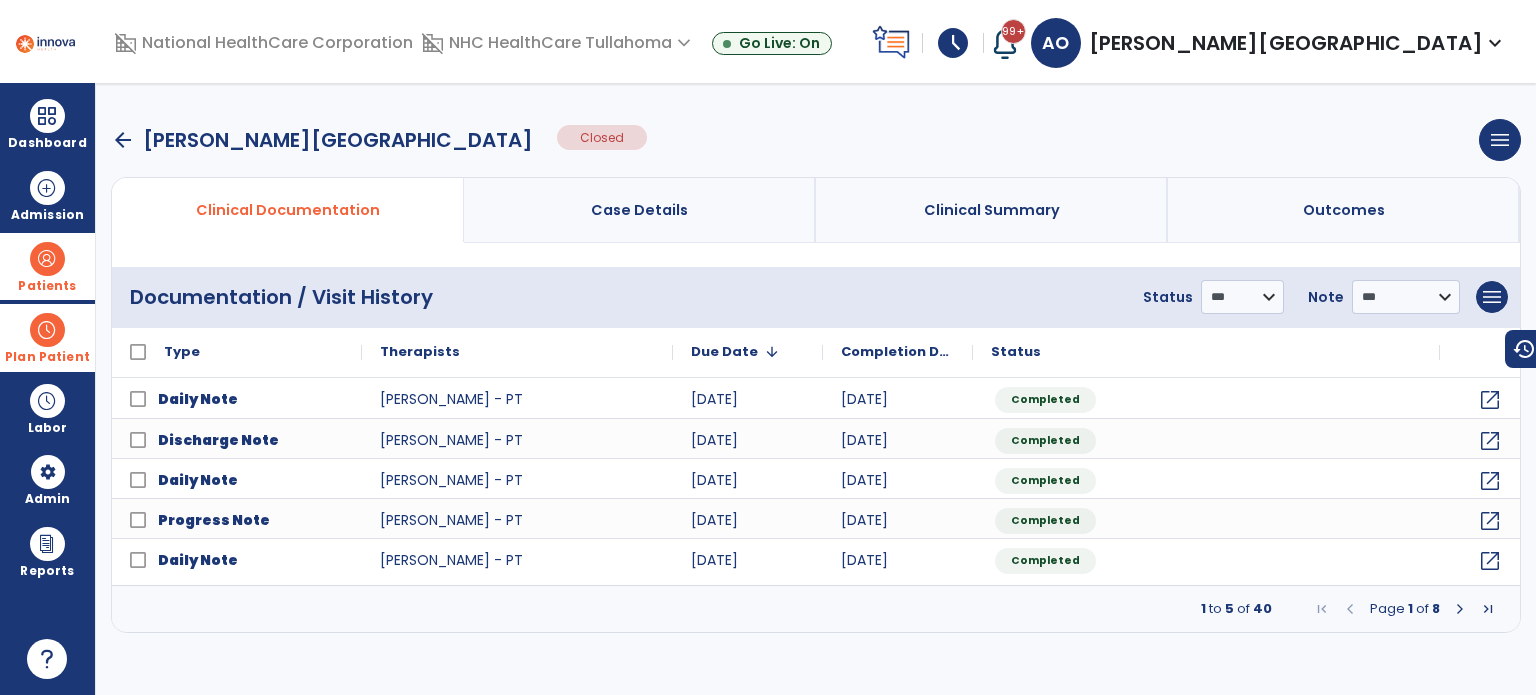 click on "1
to
5
of
40
Page
1
of
8" at bounding box center [816, 609] 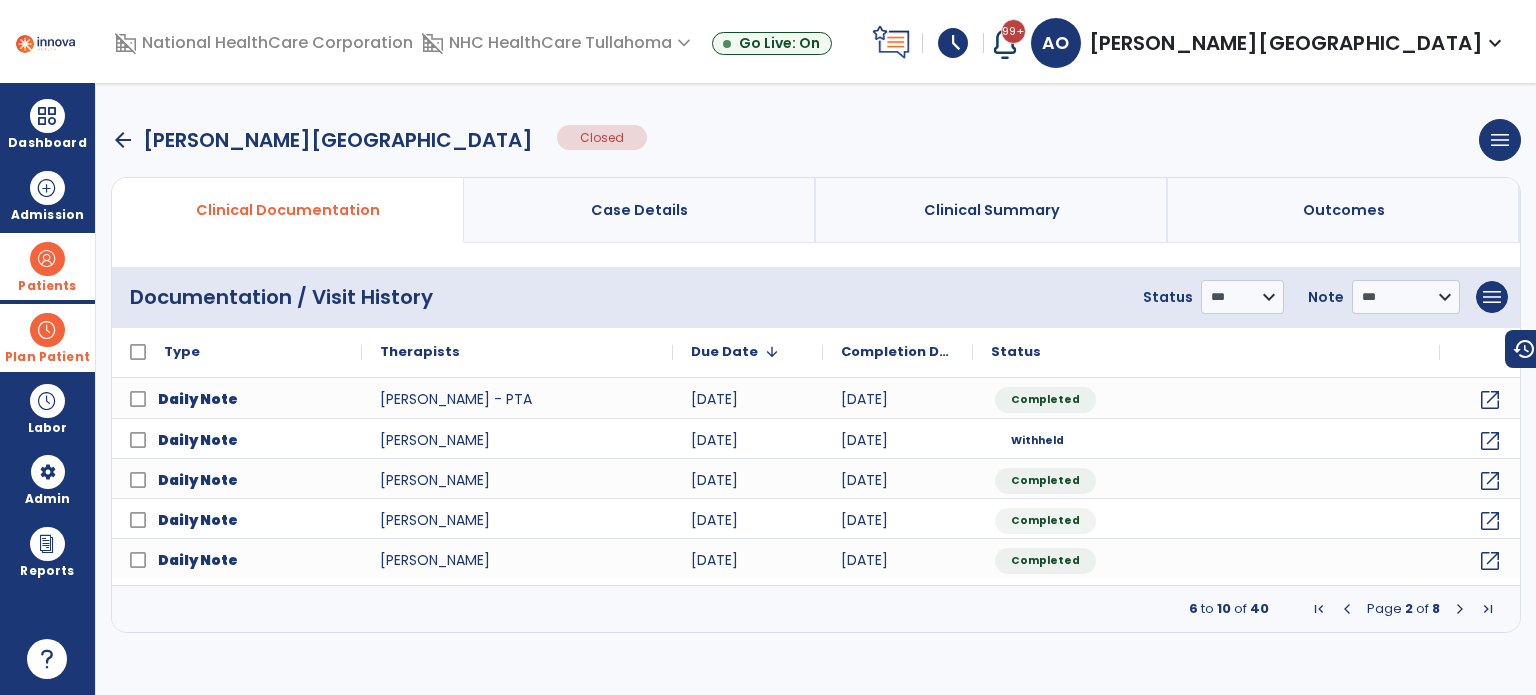 click at bounding box center [1460, 609] 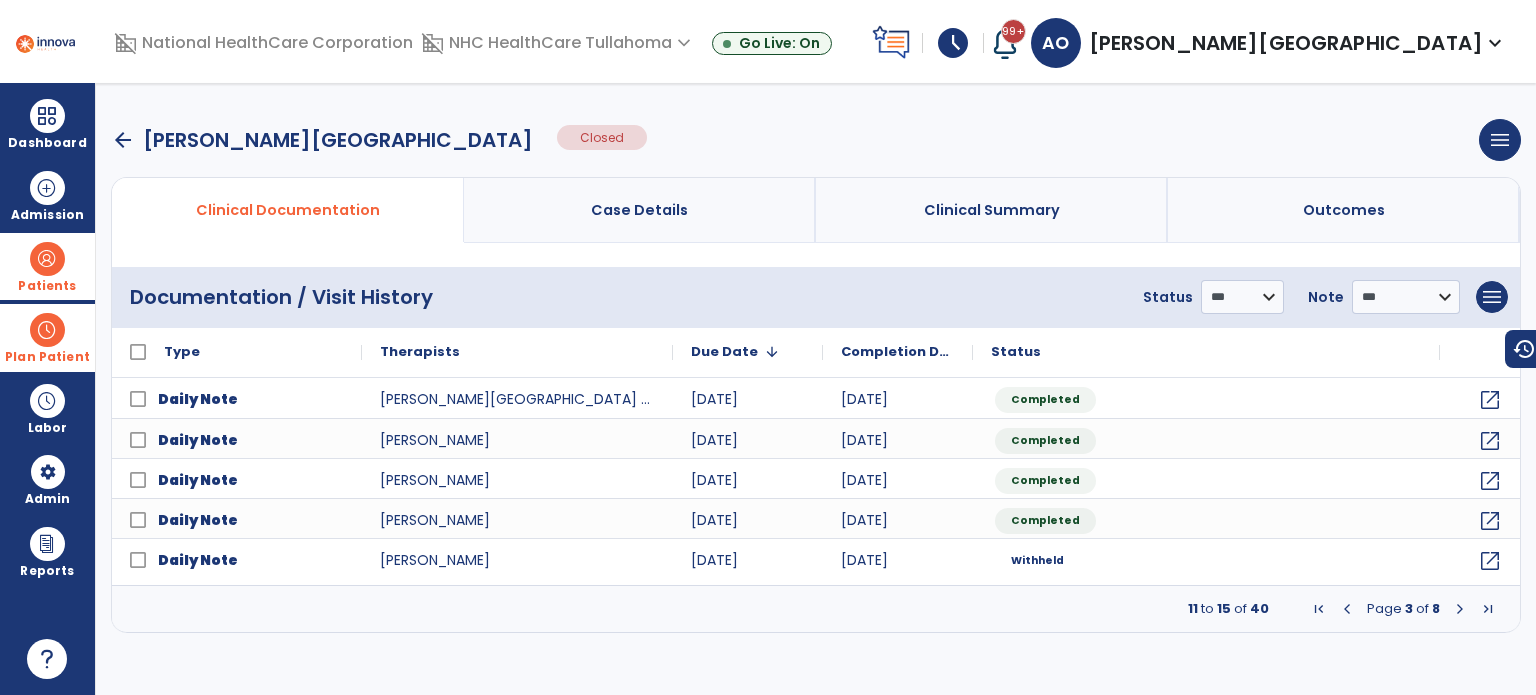 click at bounding box center (1460, 609) 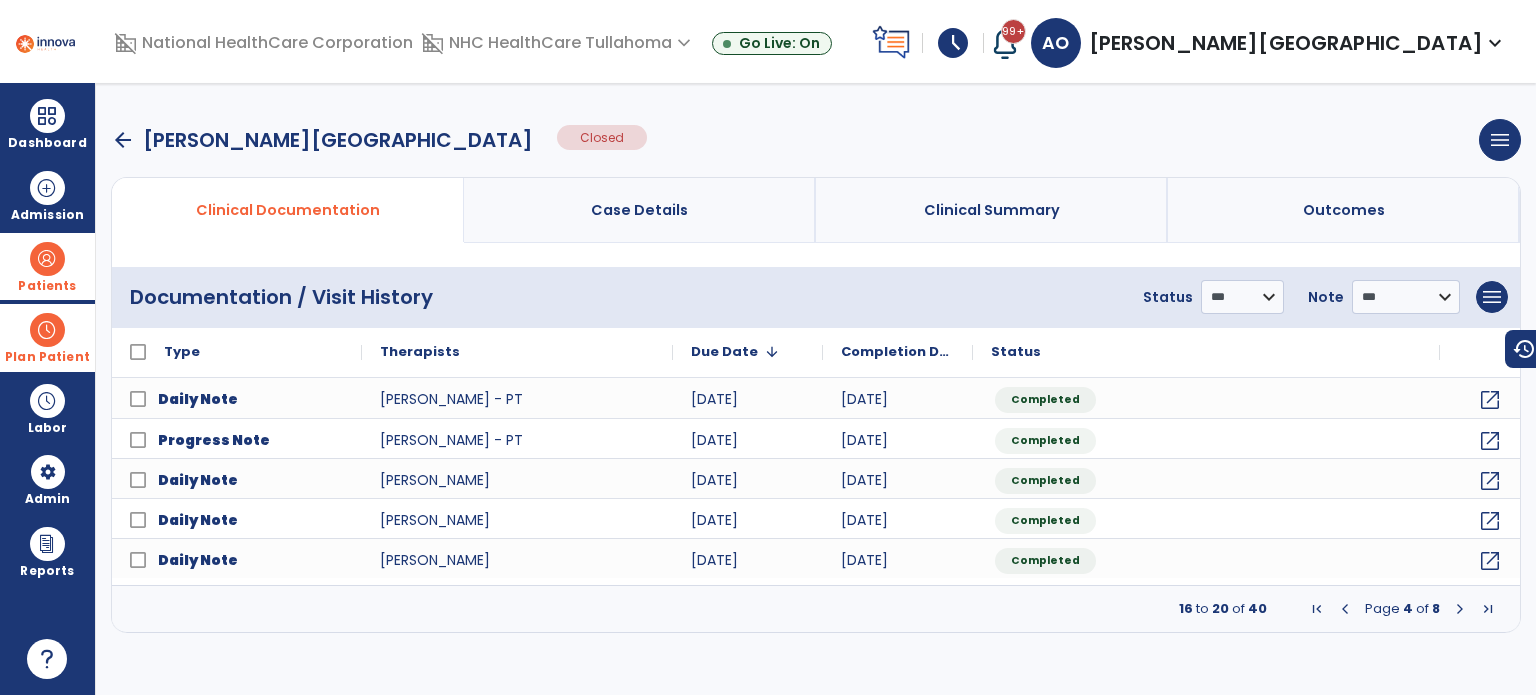 click at bounding box center (1460, 609) 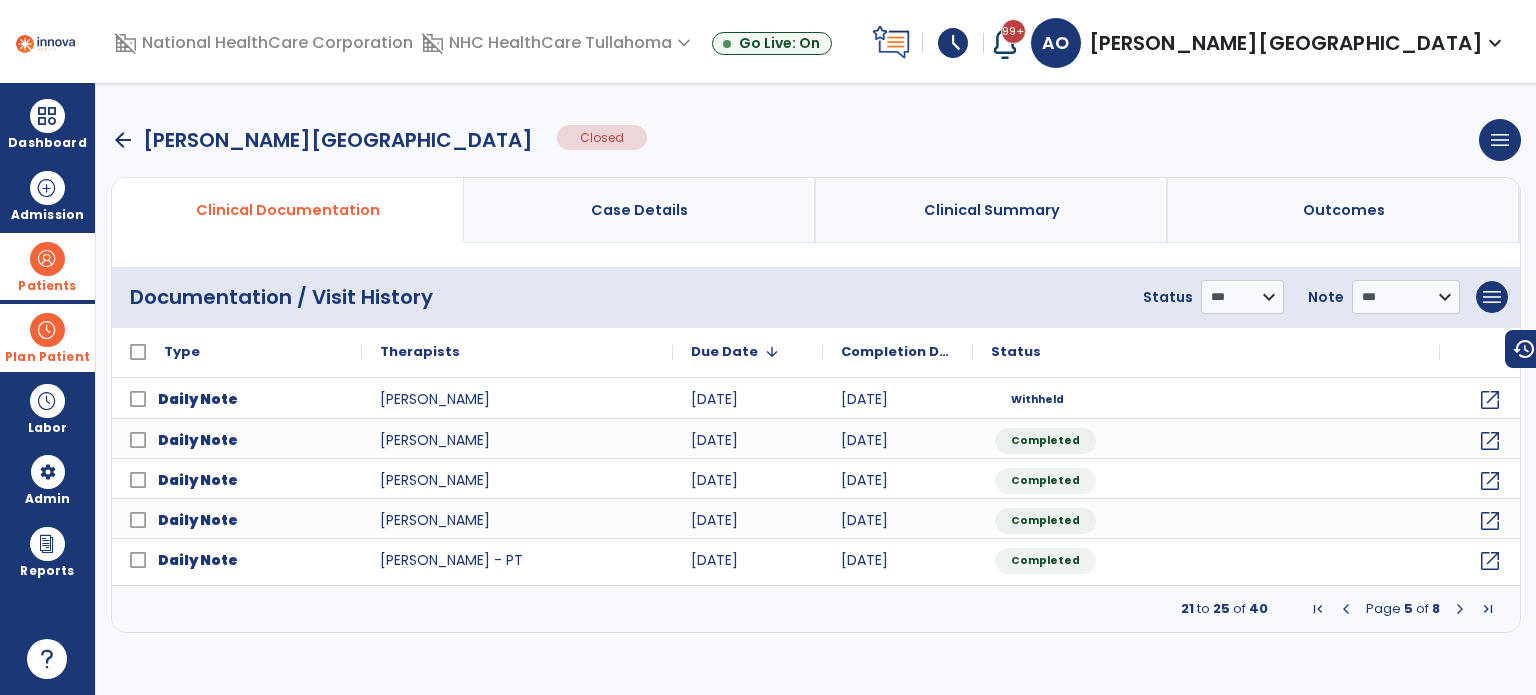 click on "arrow_back" at bounding box center [123, 140] 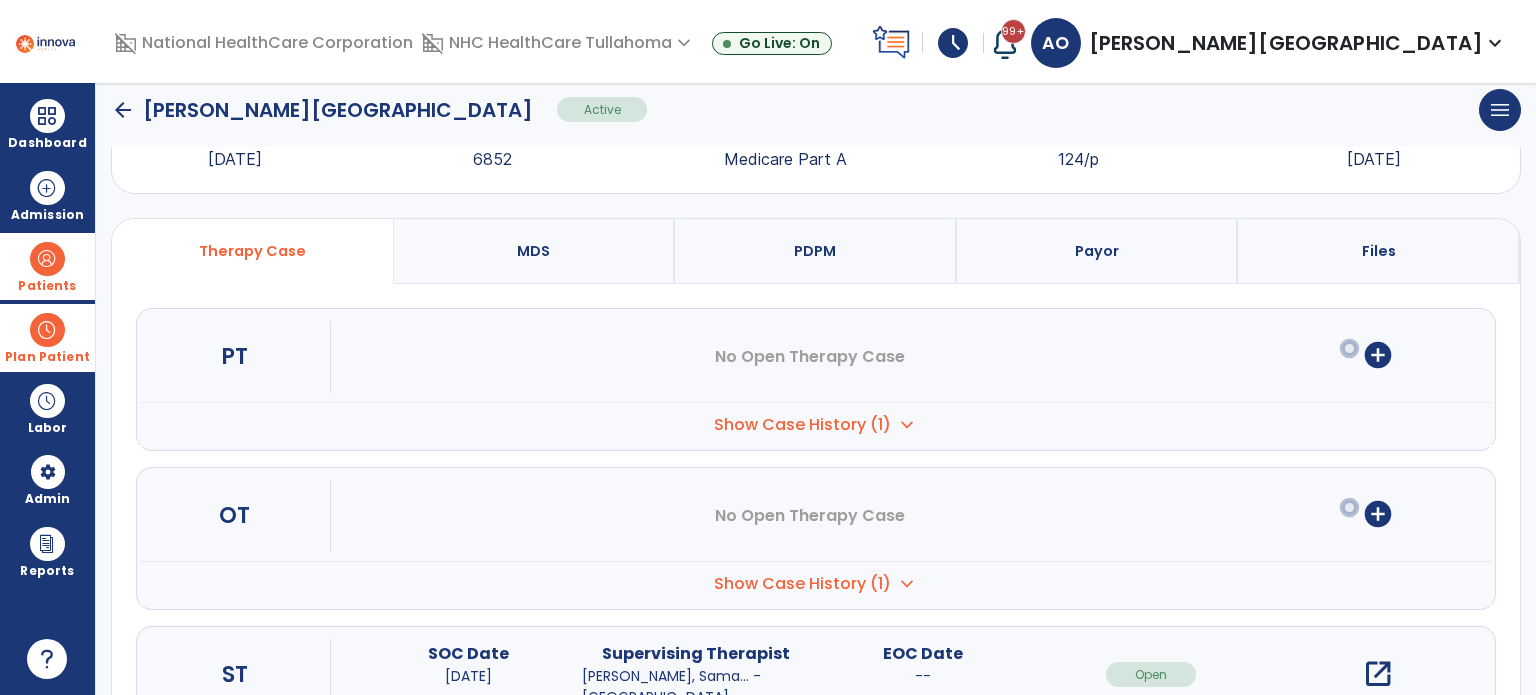 scroll, scrollTop: 87, scrollLeft: 0, axis: vertical 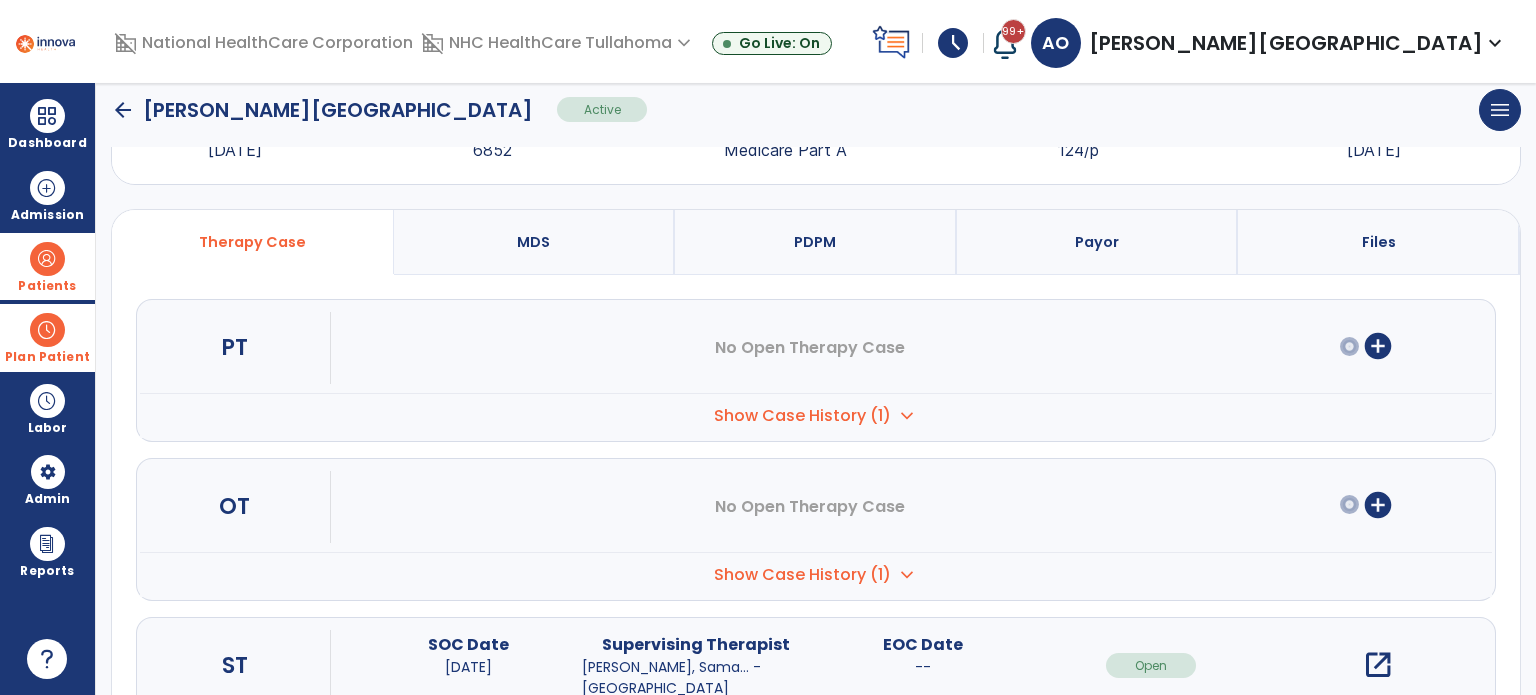click on "Show Case History (1)" at bounding box center (802, 416) 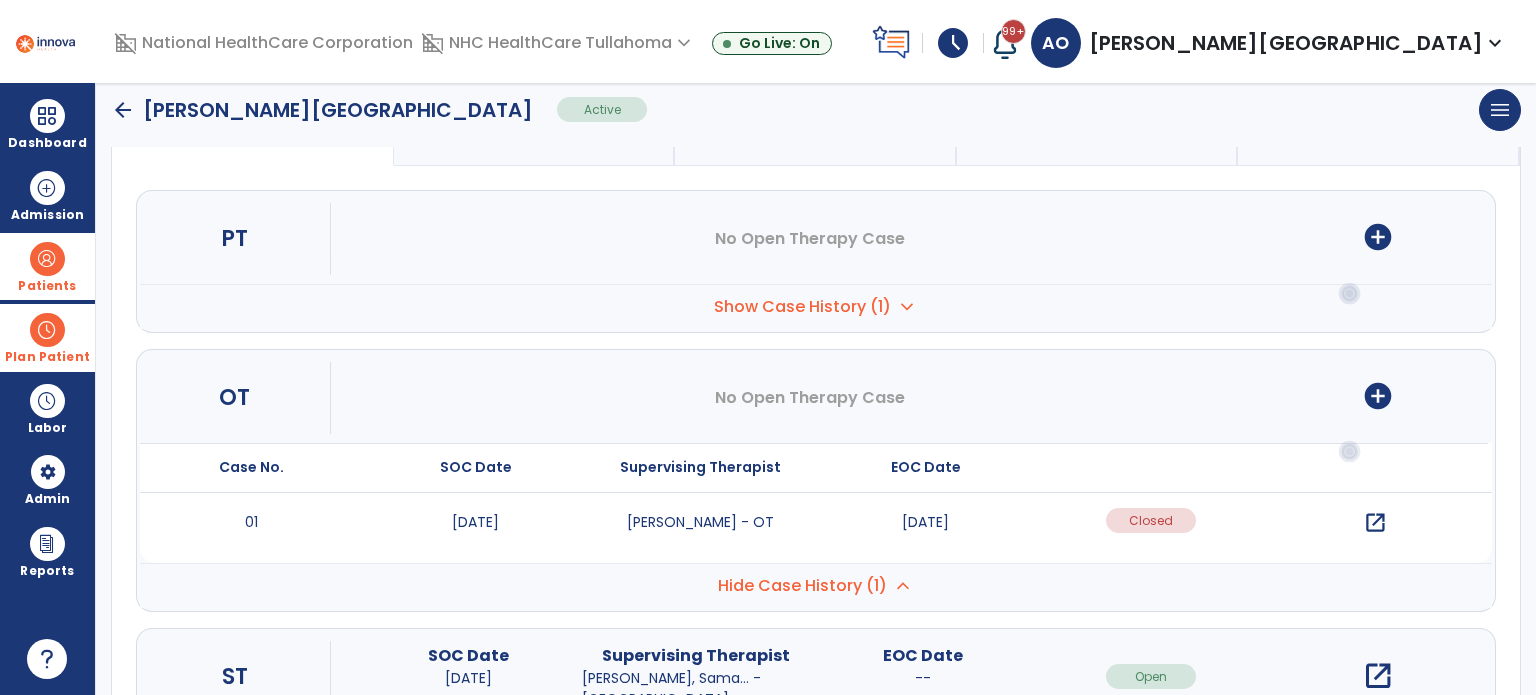 scroll, scrollTop: 136, scrollLeft: 0, axis: vertical 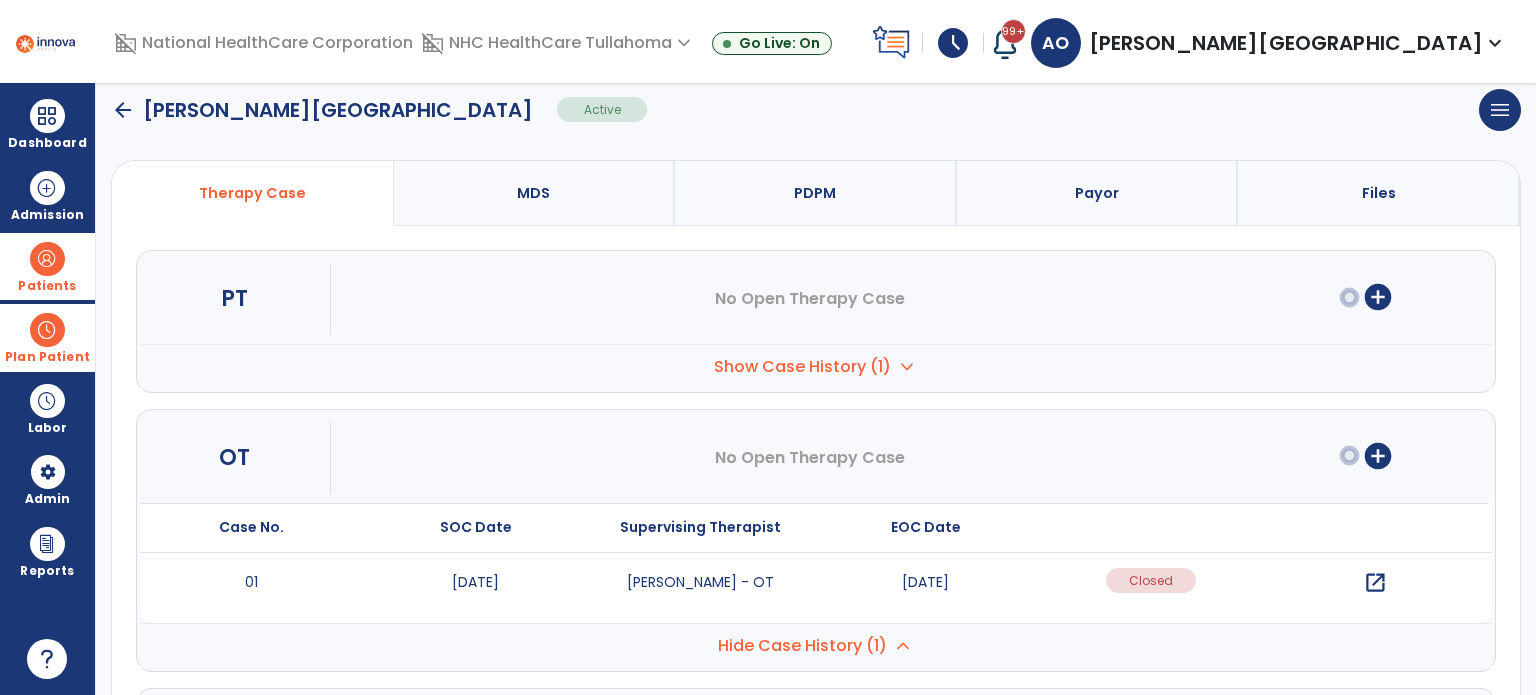 click on "Plan Patient" at bounding box center [47, 286] 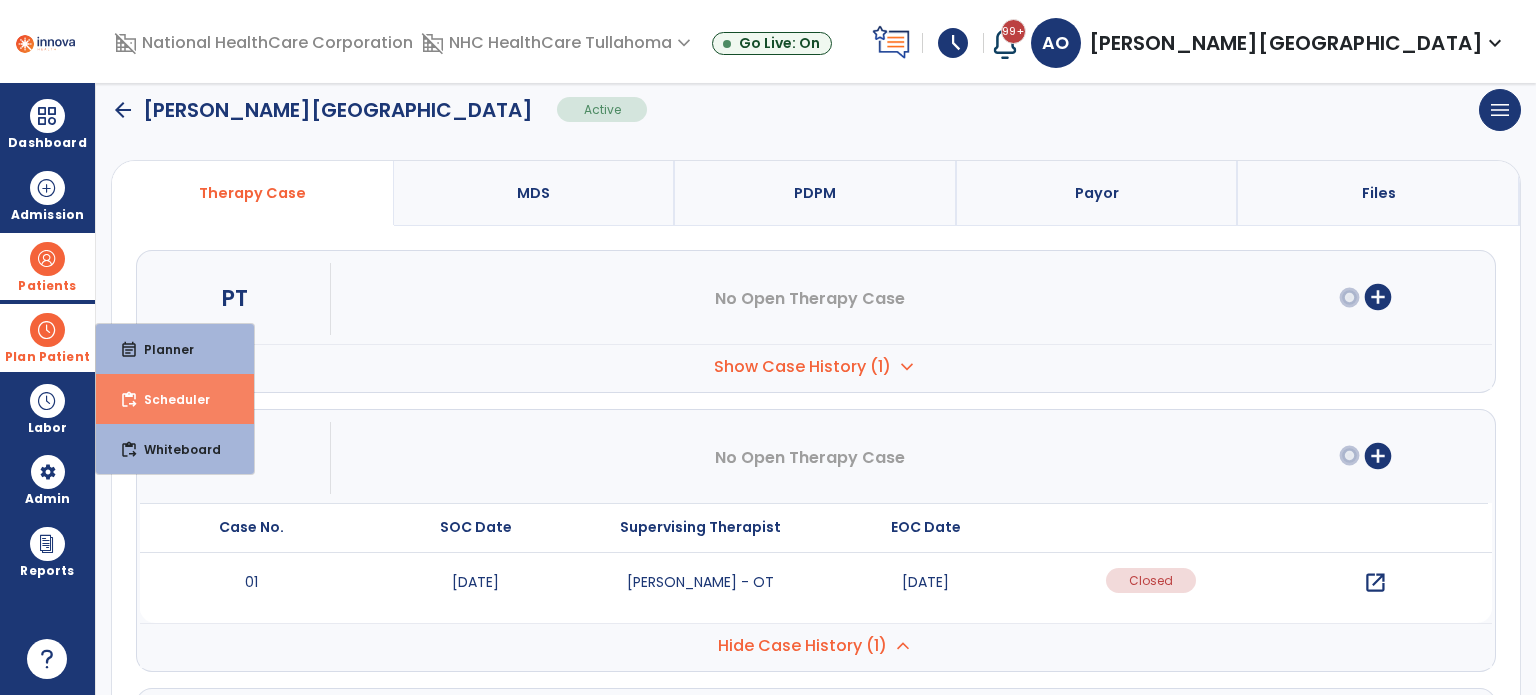 click on "Scheduler" at bounding box center [169, 399] 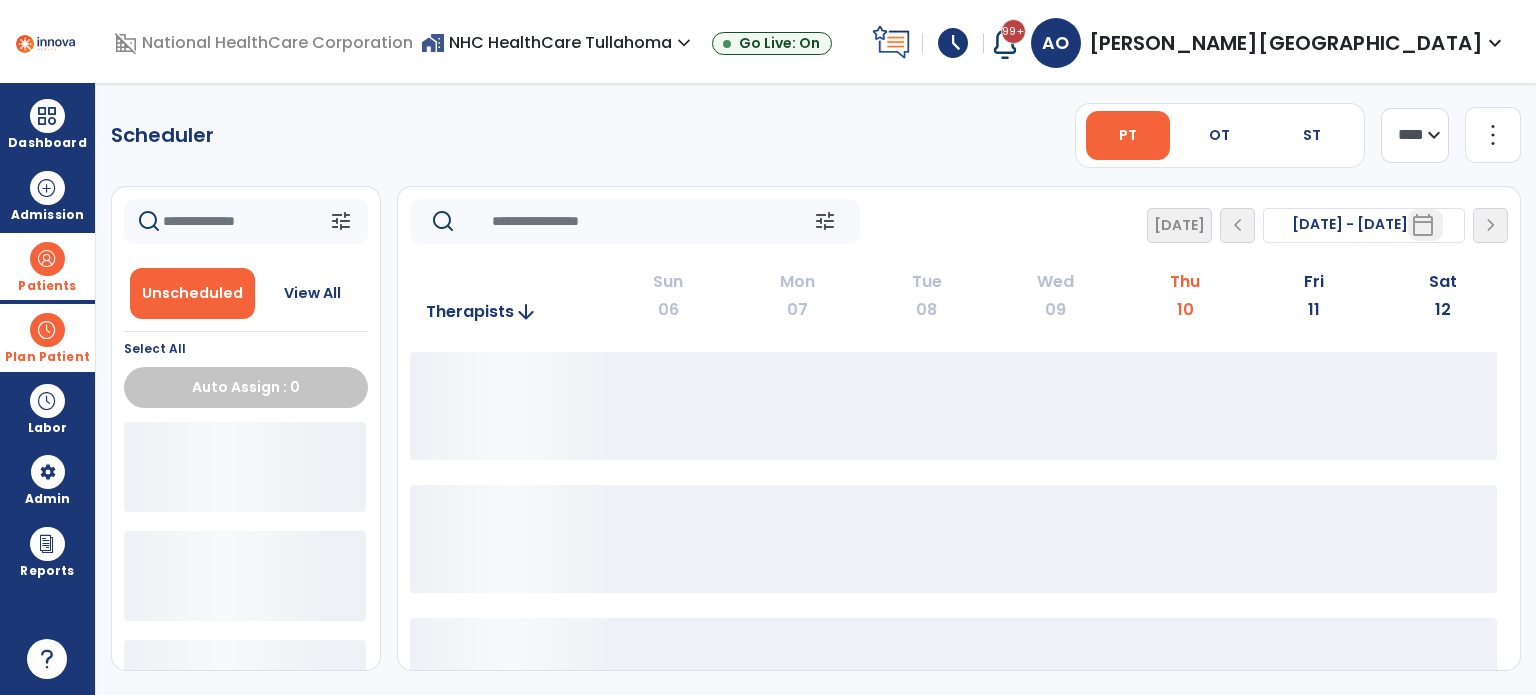 scroll, scrollTop: 0, scrollLeft: 0, axis: both 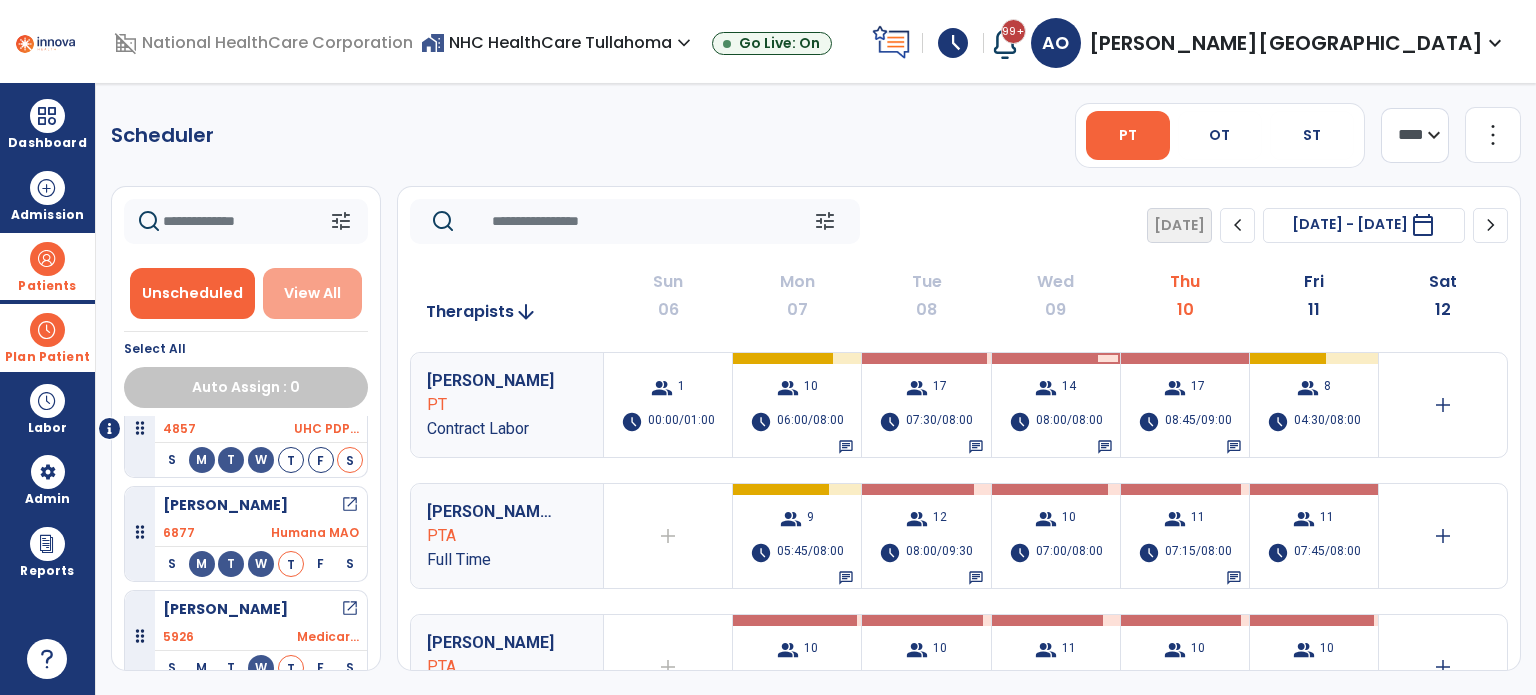 click on "View All" at bounding box center (312, 293) 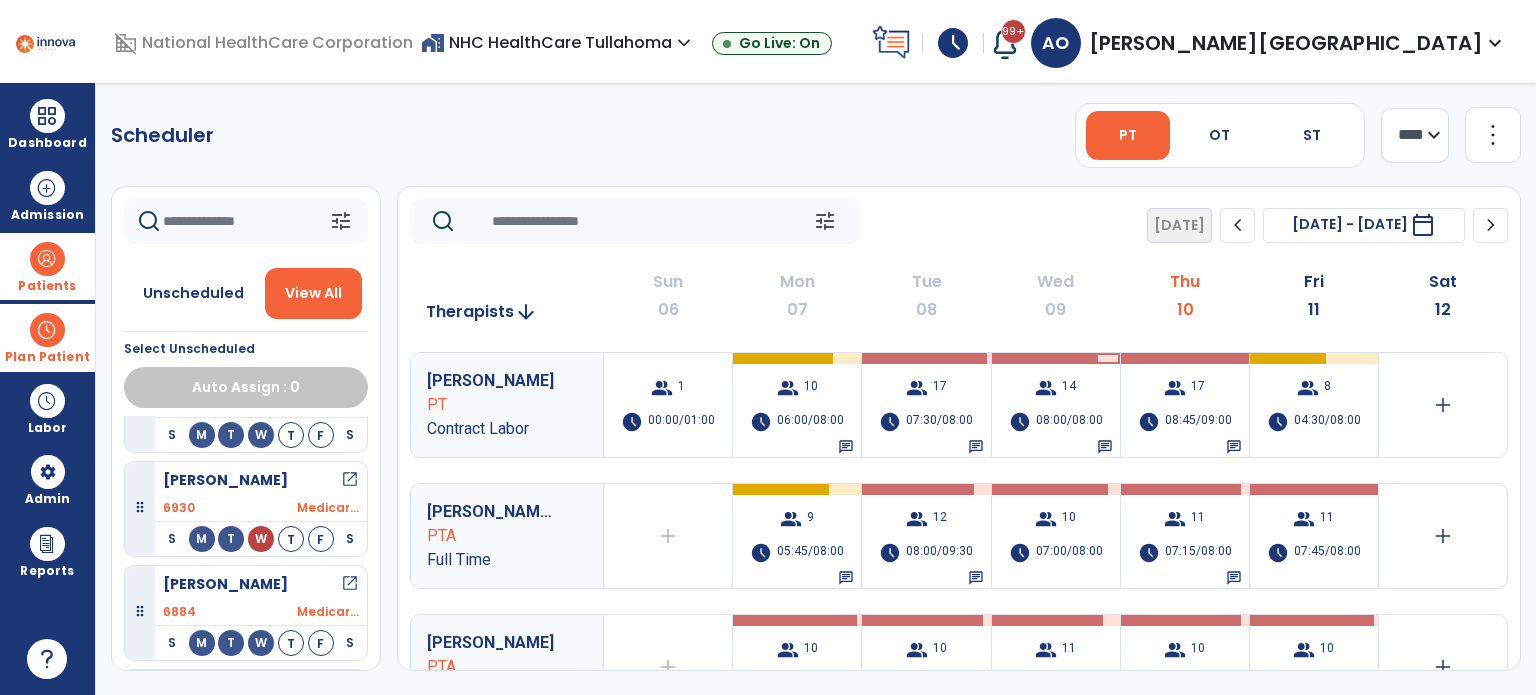 scroll, scrollTop: 1724, scrollLeft: 0, axis: vertical 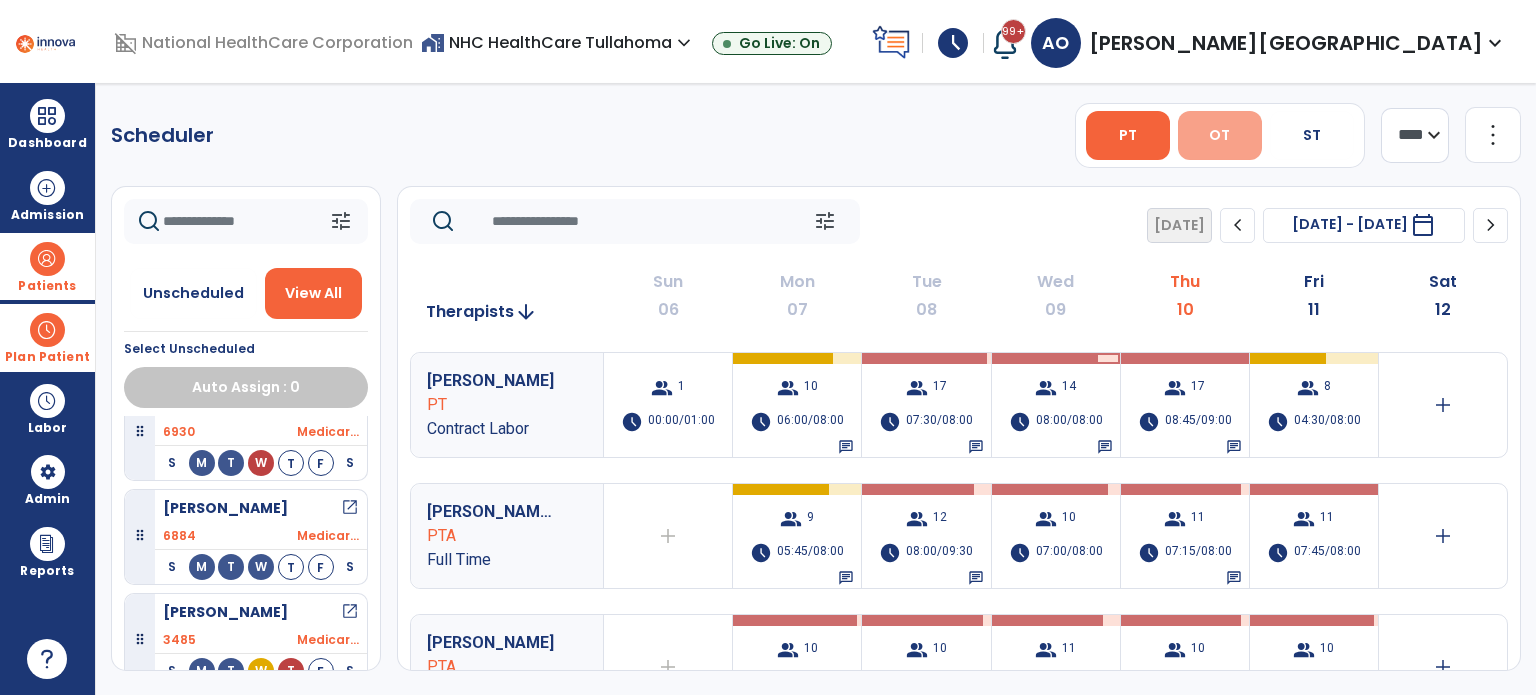 click on "OT" at bounding box center [1220, 135] 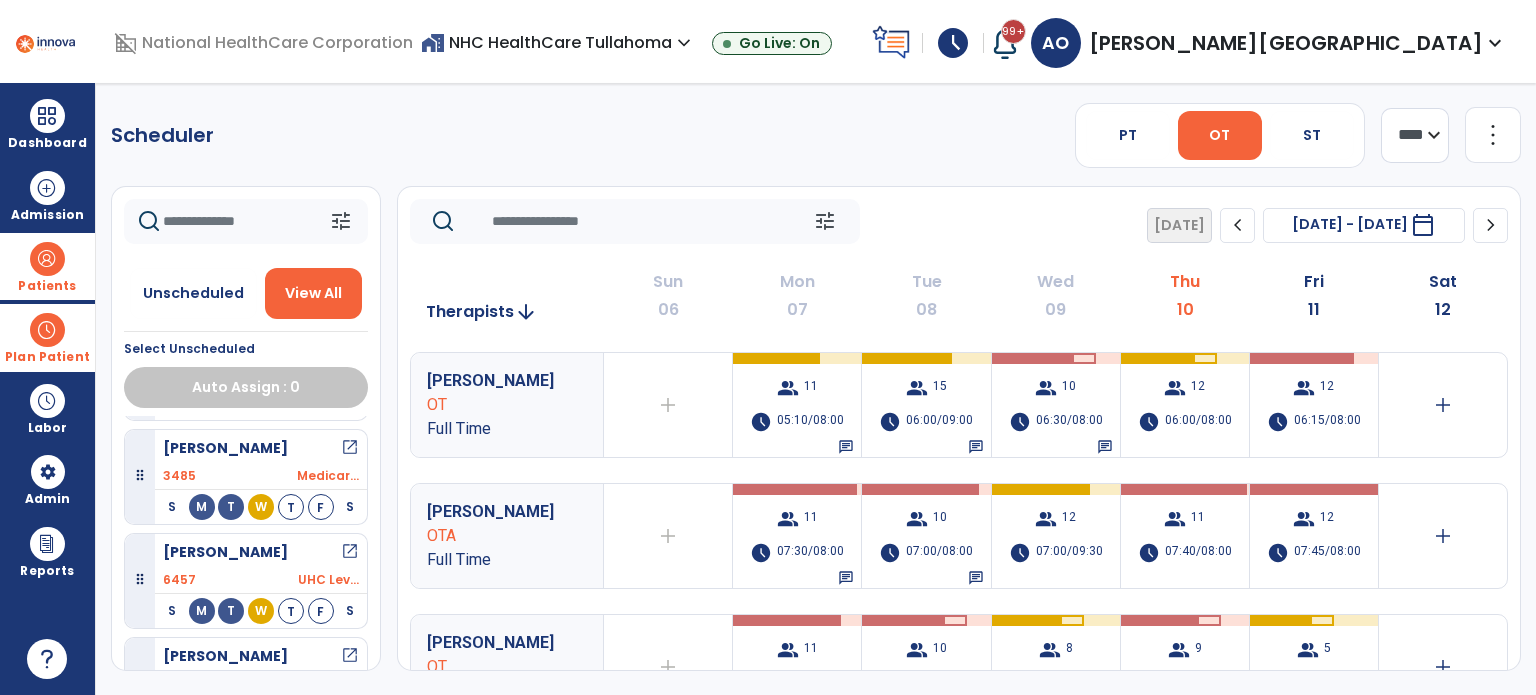 scroll, scrollTop: 1213, scrollLeft: 0, axis: vertical 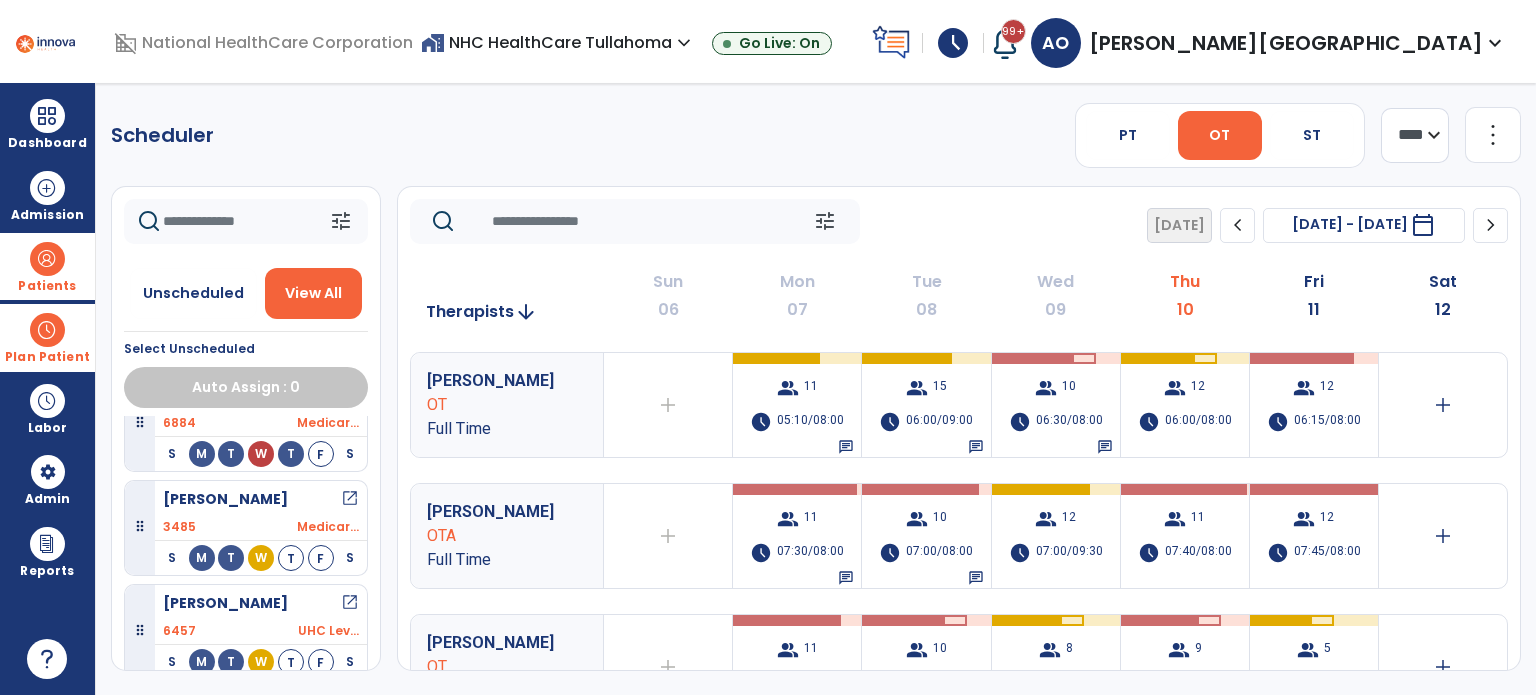 click at bounding box center [47, 330] 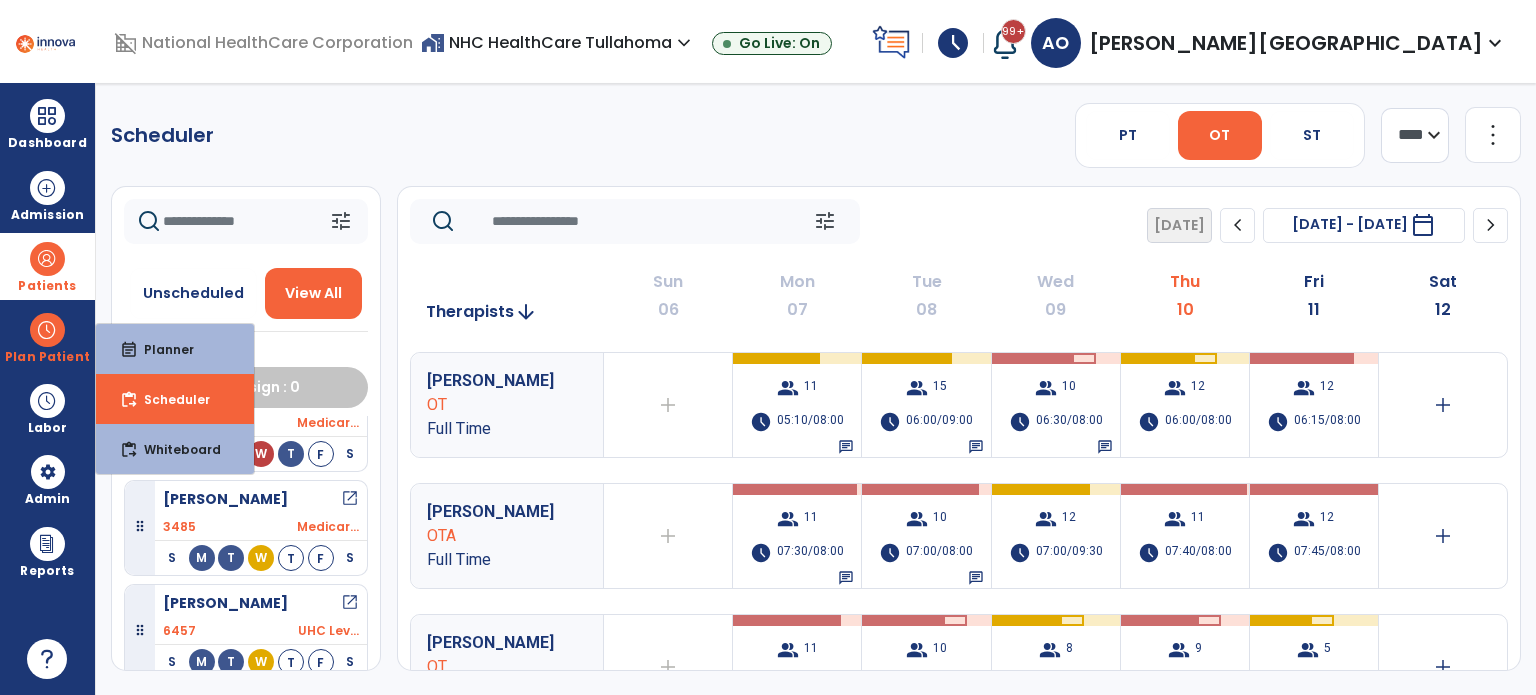 click at bounding box center [47, 259] 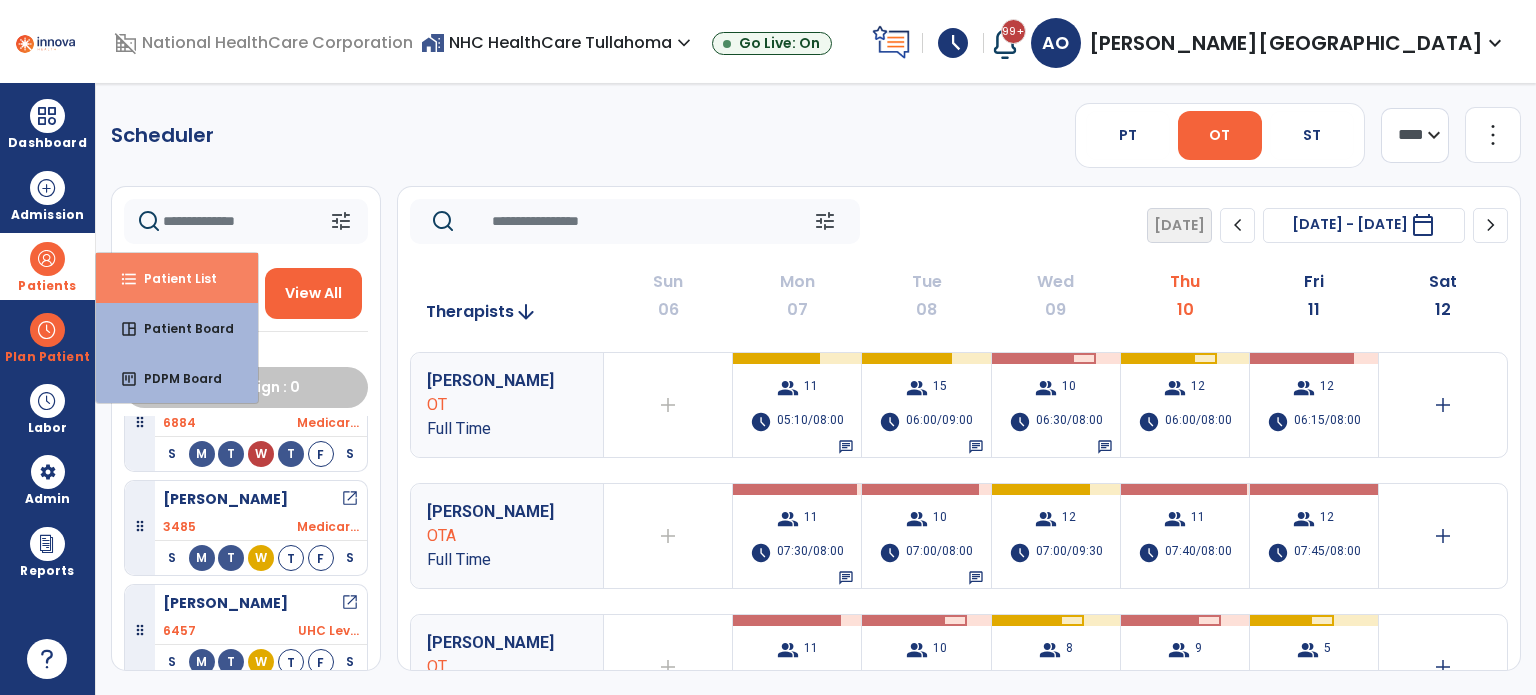 click on "format_list_bulleted" at bounding box center [129, 279] 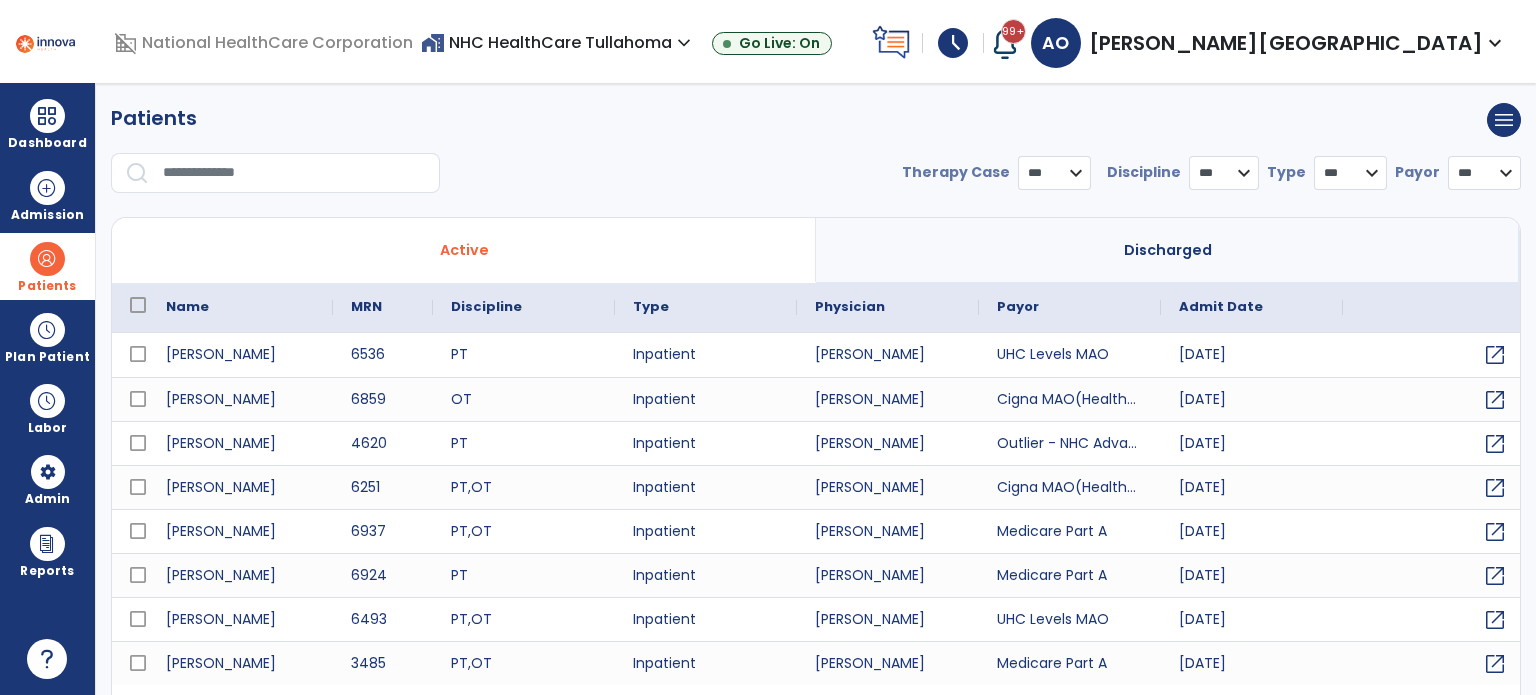 select on "***" 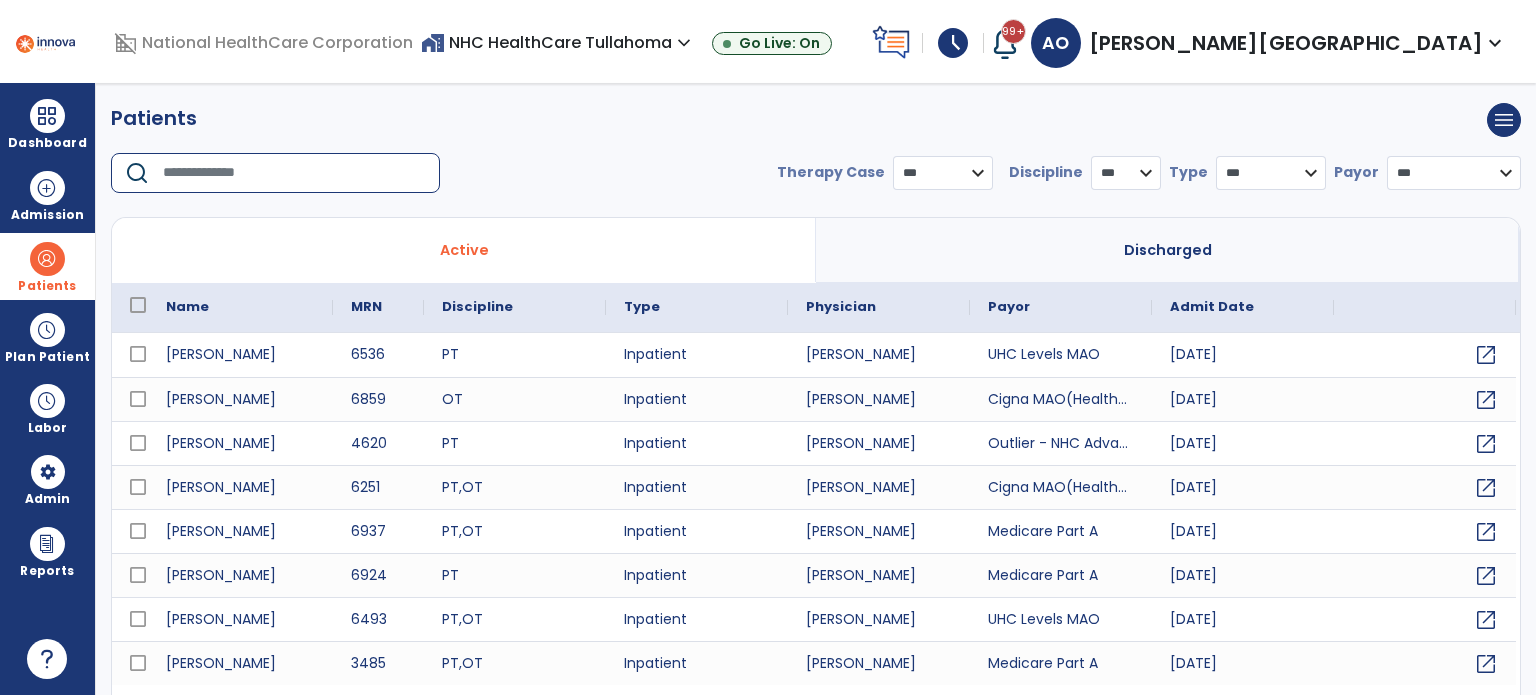 click at bounding box center [294, 173] 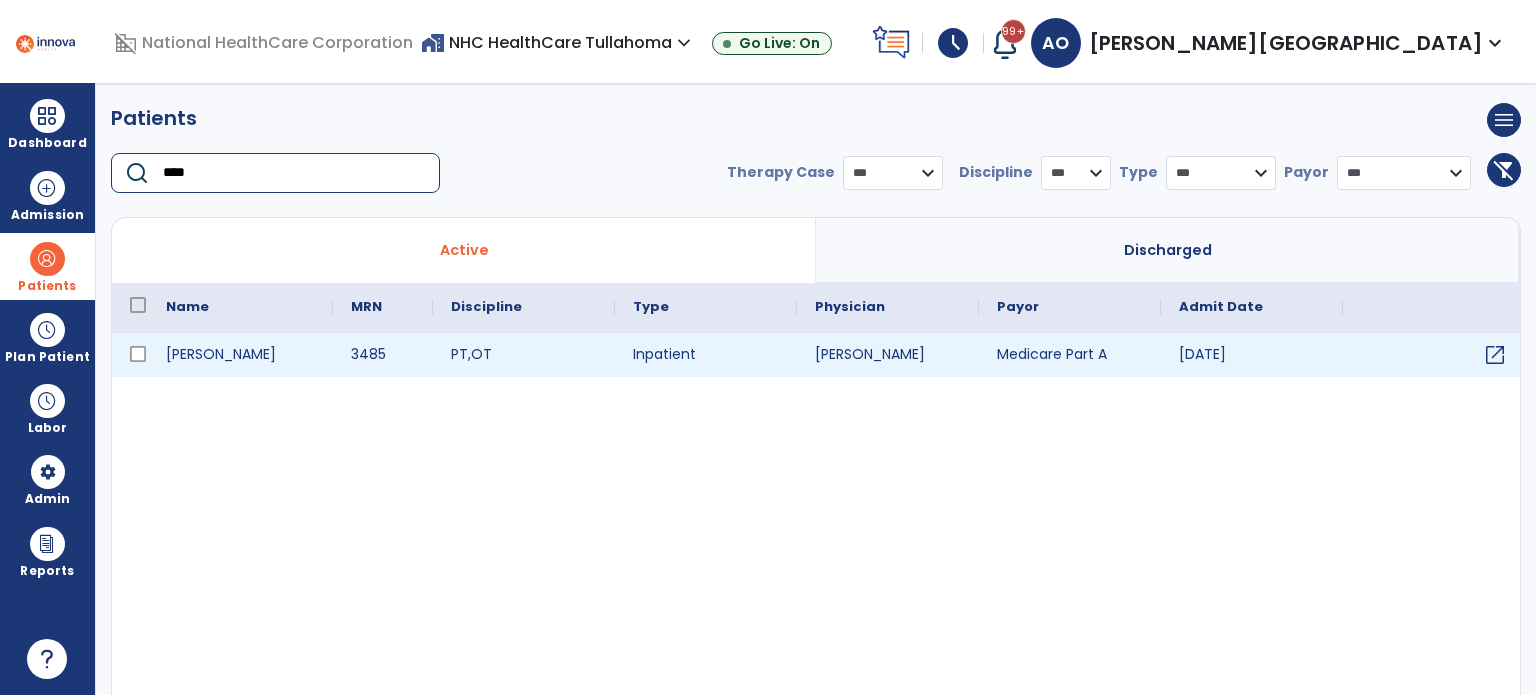 type on "****" 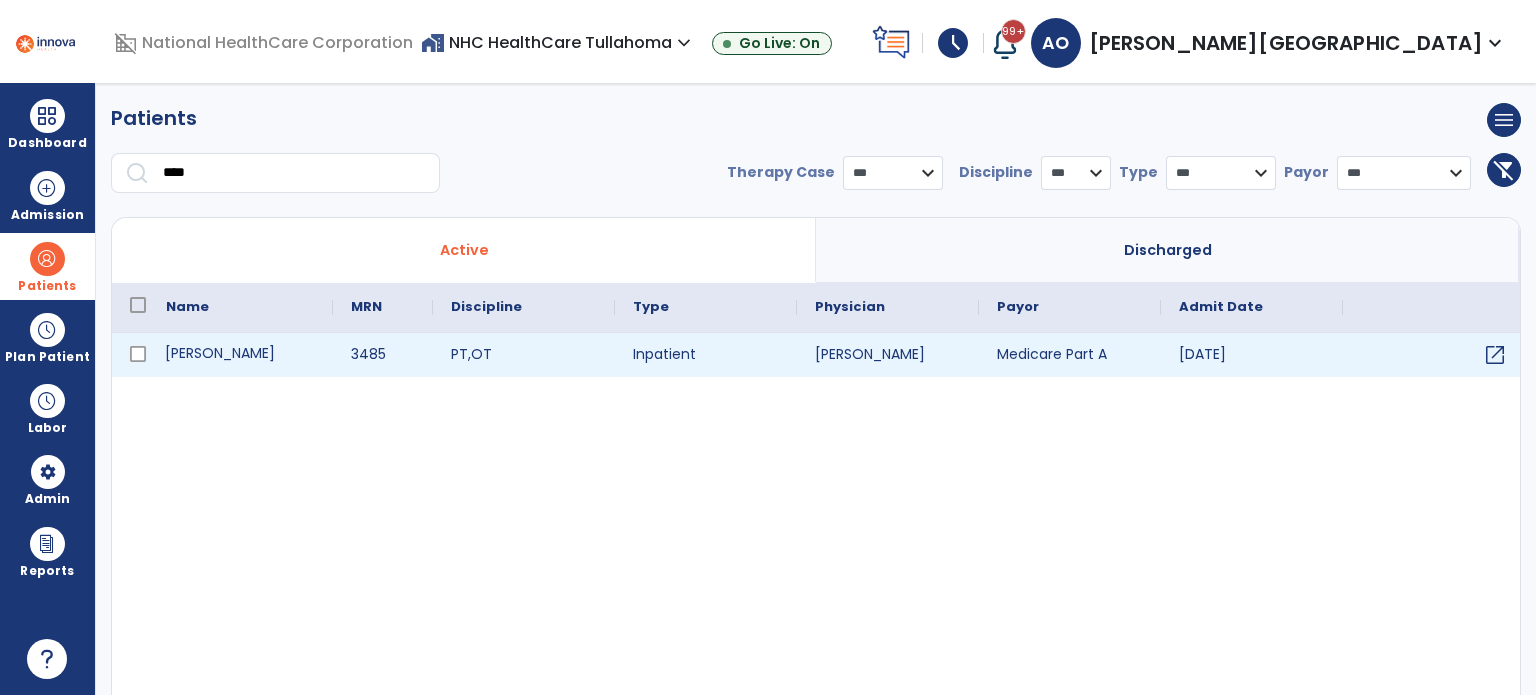 click on "[PERSON_NAME]" at bounding box center [240, 355] 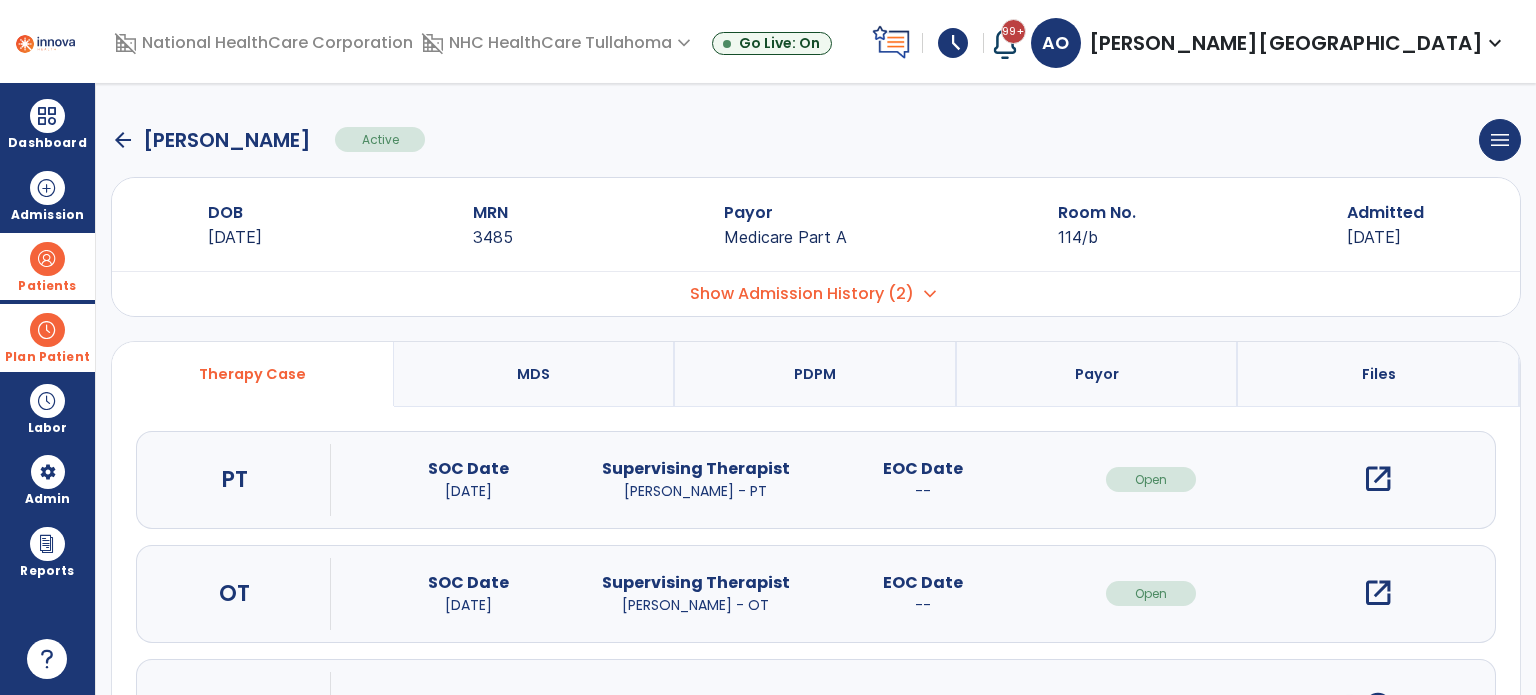 click on "Plan Patient" at bounding box center [47, 266] 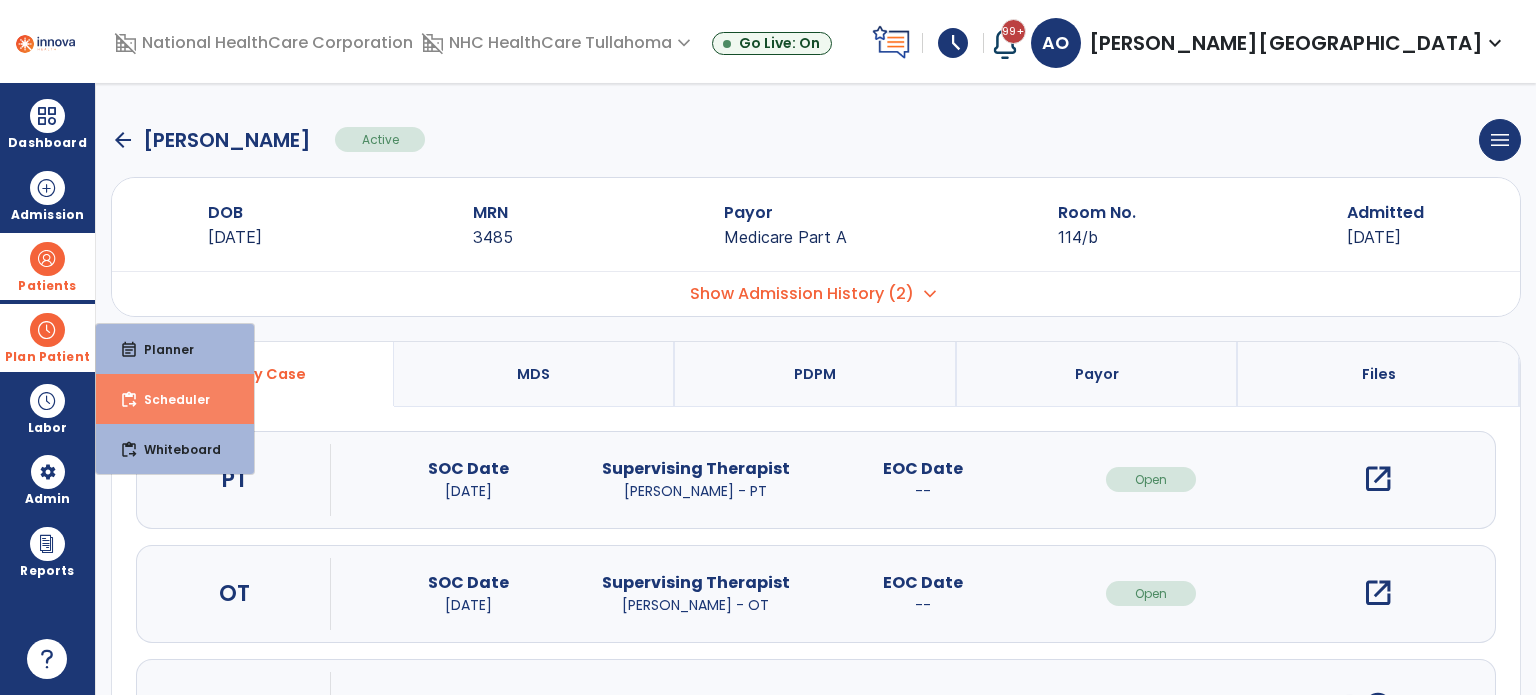 click on "content_paste_go  Scheduler" at bounding box center [175, 399] 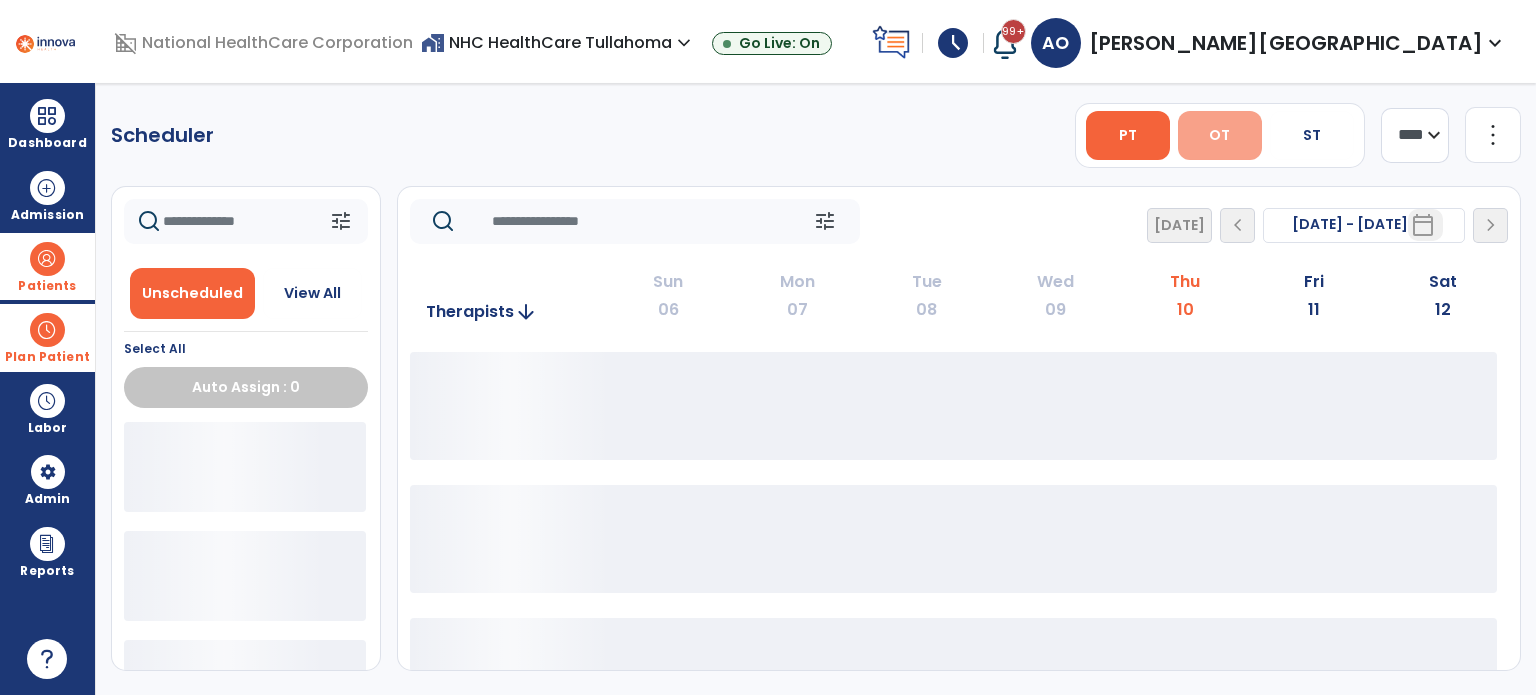 click on "OT" at bounding box center [1219, 135] 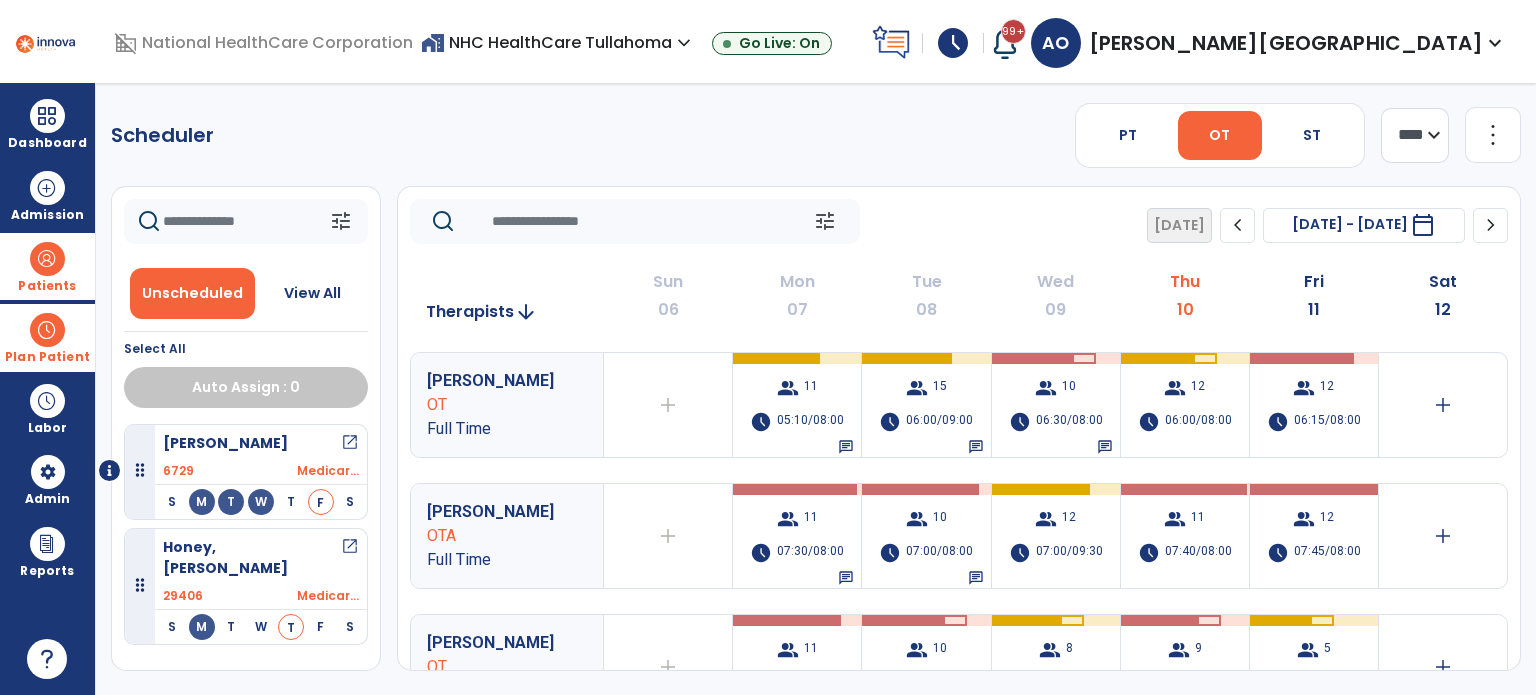 click on "Patients" at bounding box center [47, 266] 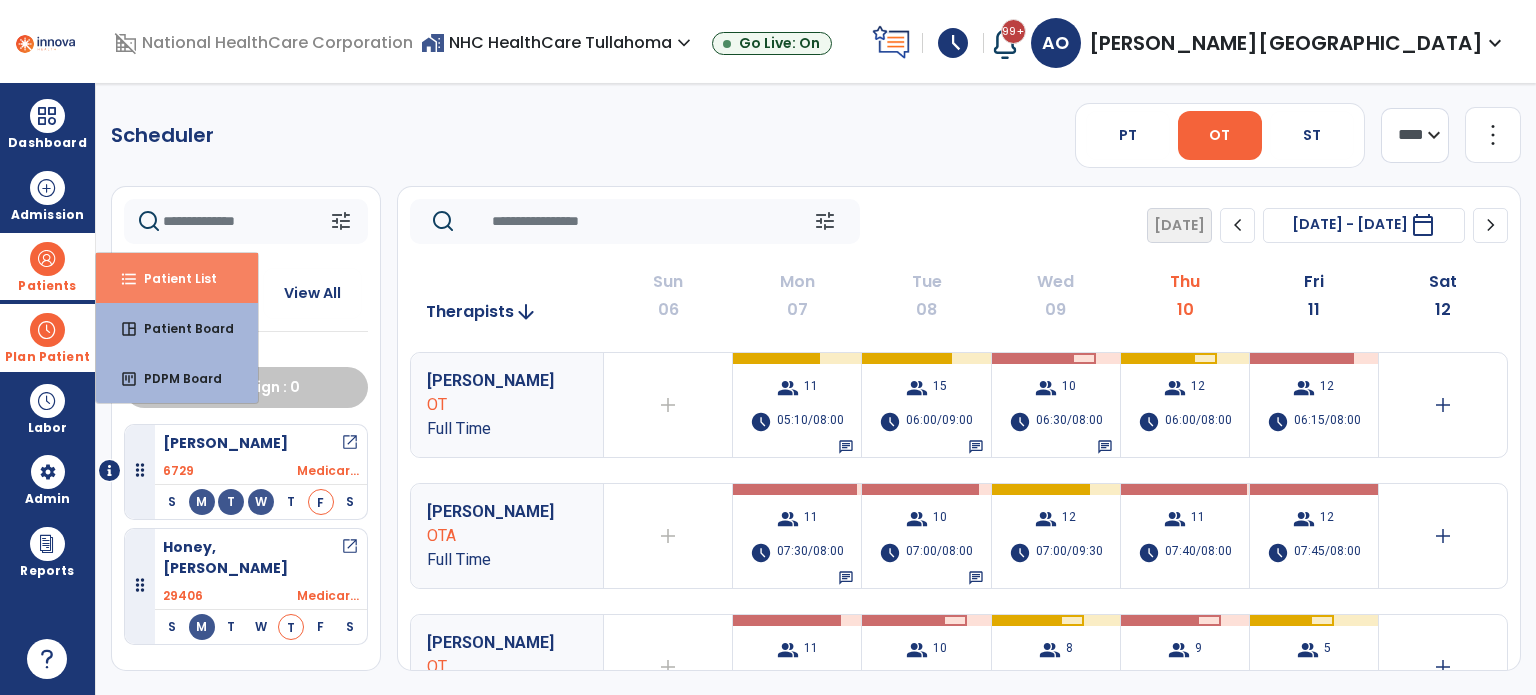 click on "Patient List" at bounding box center [172, 278] 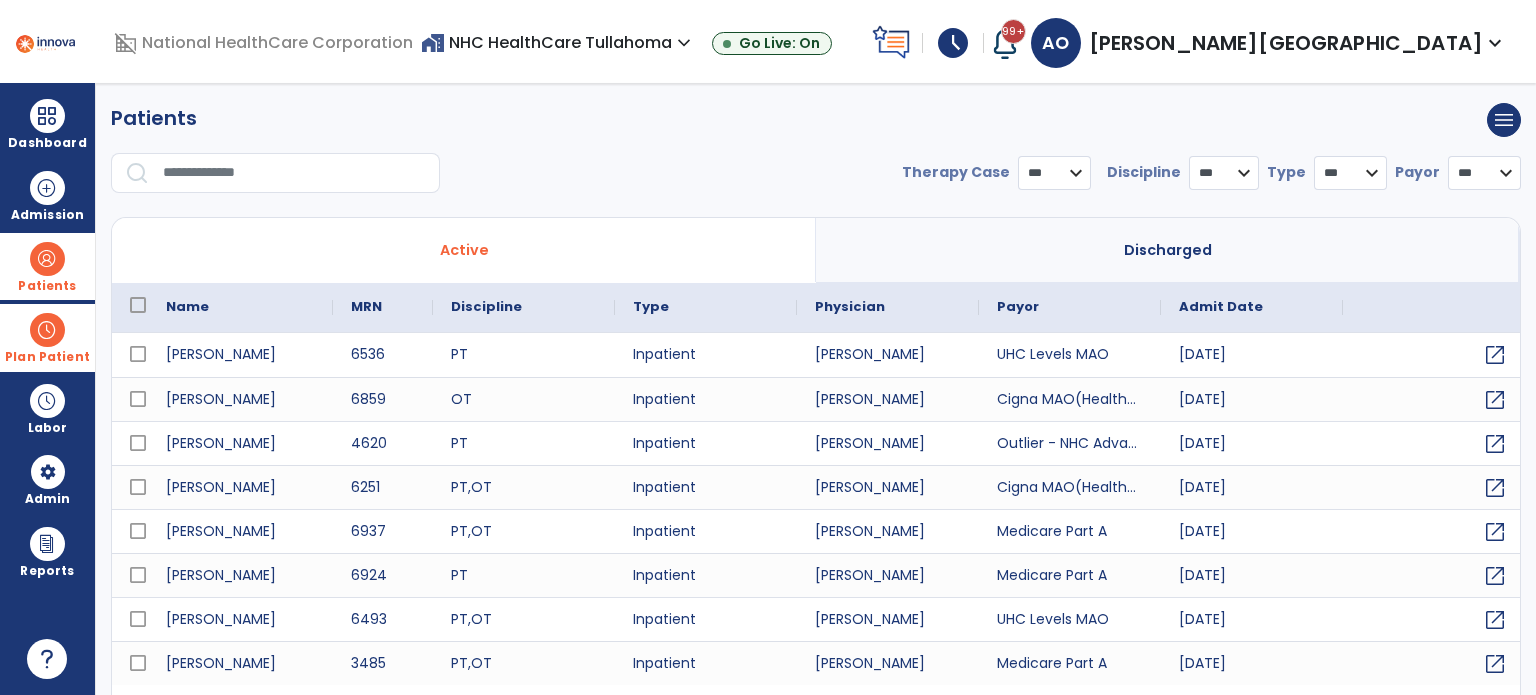 select on "***" 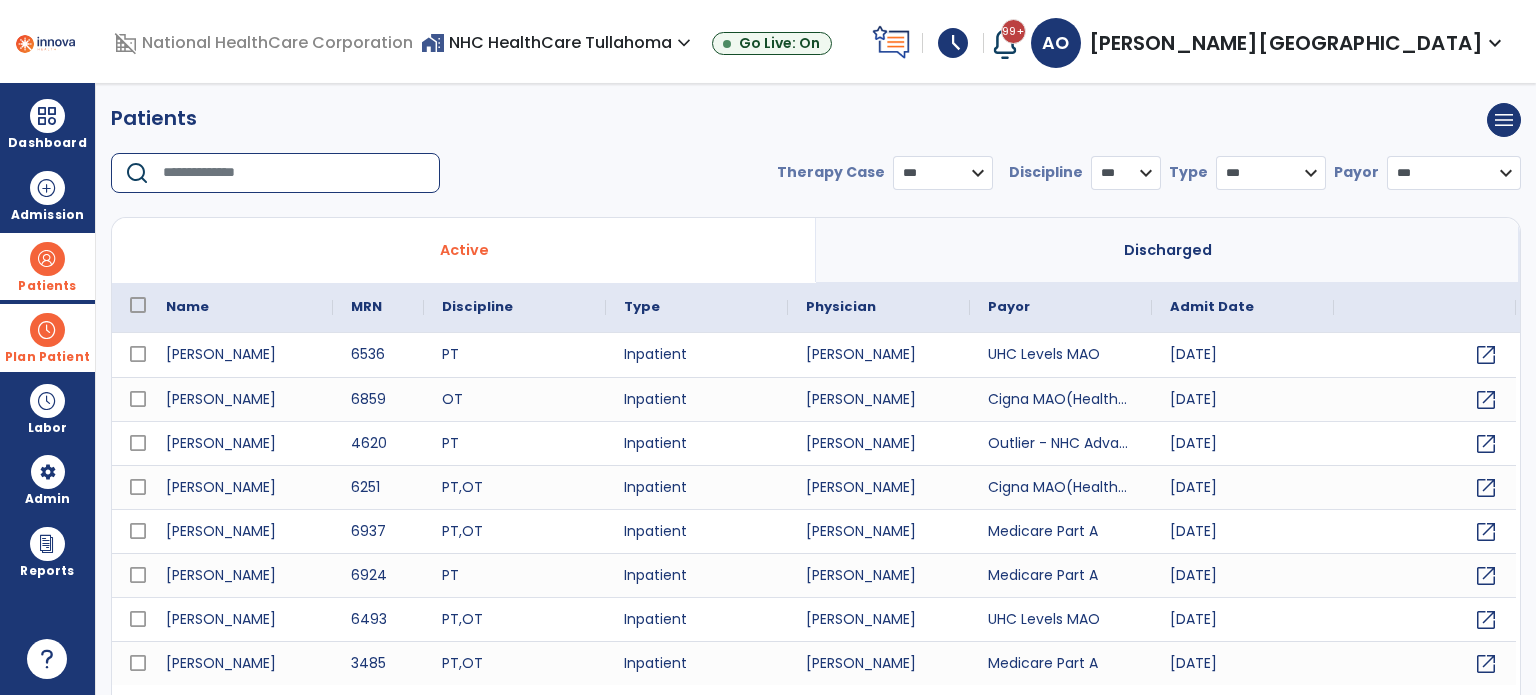 click at bounding box center [294, 173] 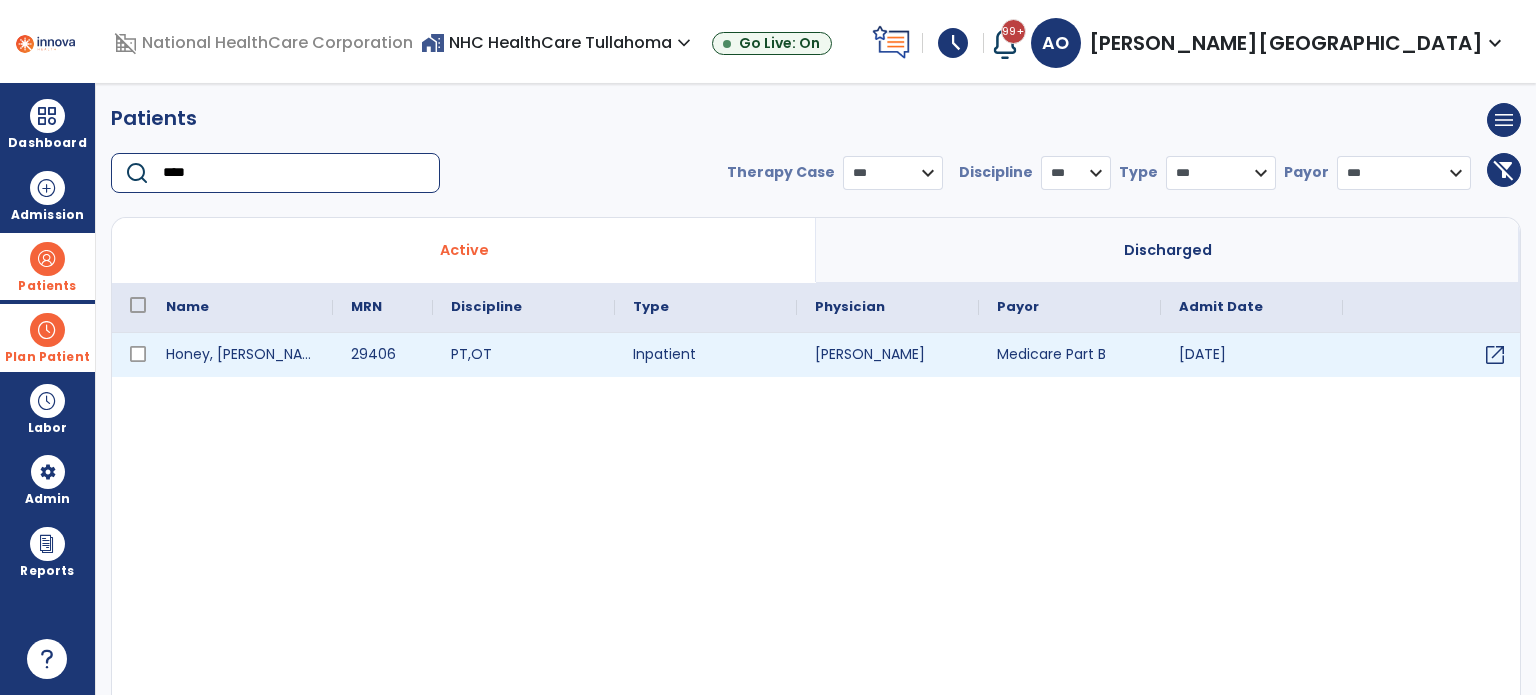 type on "****" 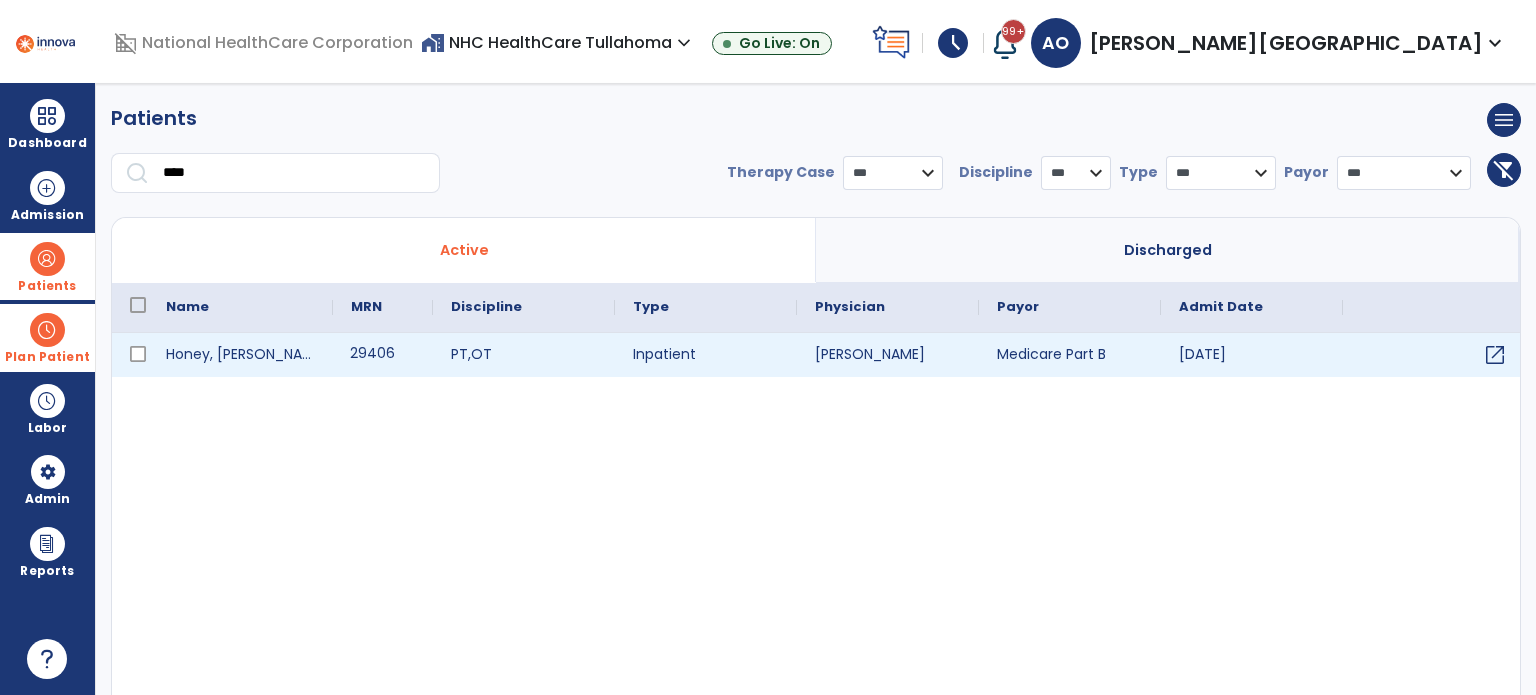 click on "29406" at bounding box center (383, 355) 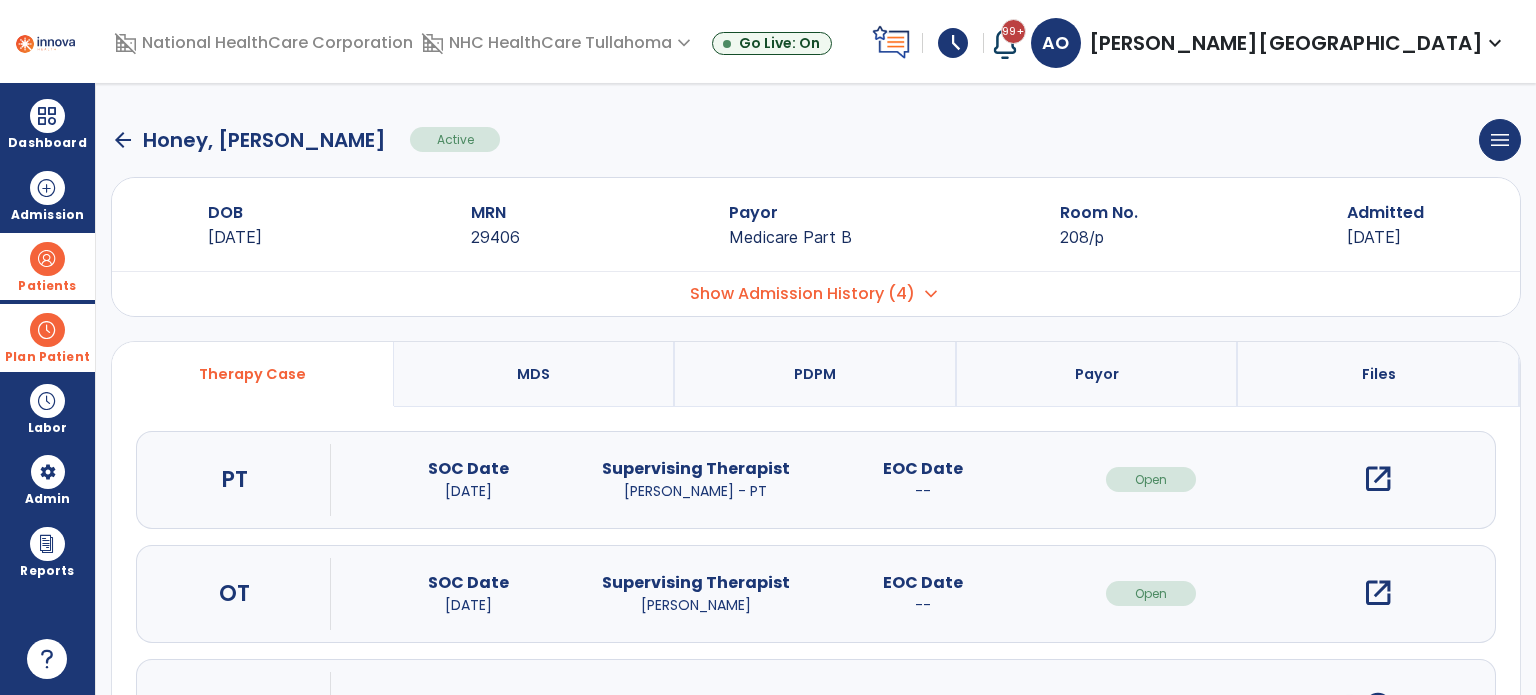click on "open_in_new" at bounding box center (1378, 479) 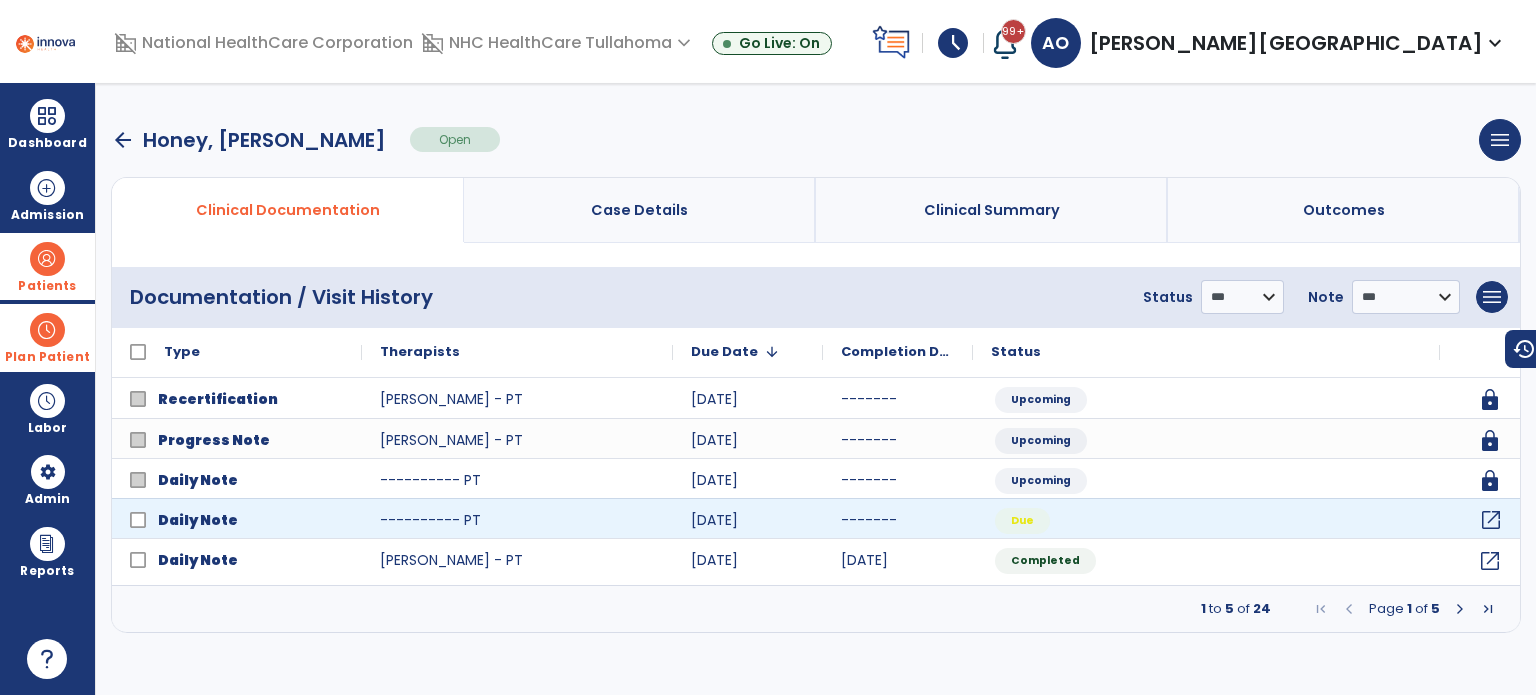 click on "open_in_new" 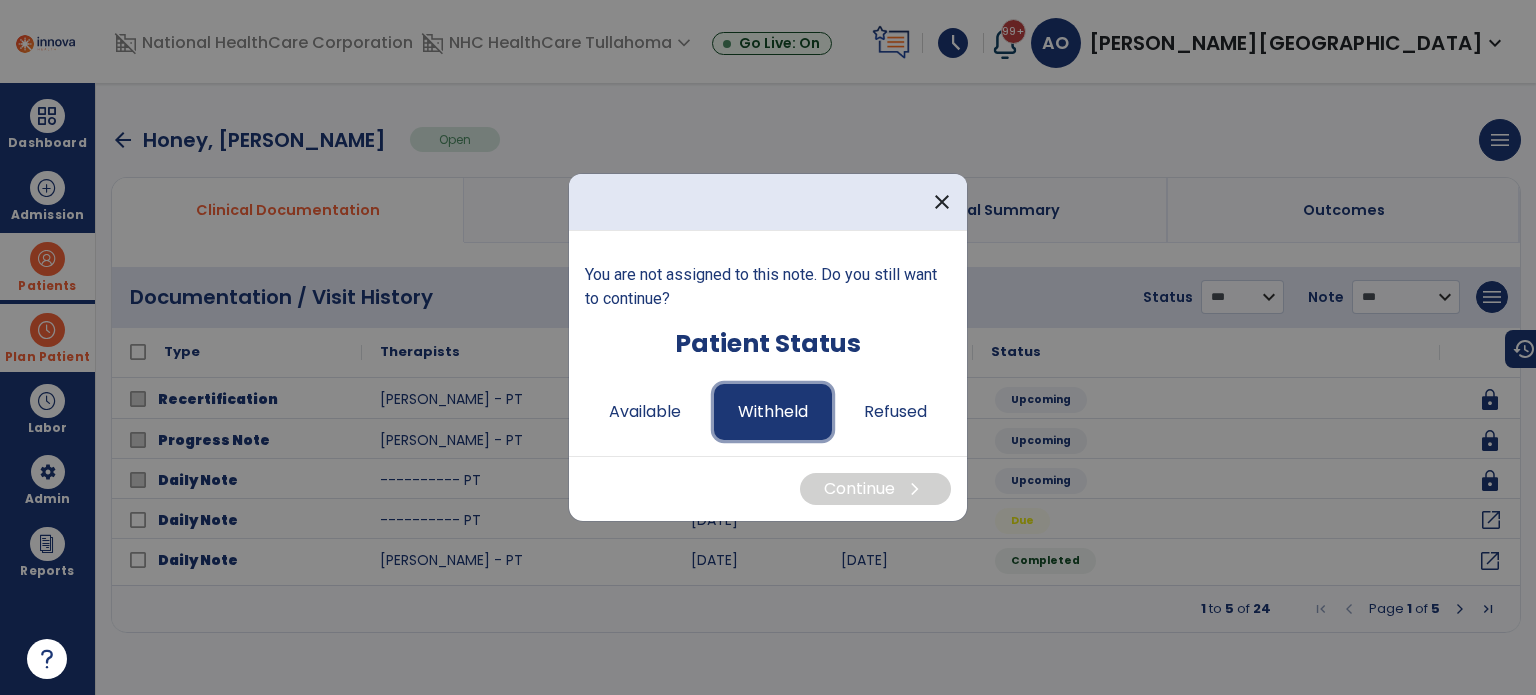 click on "Withheld" at bounding box center (773, 412) 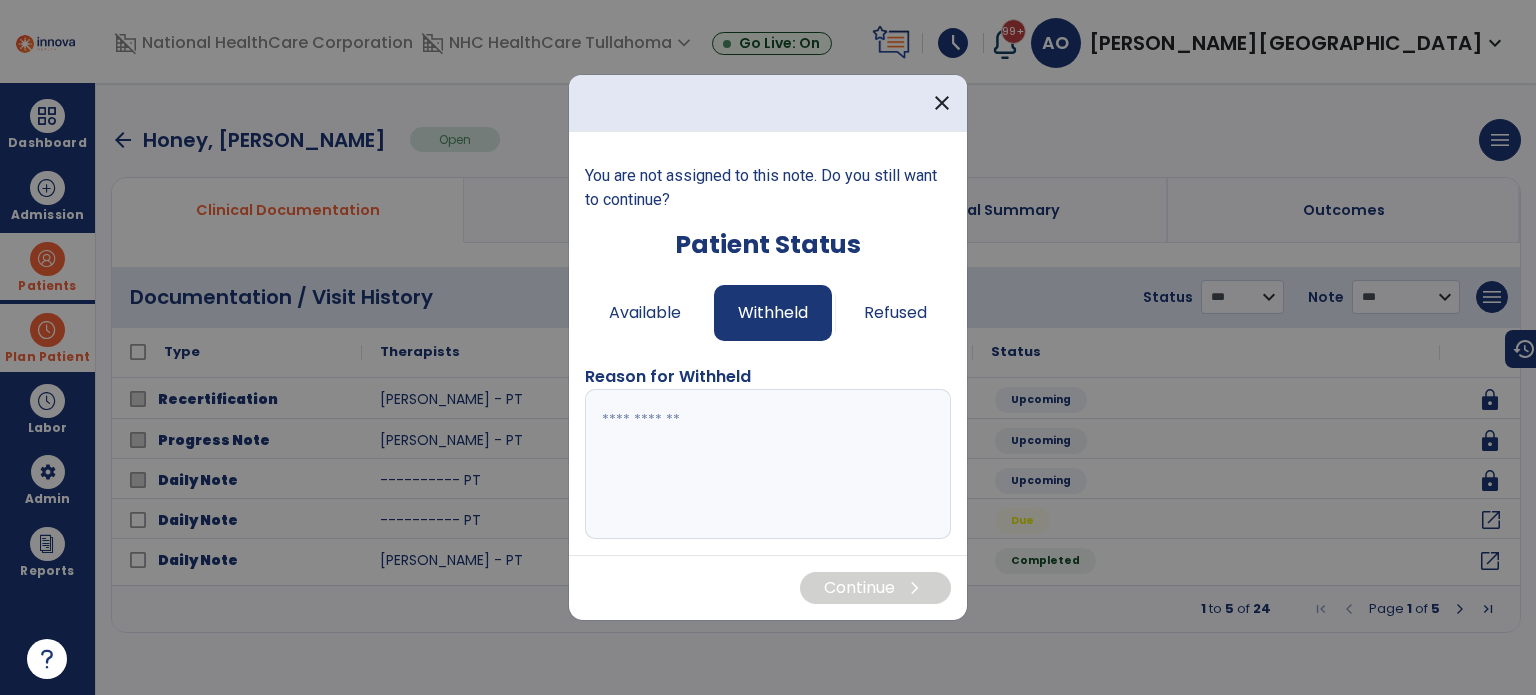 click at bounding box center [768, 464] 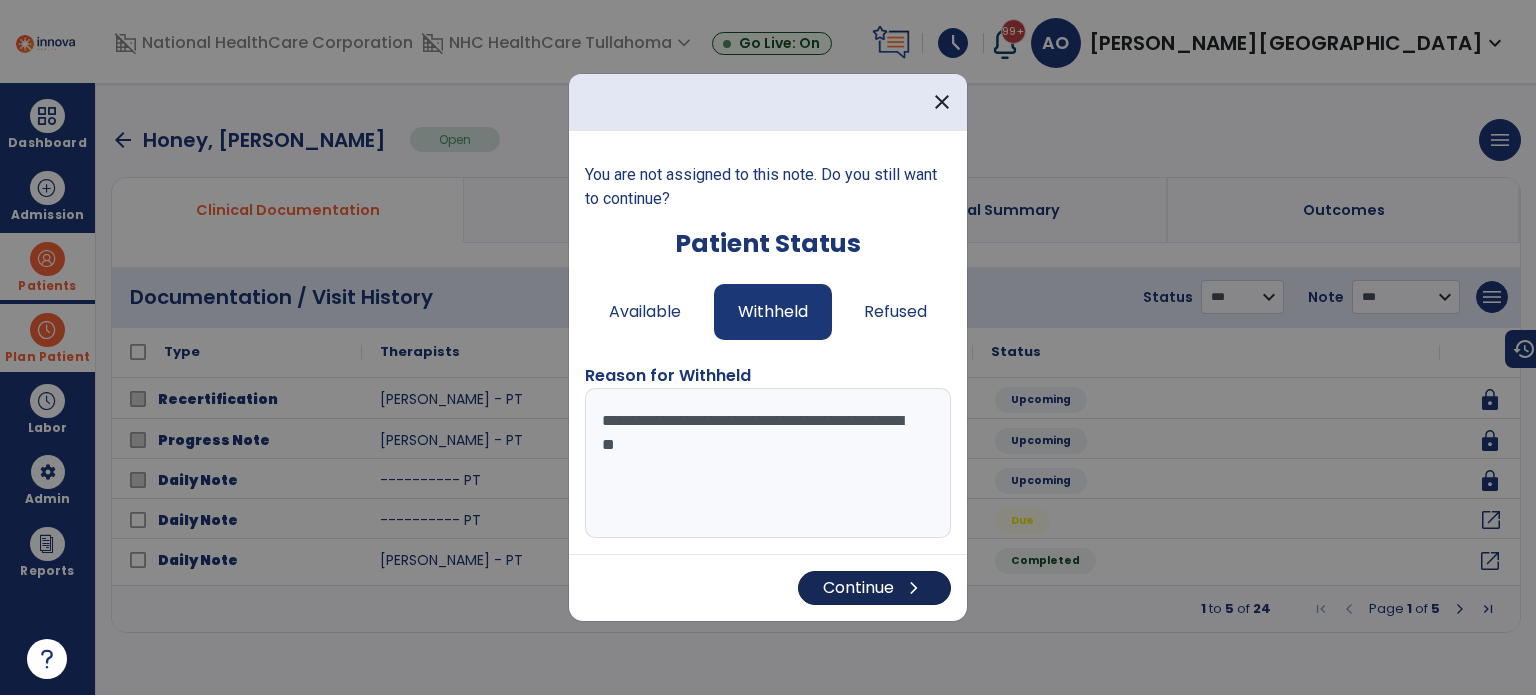 type on "**********" 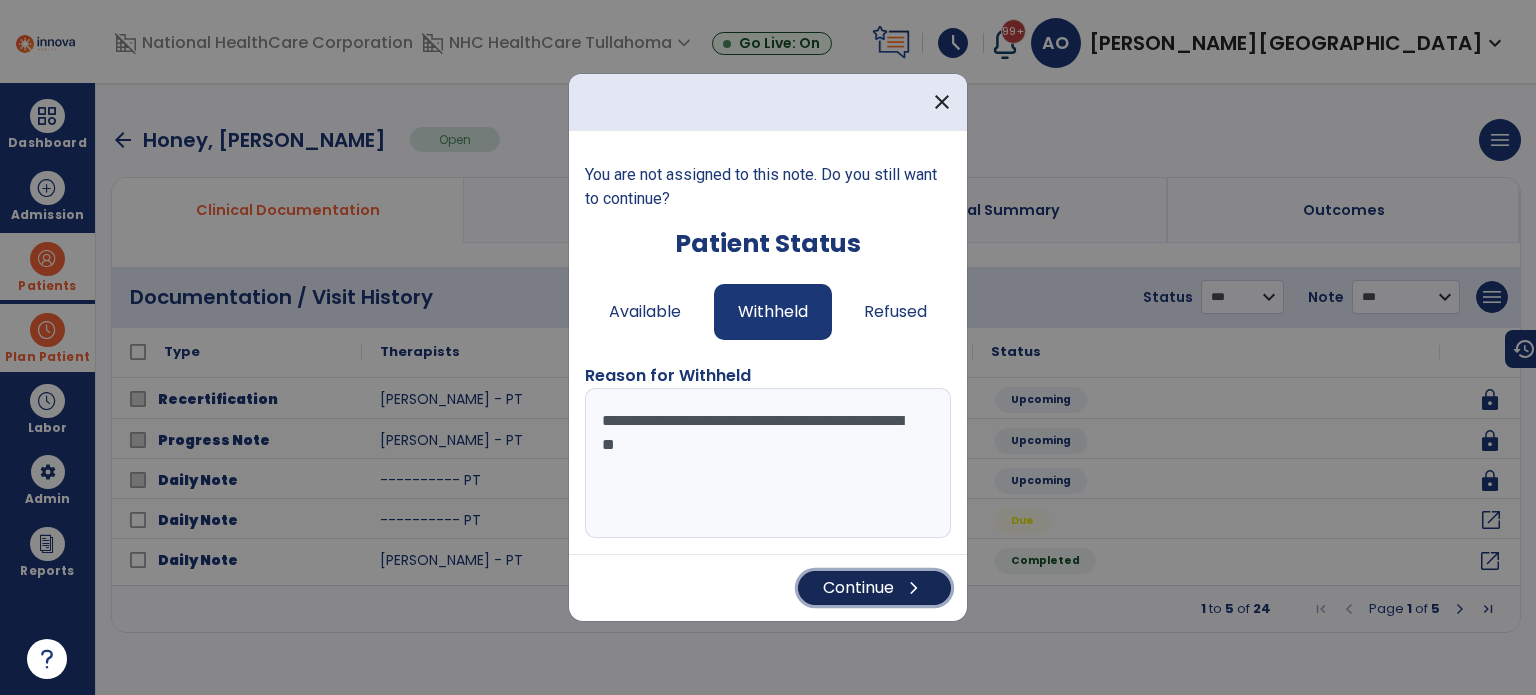 click on "chevron_right" at bounding box center (914, 588) 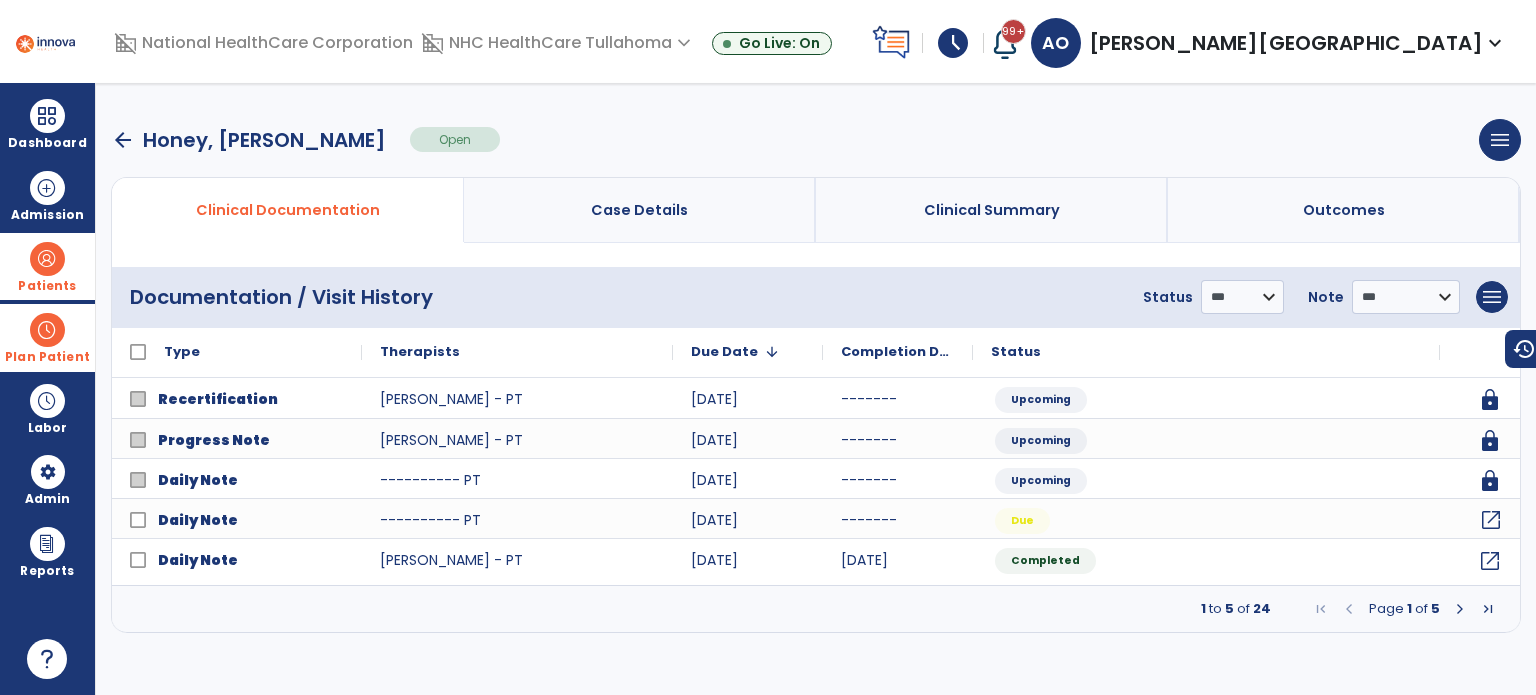 click at bounding box center (1460, 609) 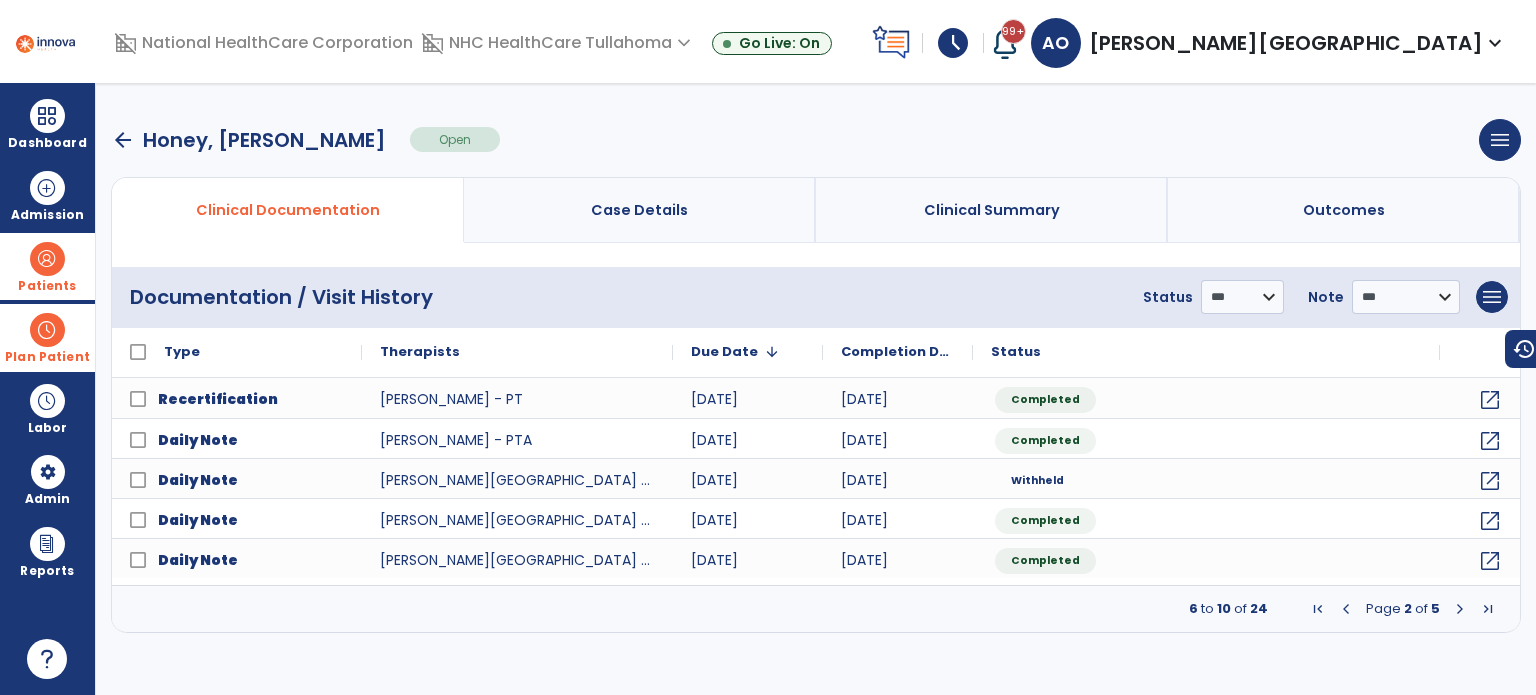 click at bounding box center [47, 330] 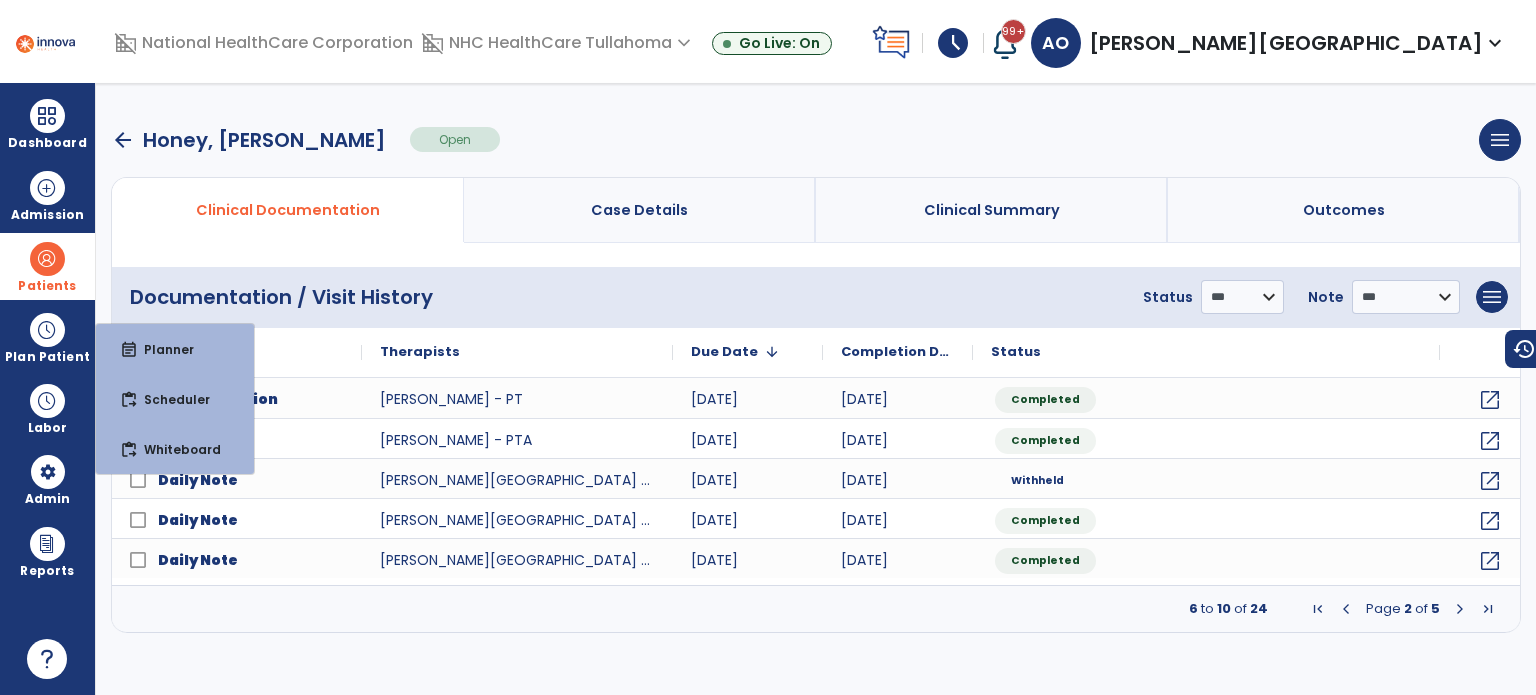 click at bounding box center [47, 259] 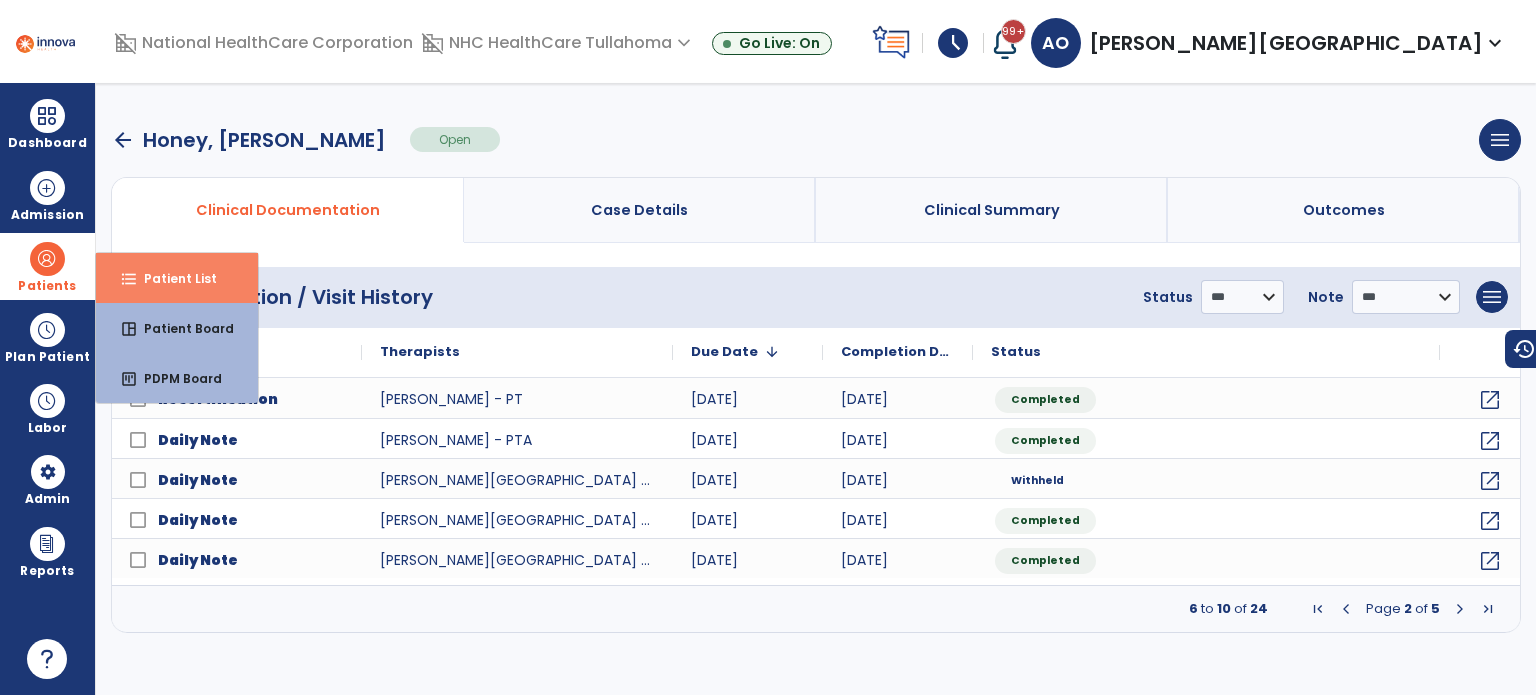 click on "Patient List" at bounding box center [172, 278] 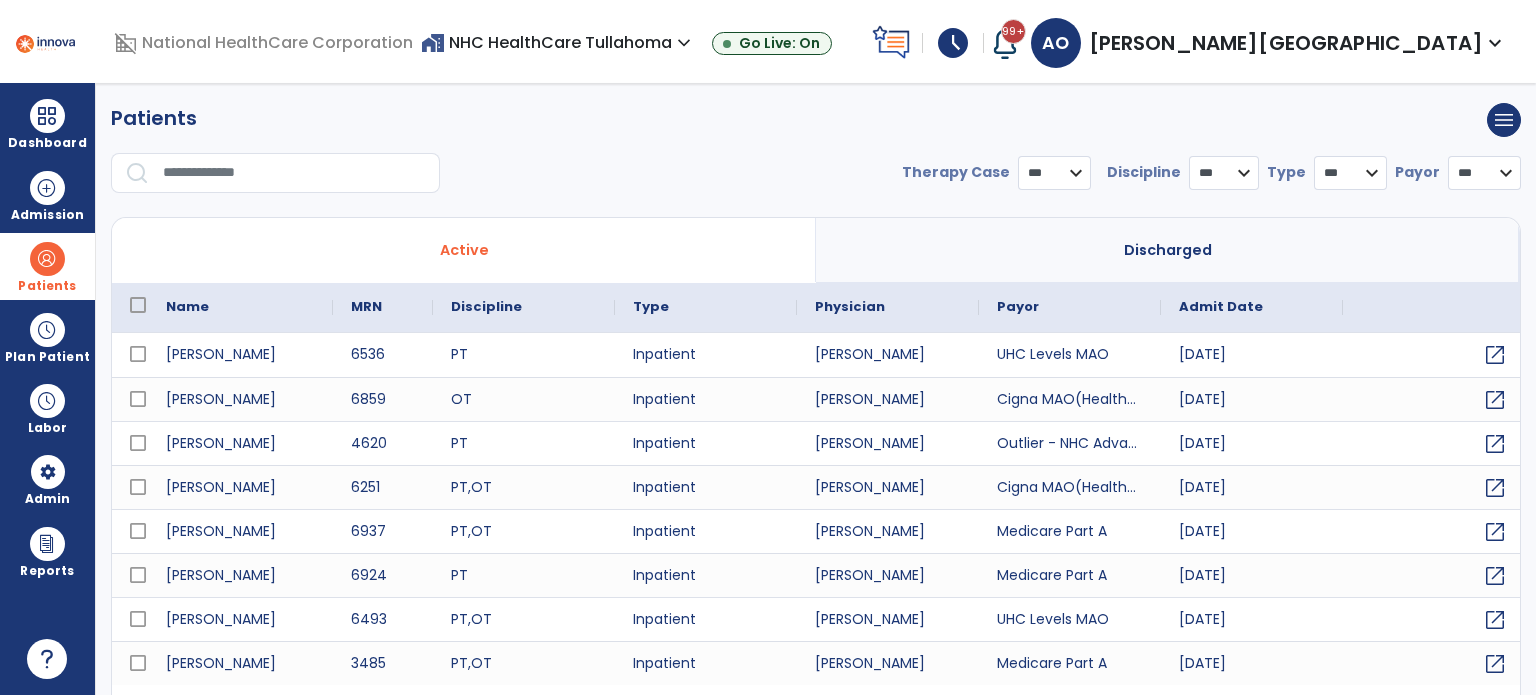 select on "***" 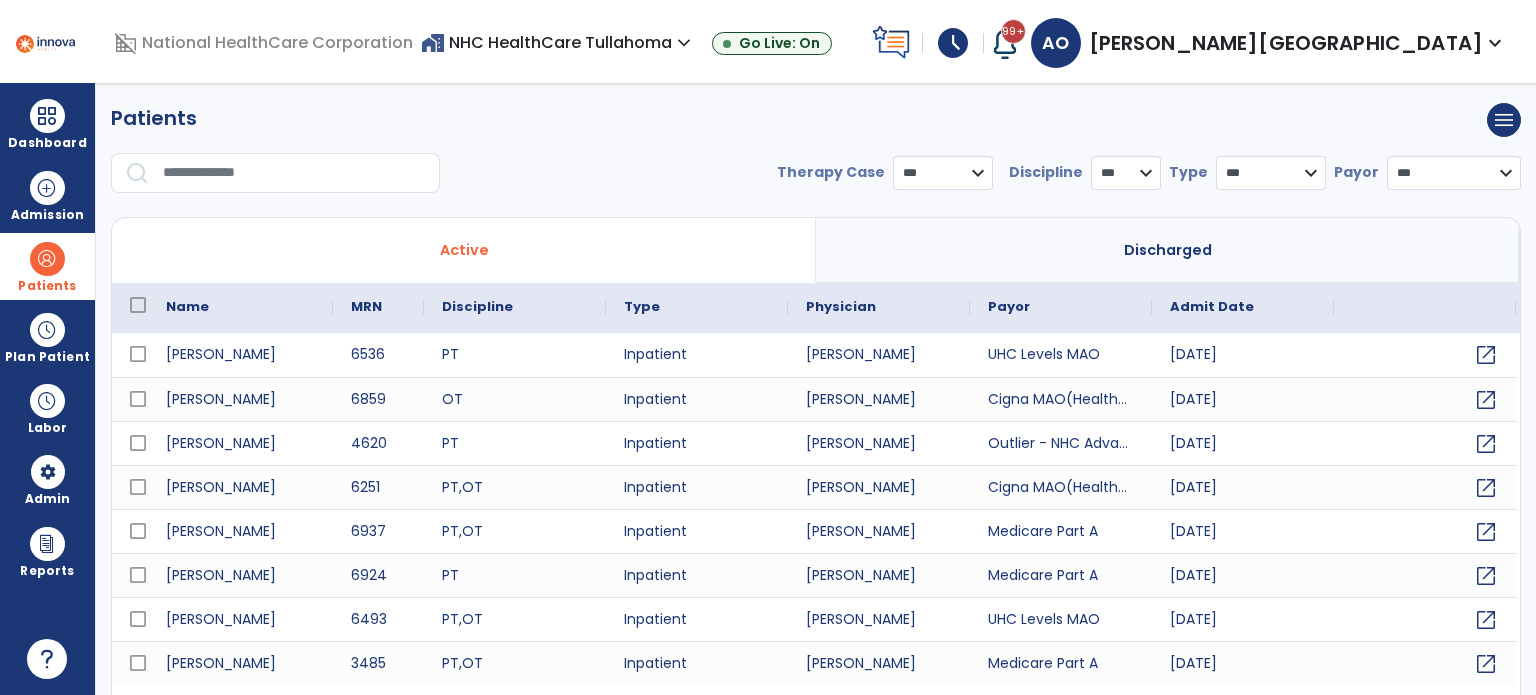 click on "Patients   menu   Add new patient   Print list   Export list" at bounding box center (816, 120) 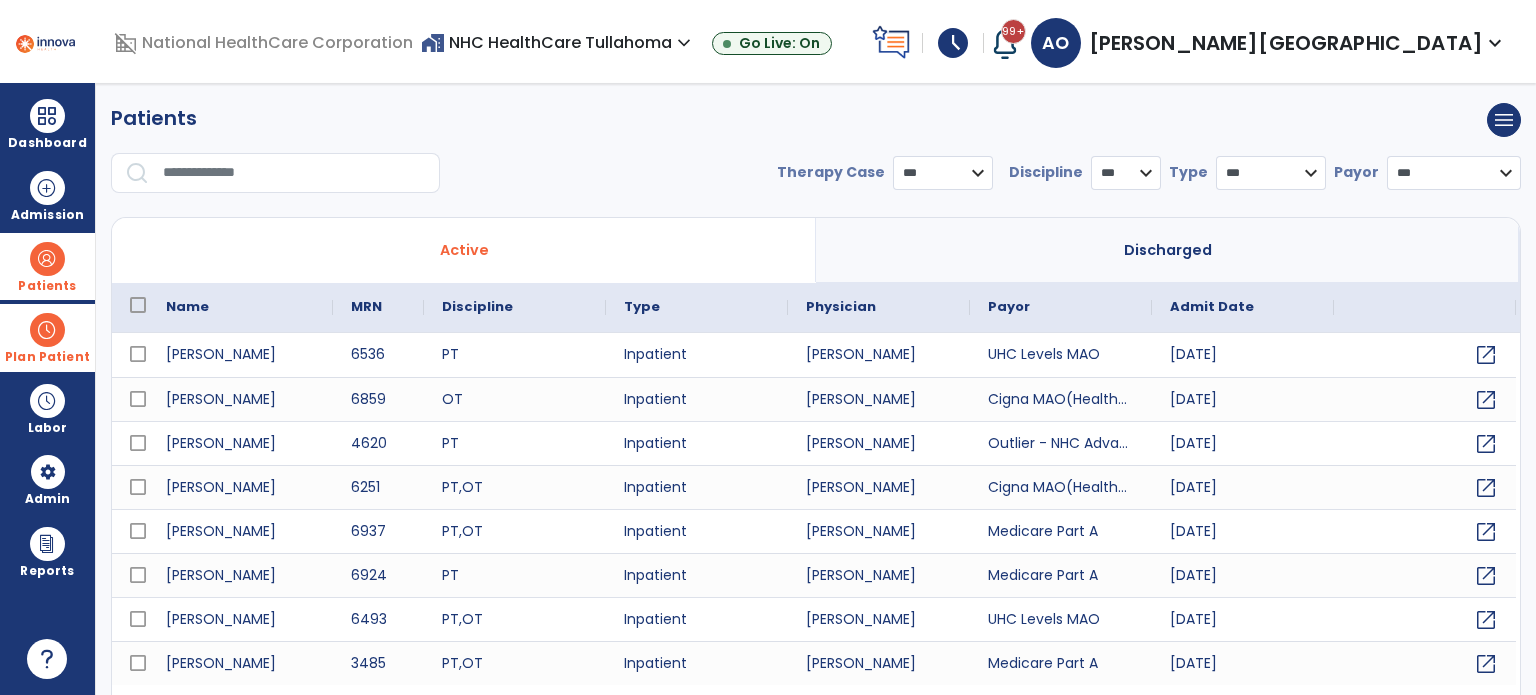 click on "Plan Patient" at bounding box center [47, 266] 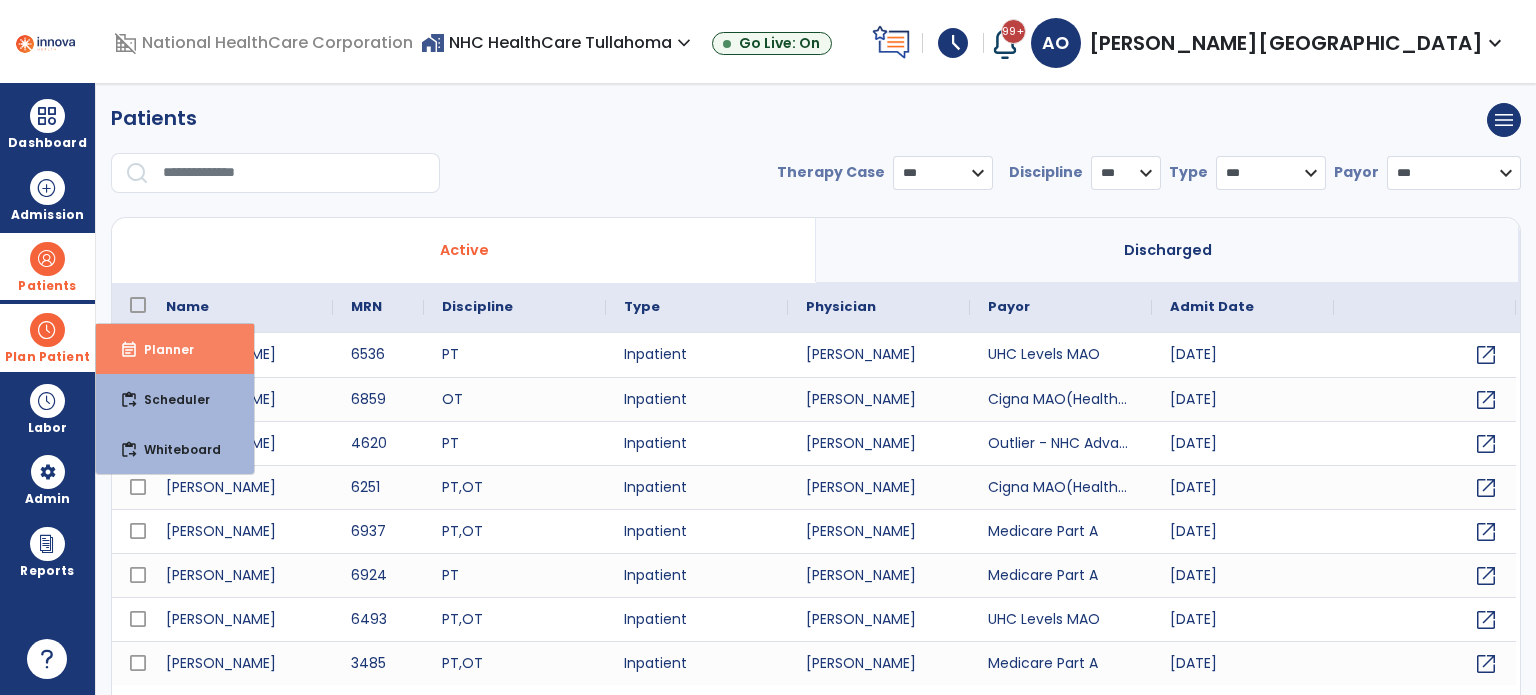 click on "event_note  Planner" at bounding box center [175, 349] 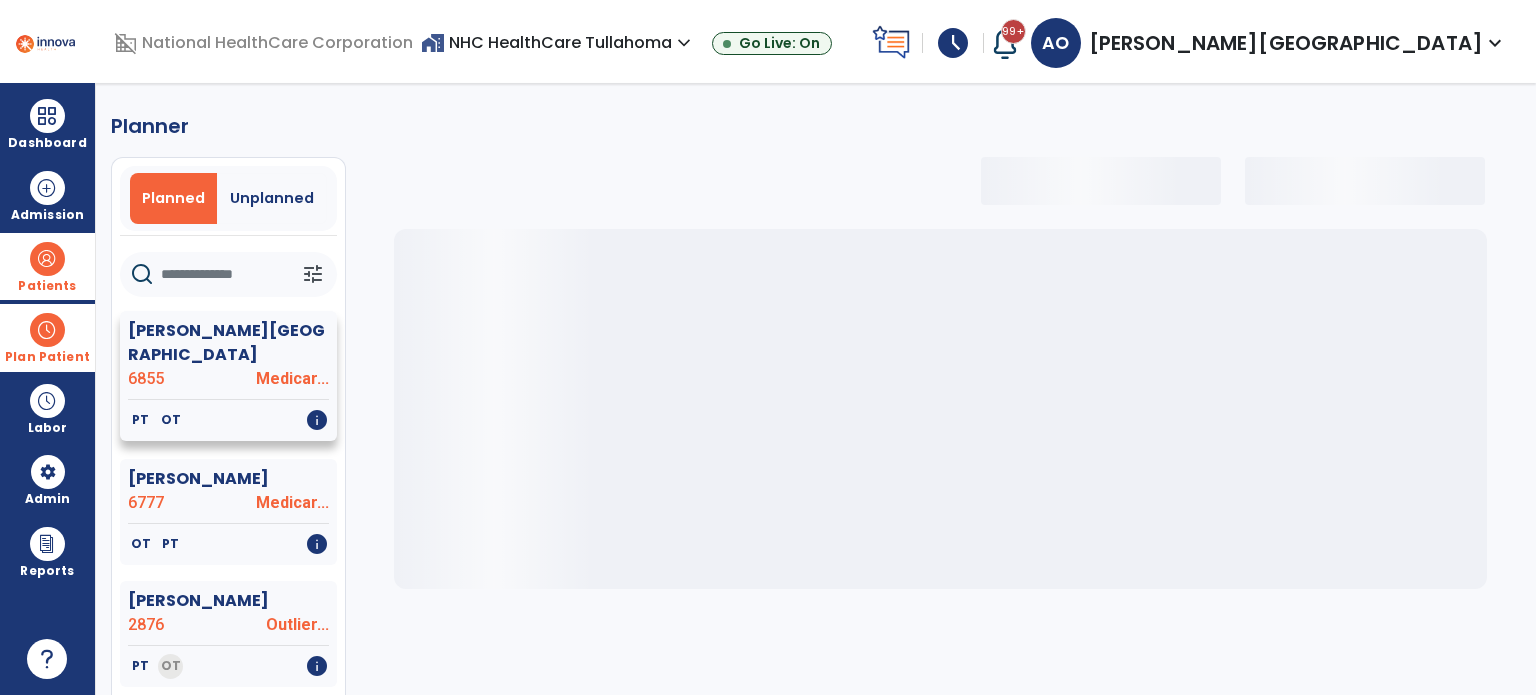 select on "***" 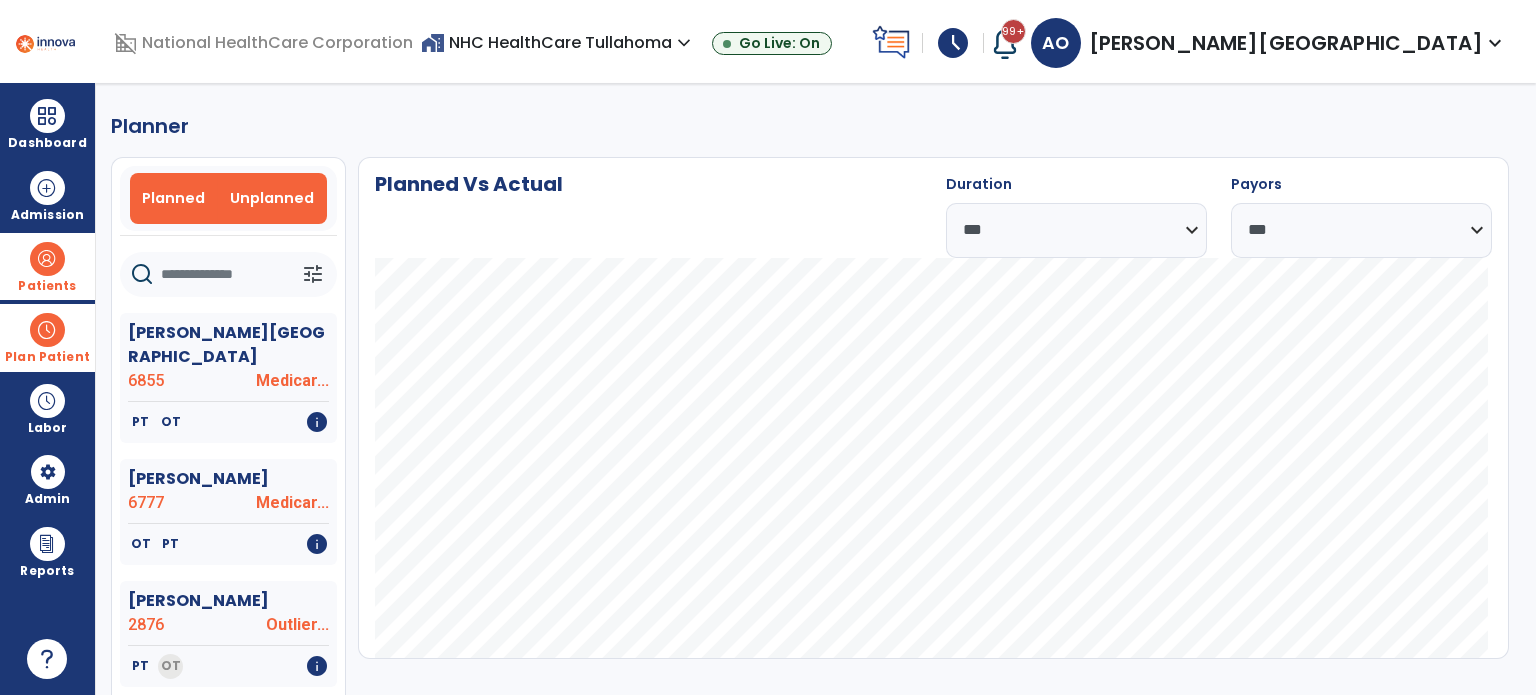 click on "Unplanned" at bounding box center (272, 198) 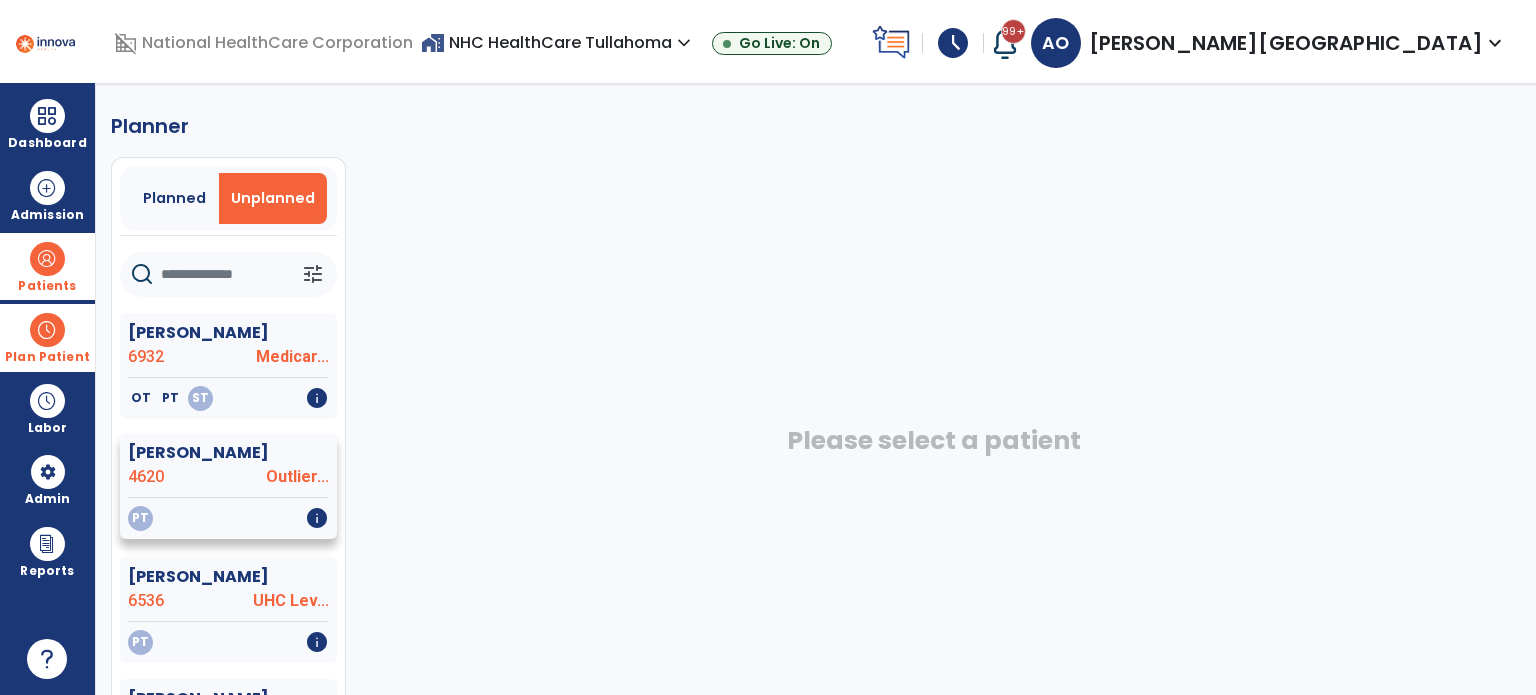 scroll, scrollTop: 67, scrollLeft: 0, axis: vertical 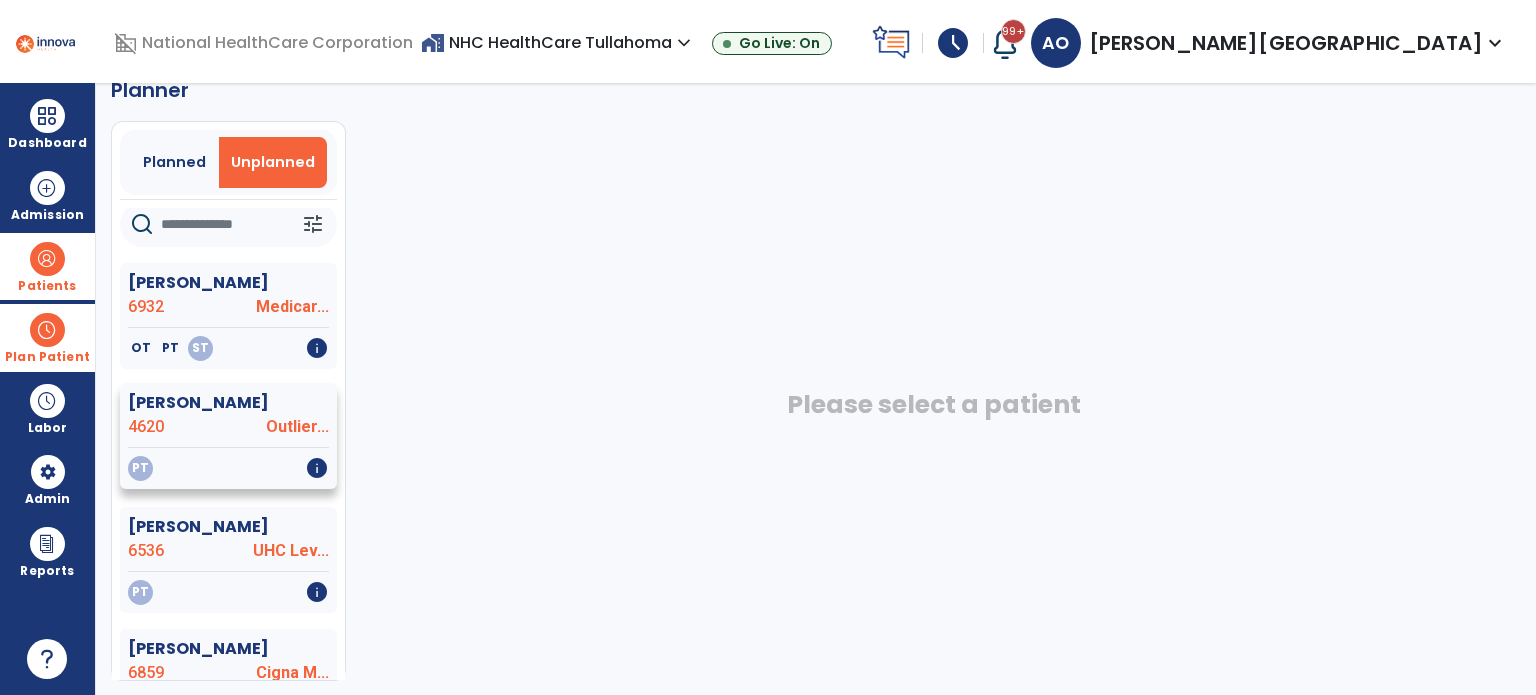 click on "[PERSON_NAME]" 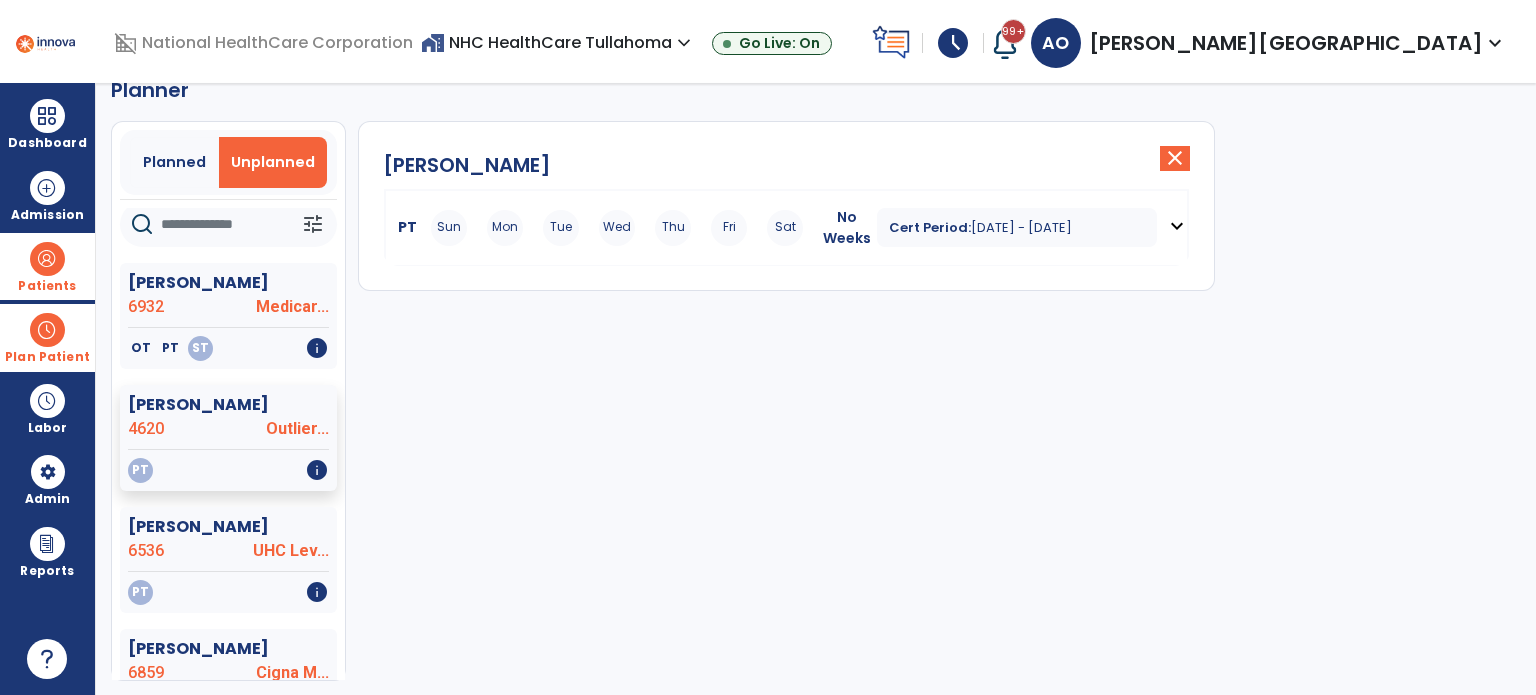 click on "Mon" at bounding box center [505, 228] 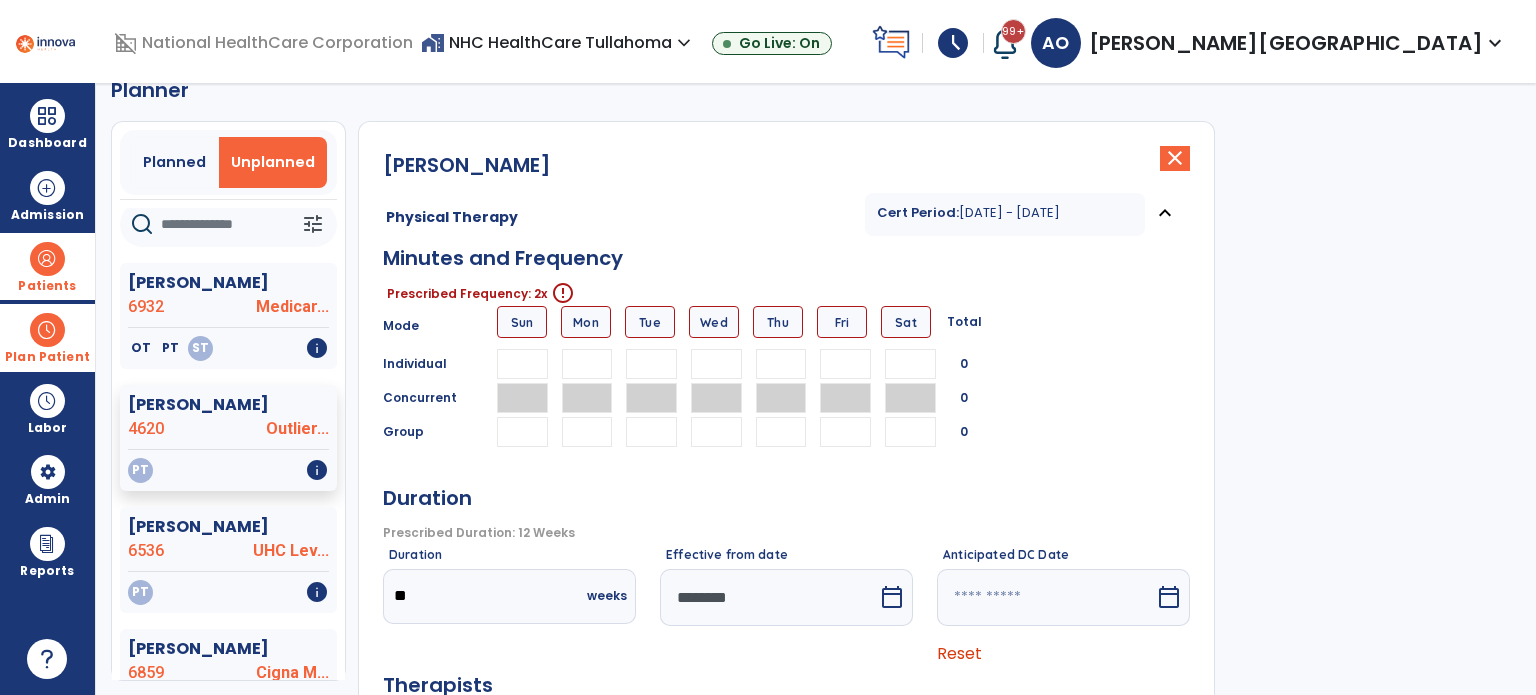 click at bounding box center [587, 364] 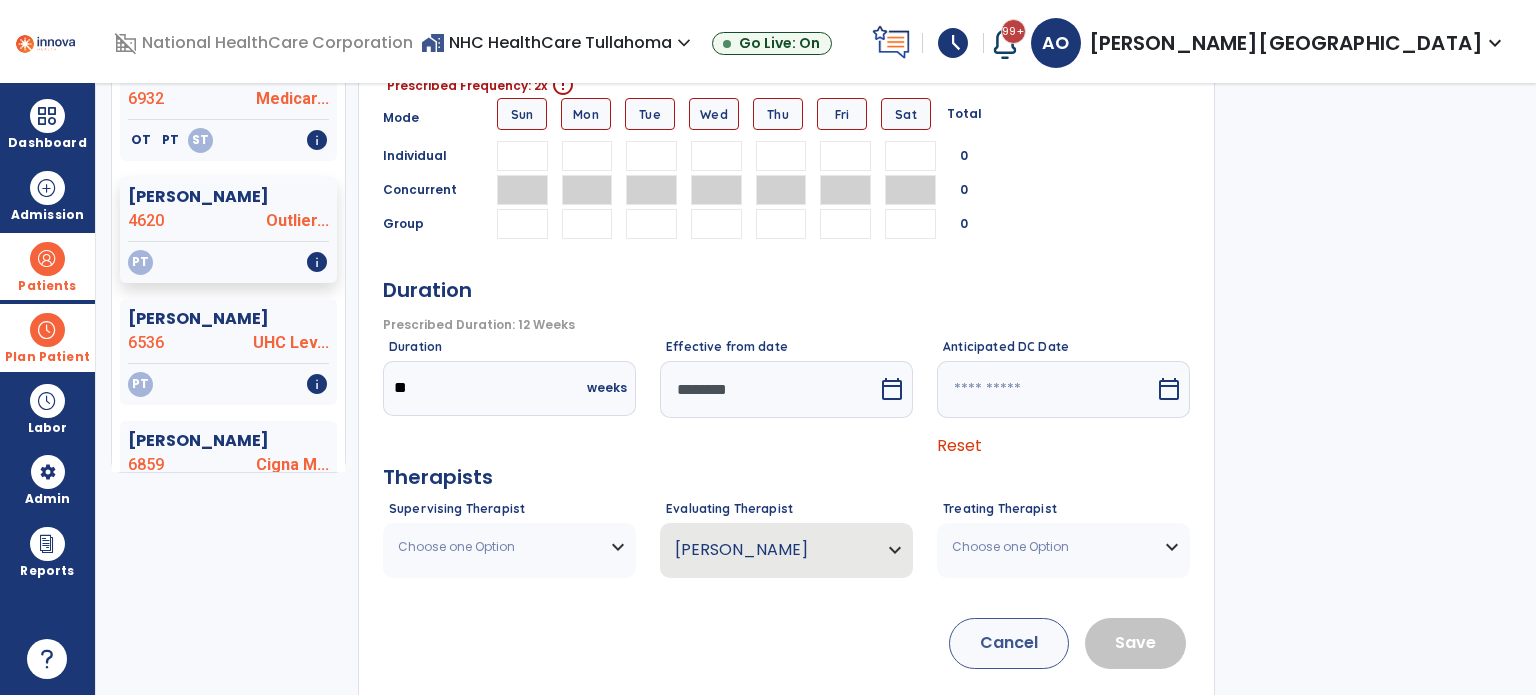 scroll, scrollTop: 265, scrollLeft: 0, axis: vertical 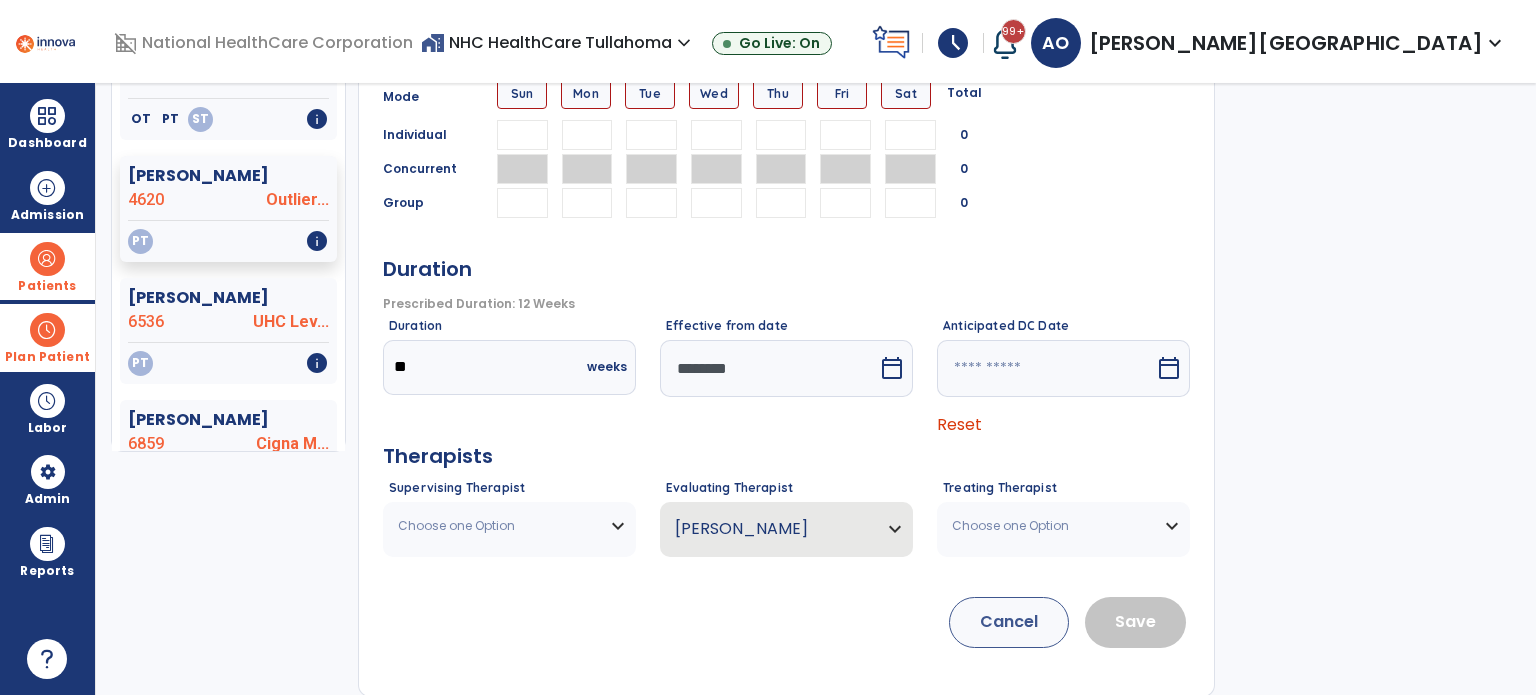 click at bounding box center (587, 135) 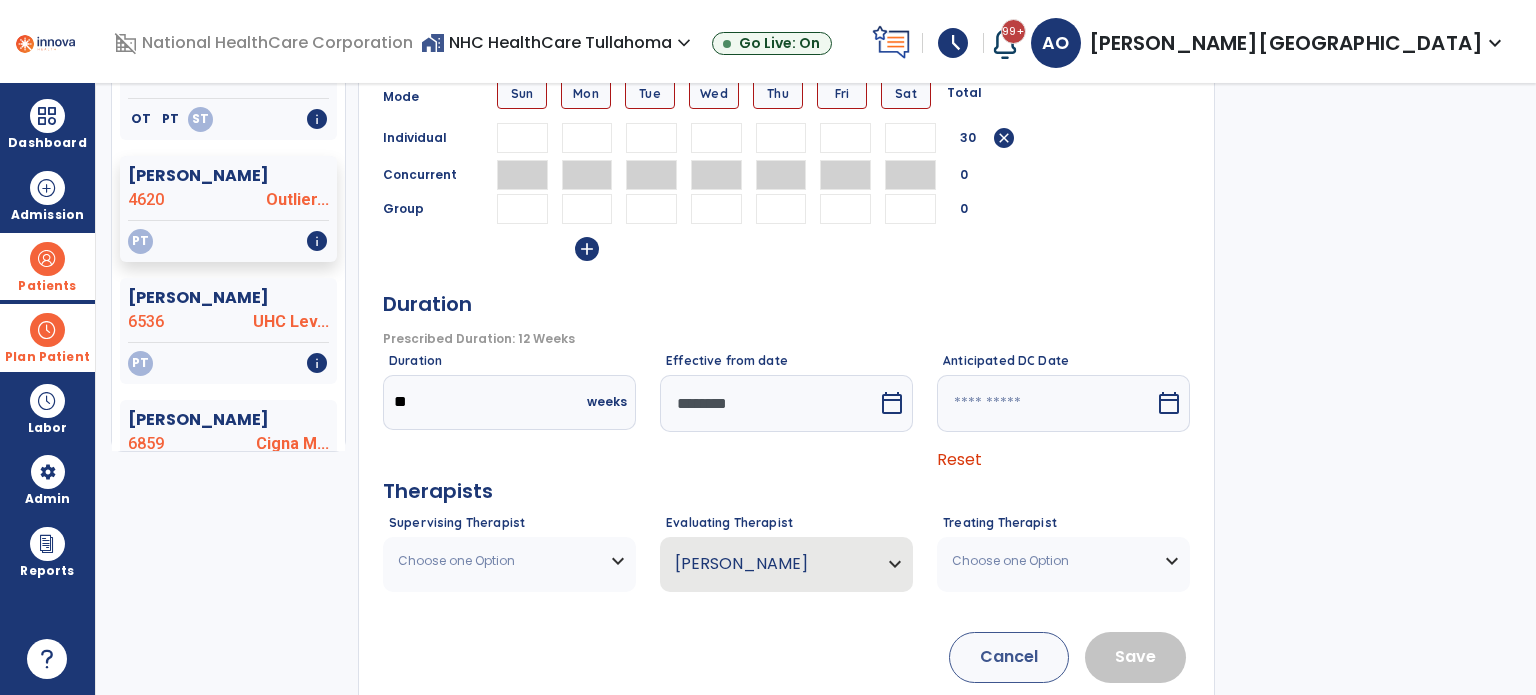 type on "**" 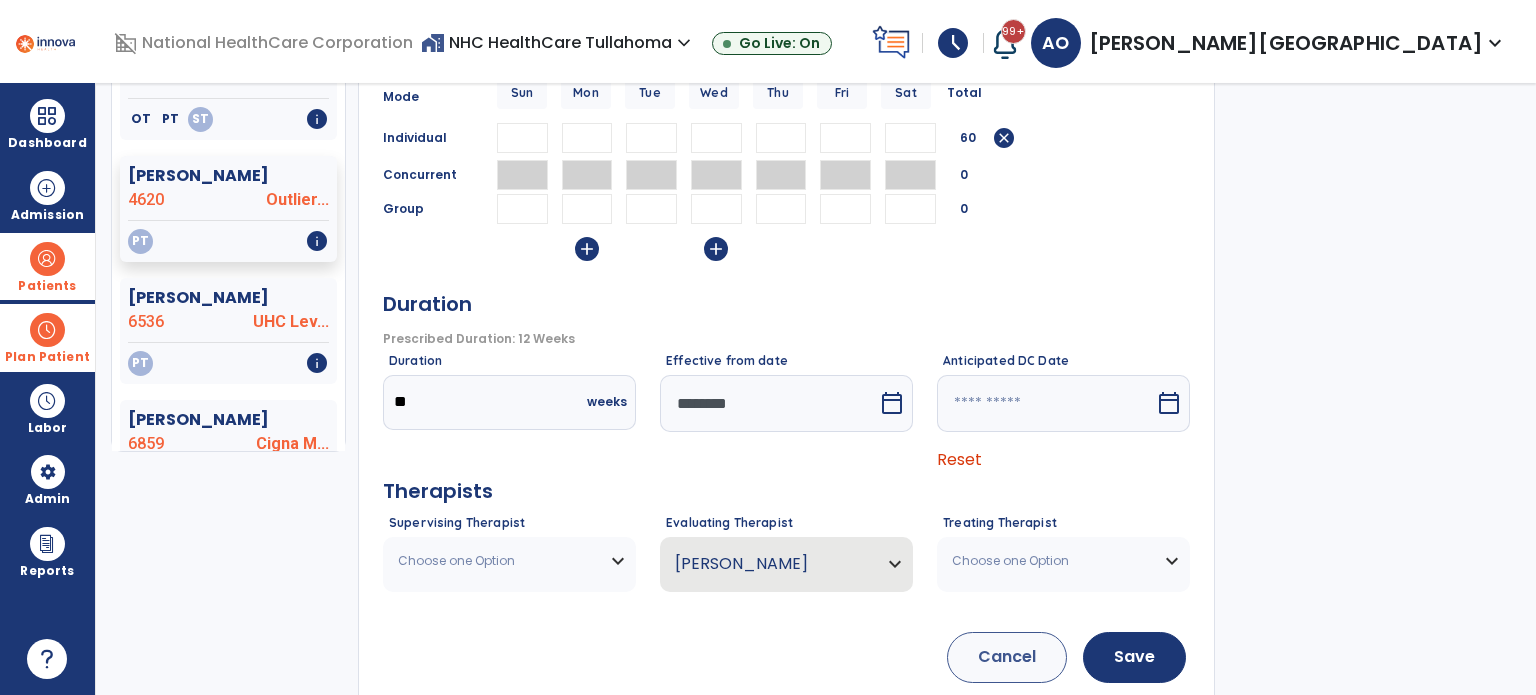 type on "**" 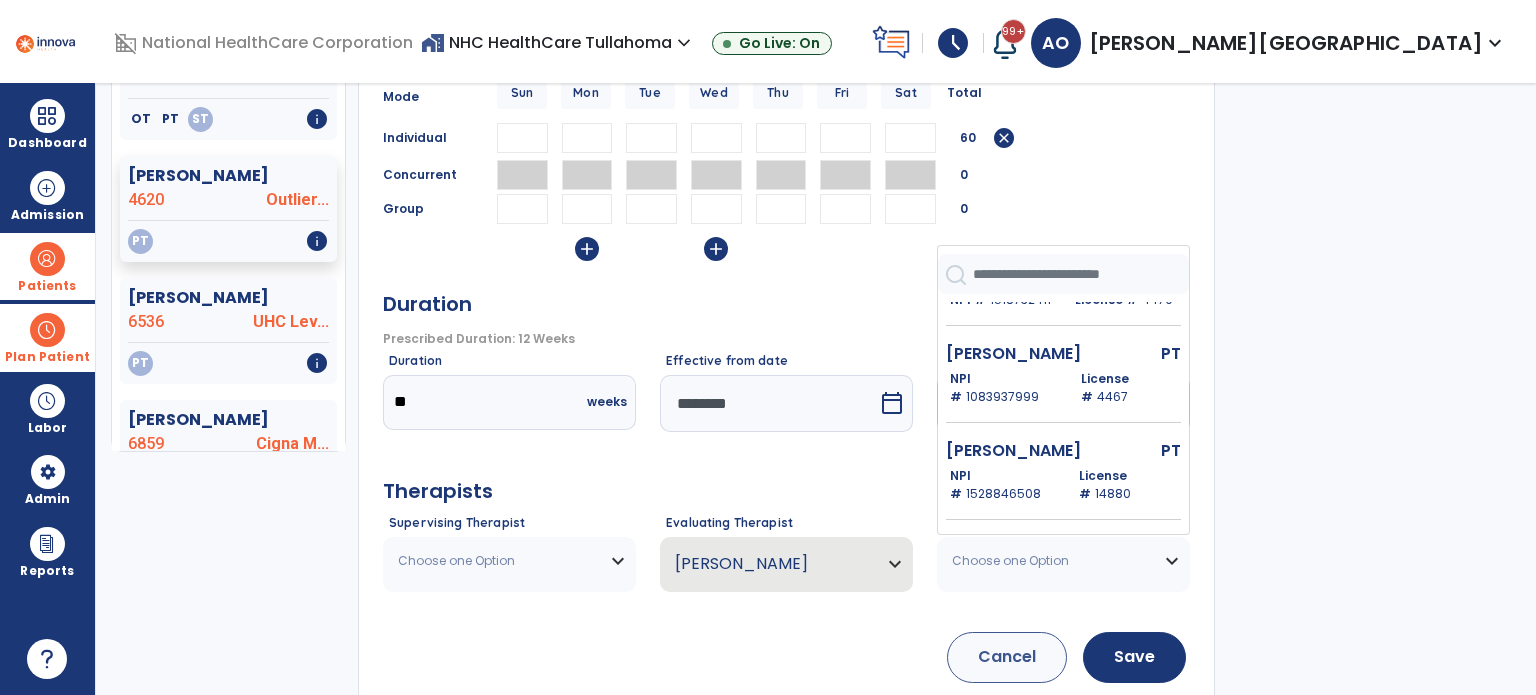 scroll, scrollTop: 456, scrollLeft: 0, axis: vertical 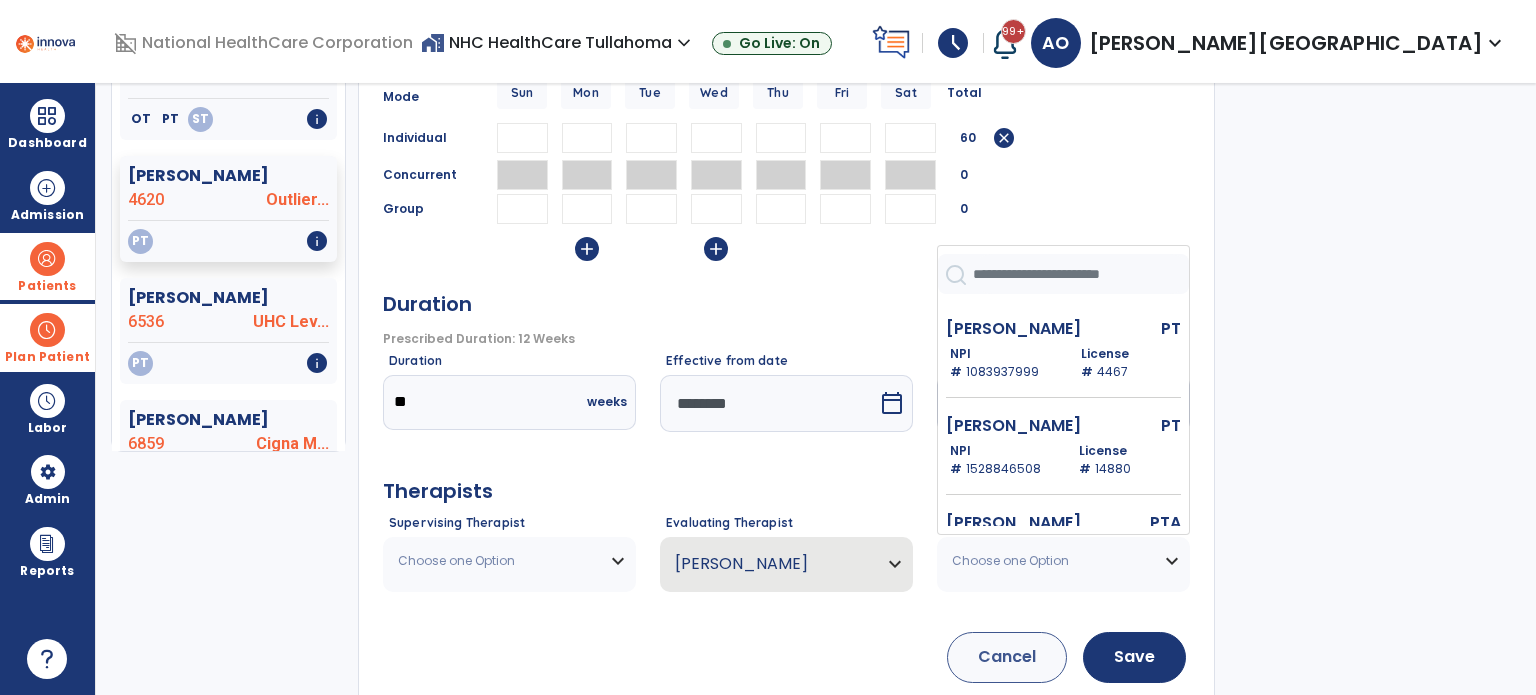 click on "License #  14880" at bounding box center (1126, 460) 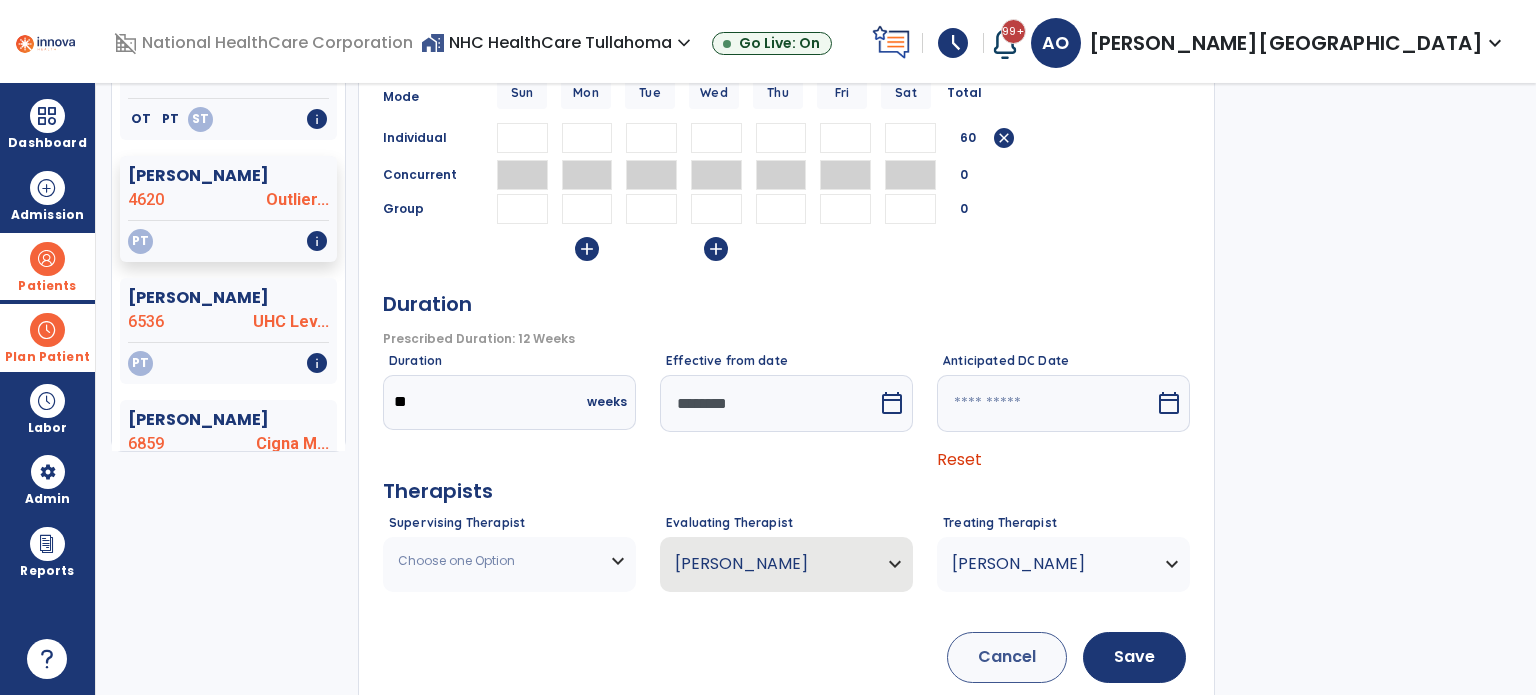 click on "Choose one Option" at bounding box center [497, 561] 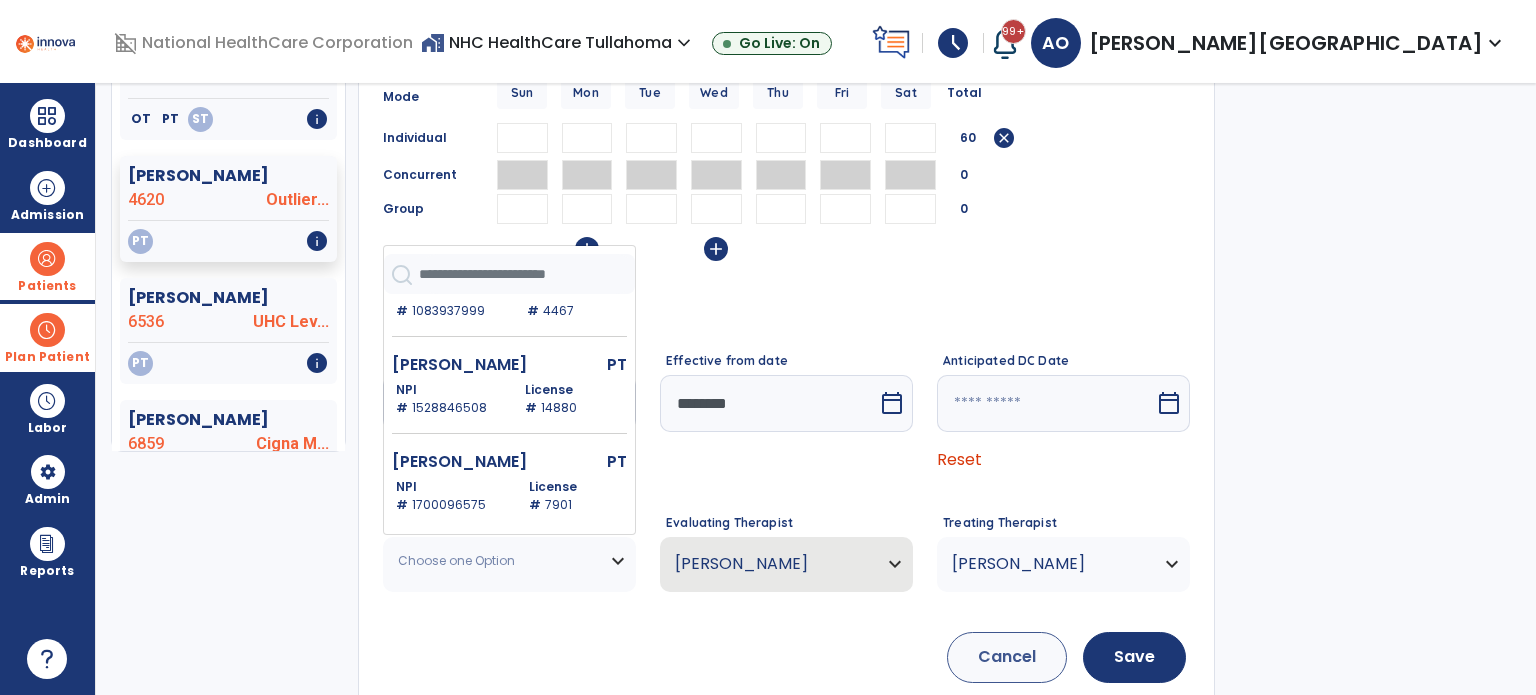 scroll, scrollTop: 250, scrollLeft: 0, axis: vertical 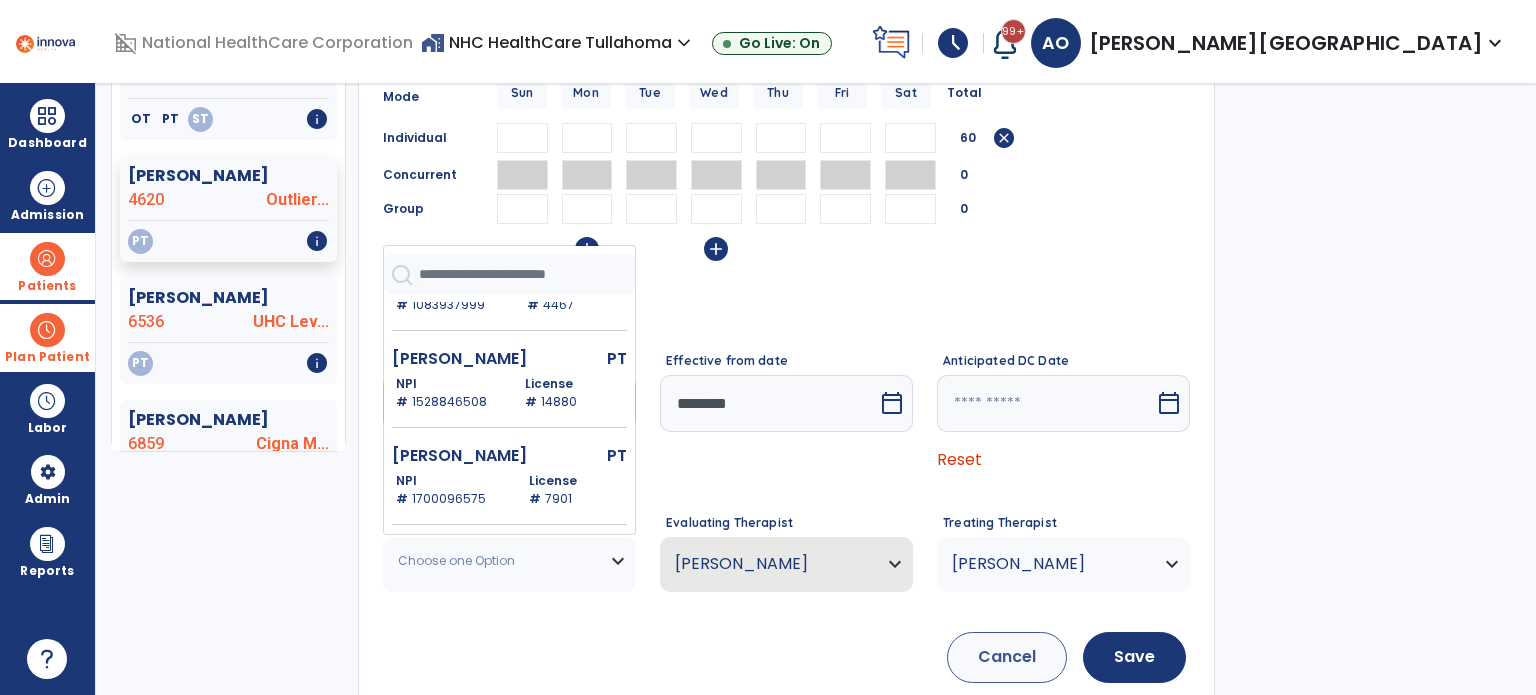 click on "[PERSON_NAME]   PT   NPI #  [US_HEALTHCARE_NPI]  License #  14880" at bounding box center [509, 391] 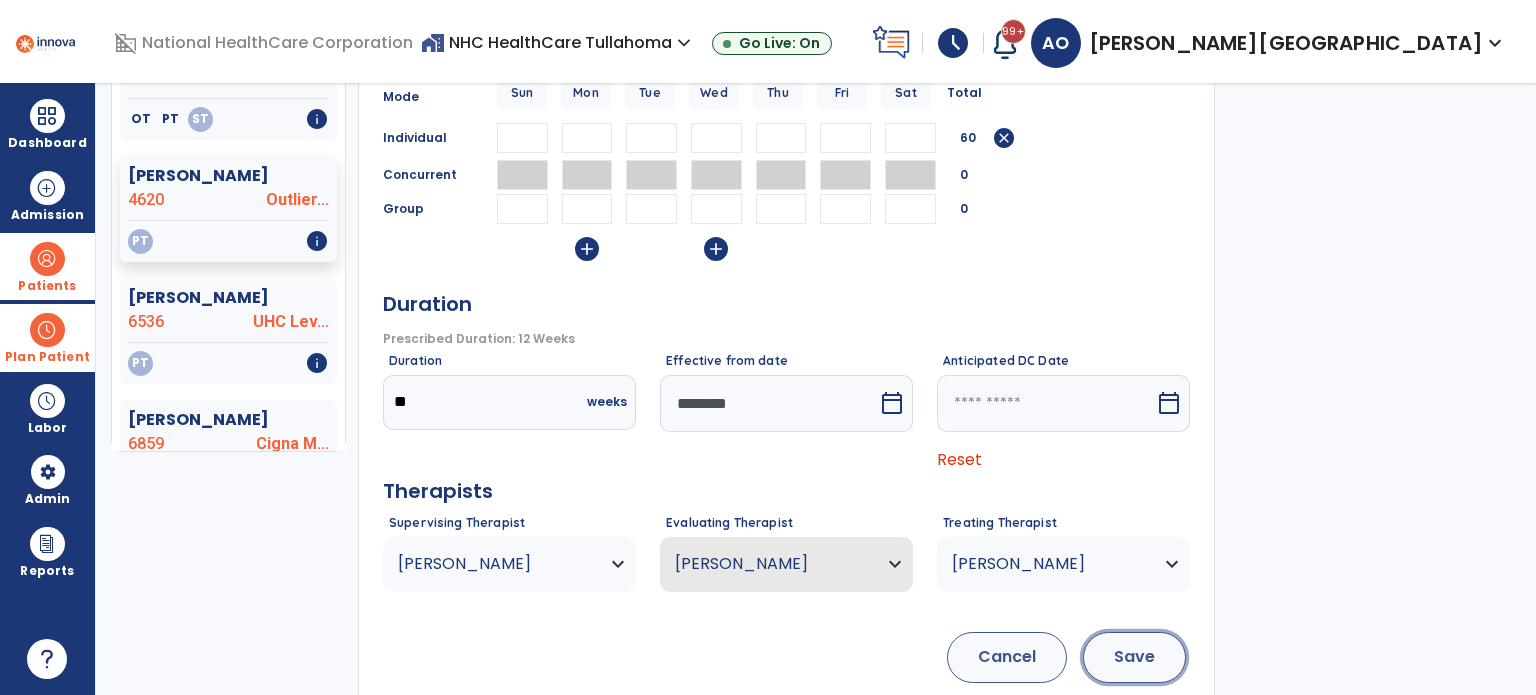 click on "Save" at bounding box center [1134, 657] 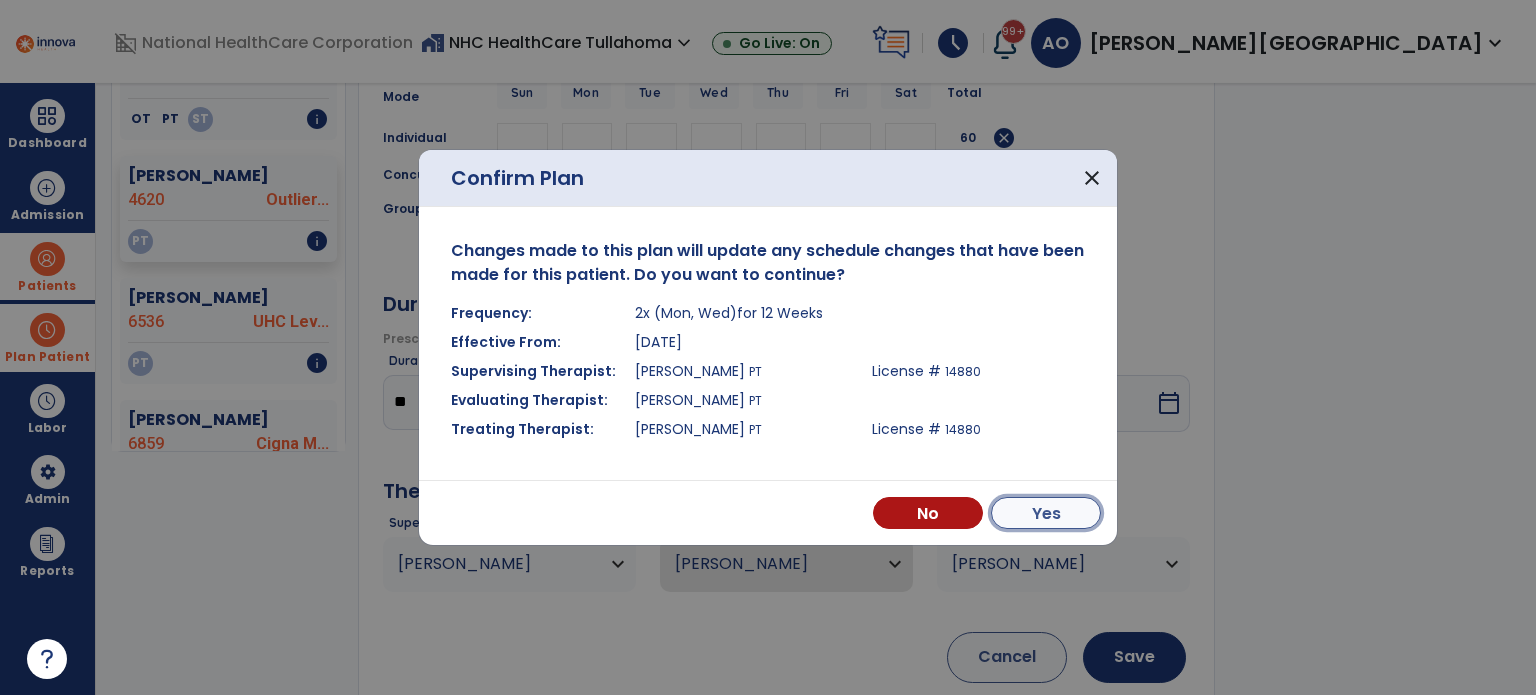 click on "Yes" at bounding box center [1046, 513] 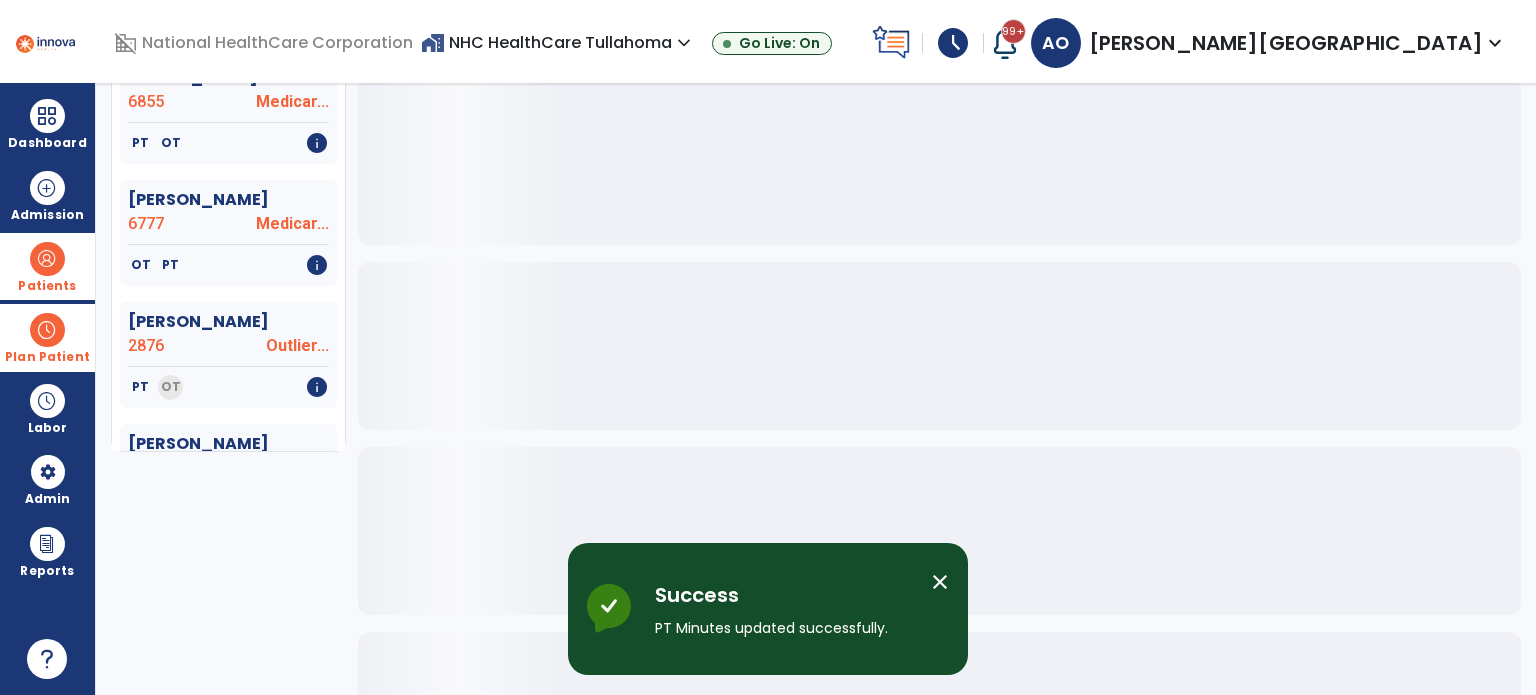 scroll, scrollTop: 0, scrollLeft: 0, axis: both 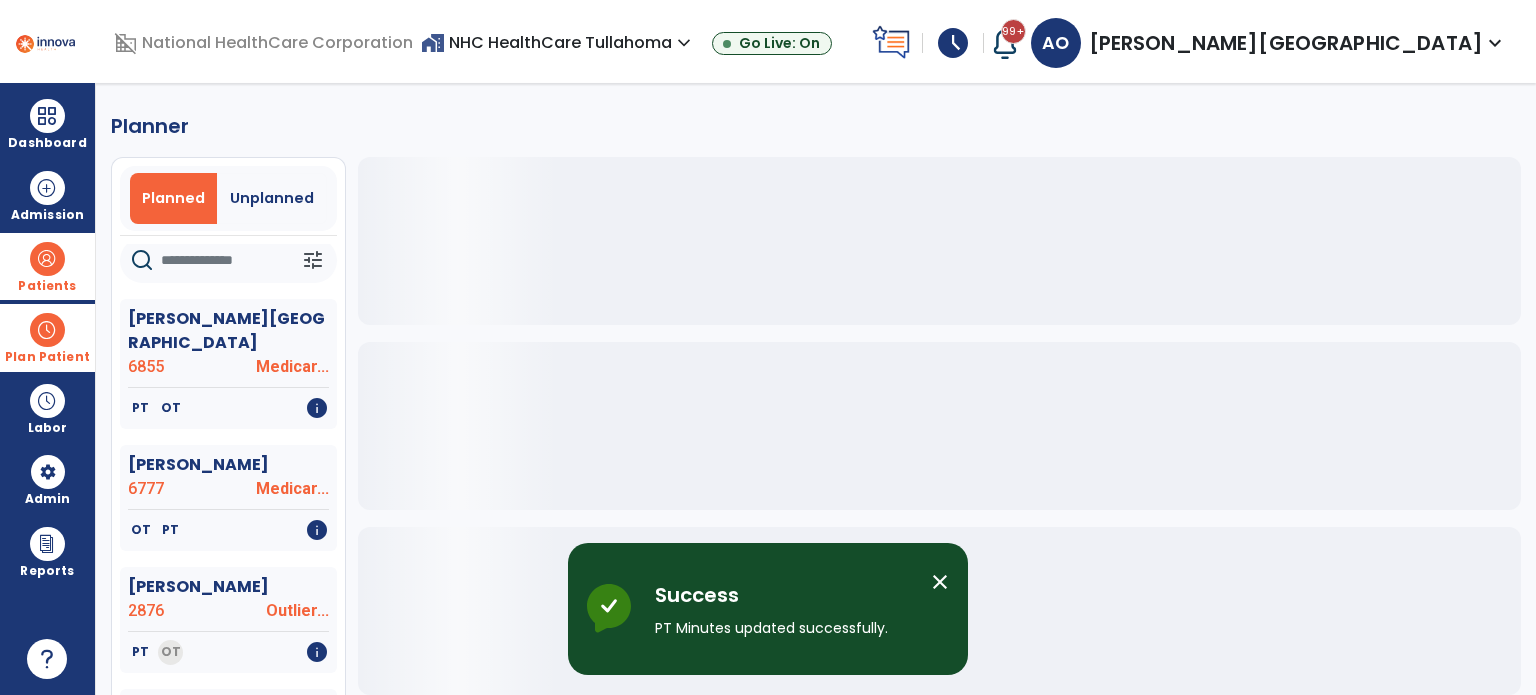 click on "Planned   Unplanned" 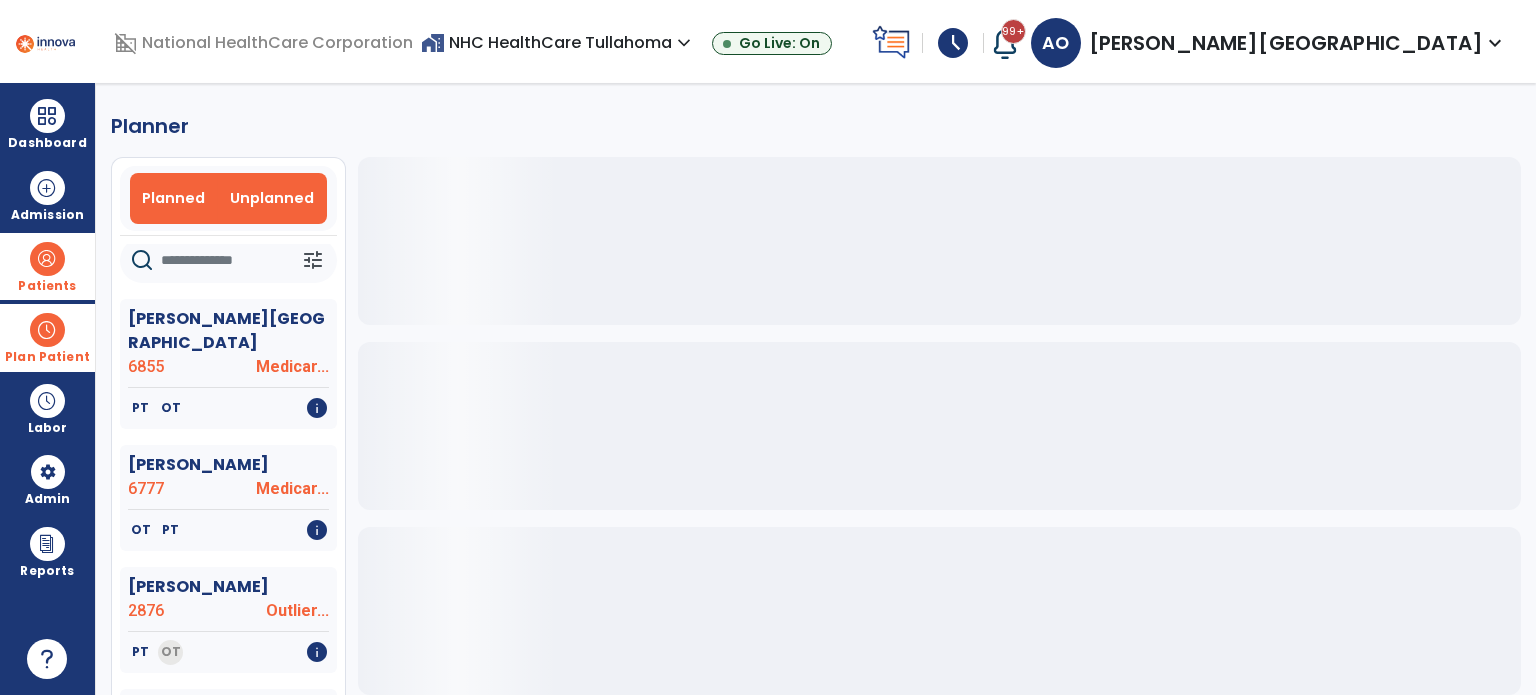 click on "Unplanned" at bounding box center (272, 198) 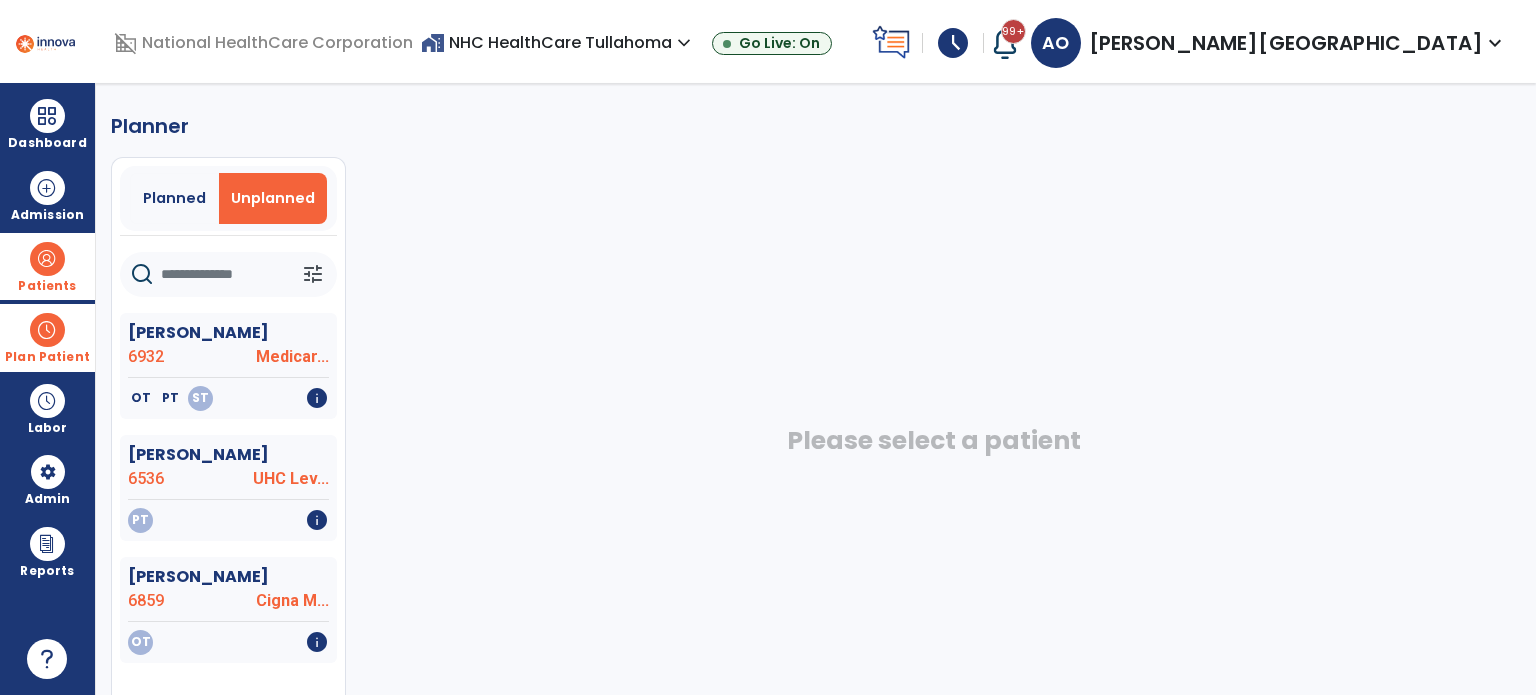 scroll, scrollTop: 0, scrollLeft: 0, axis: both 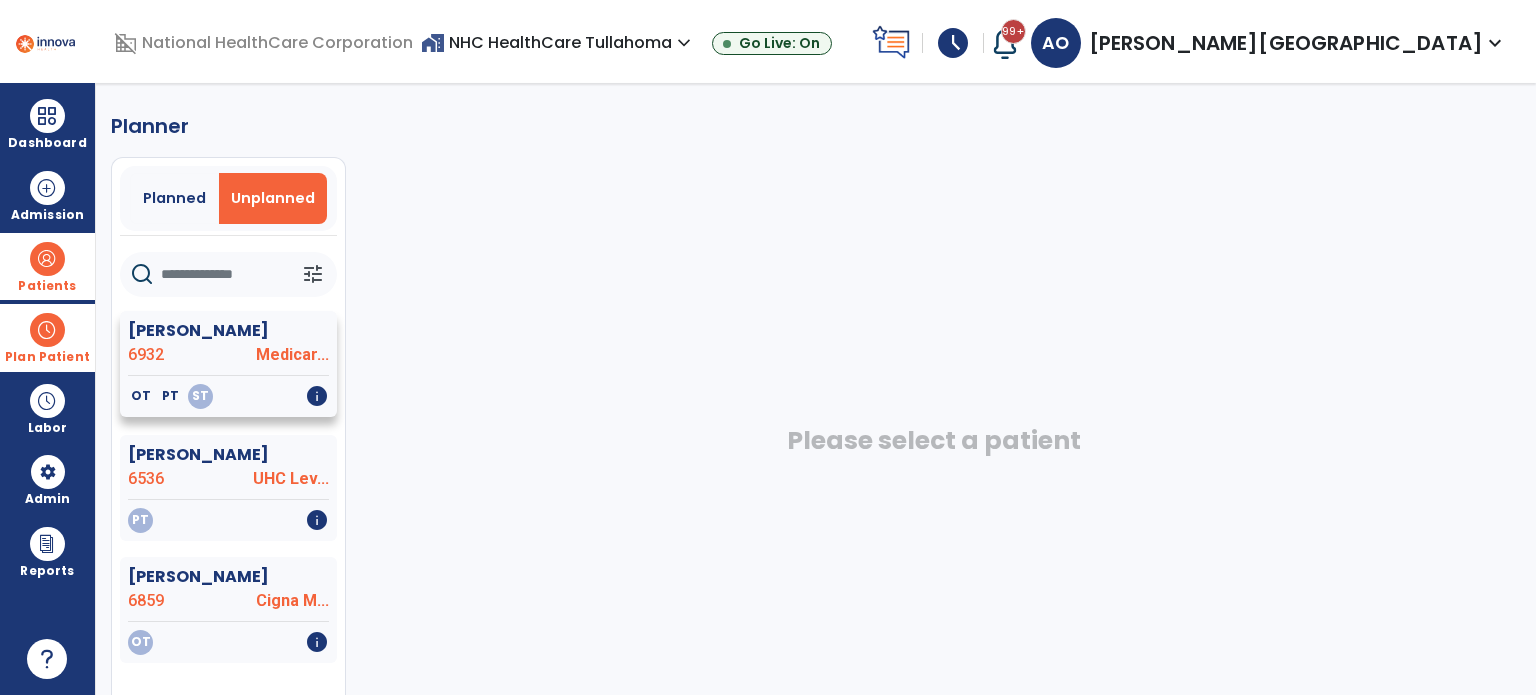 click on "Medicar..." 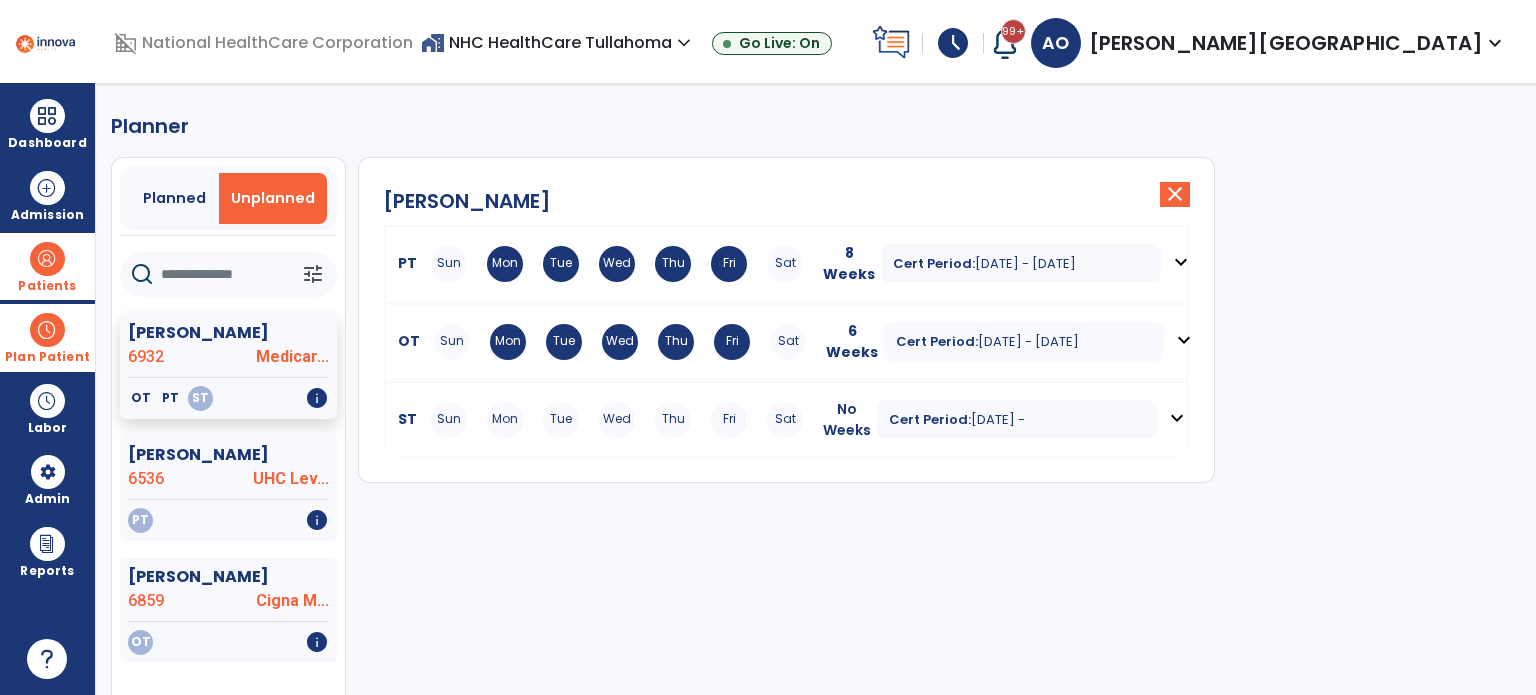 click on "Mon" at bounding box center [505, 420] 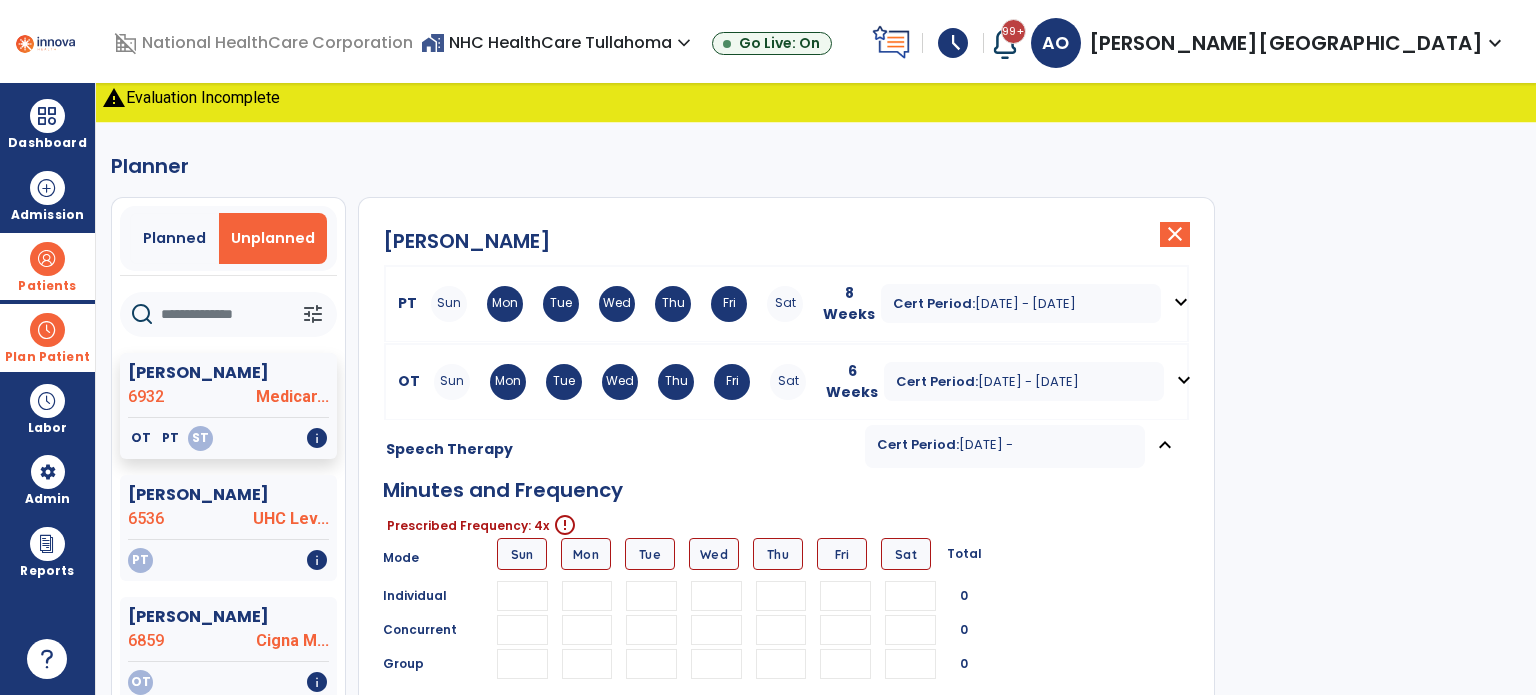 scroll, scrollTop: 123, scrollLeft: 0, axis: vertical 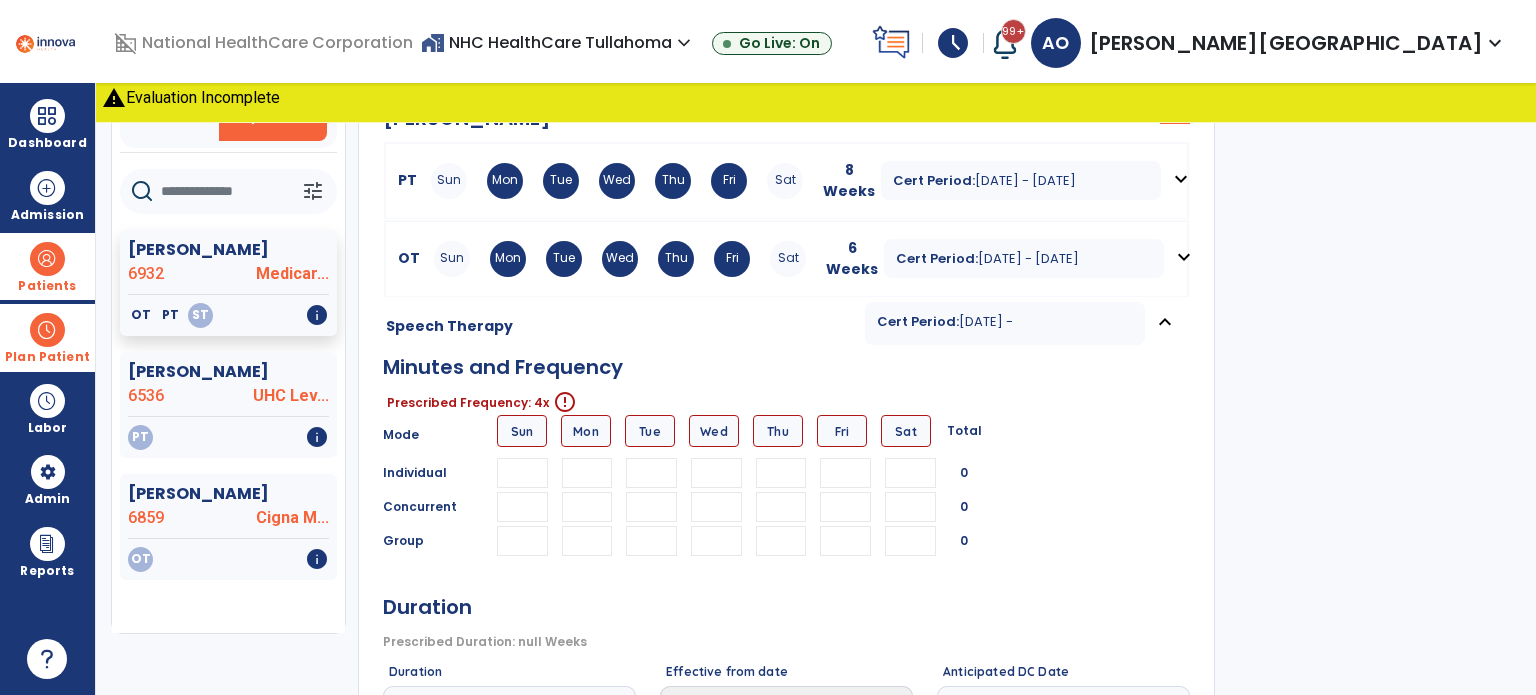 click at bounding box center [587, 473] 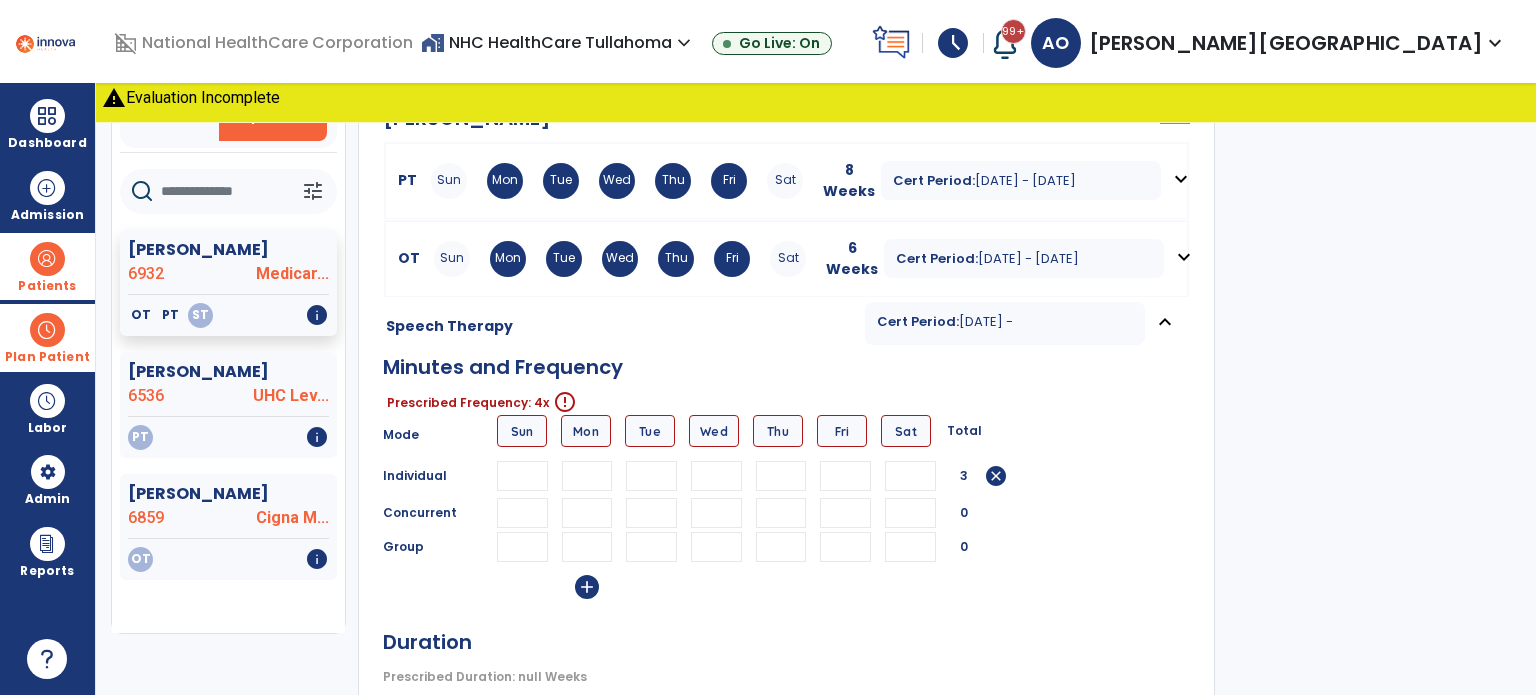 type on "**" 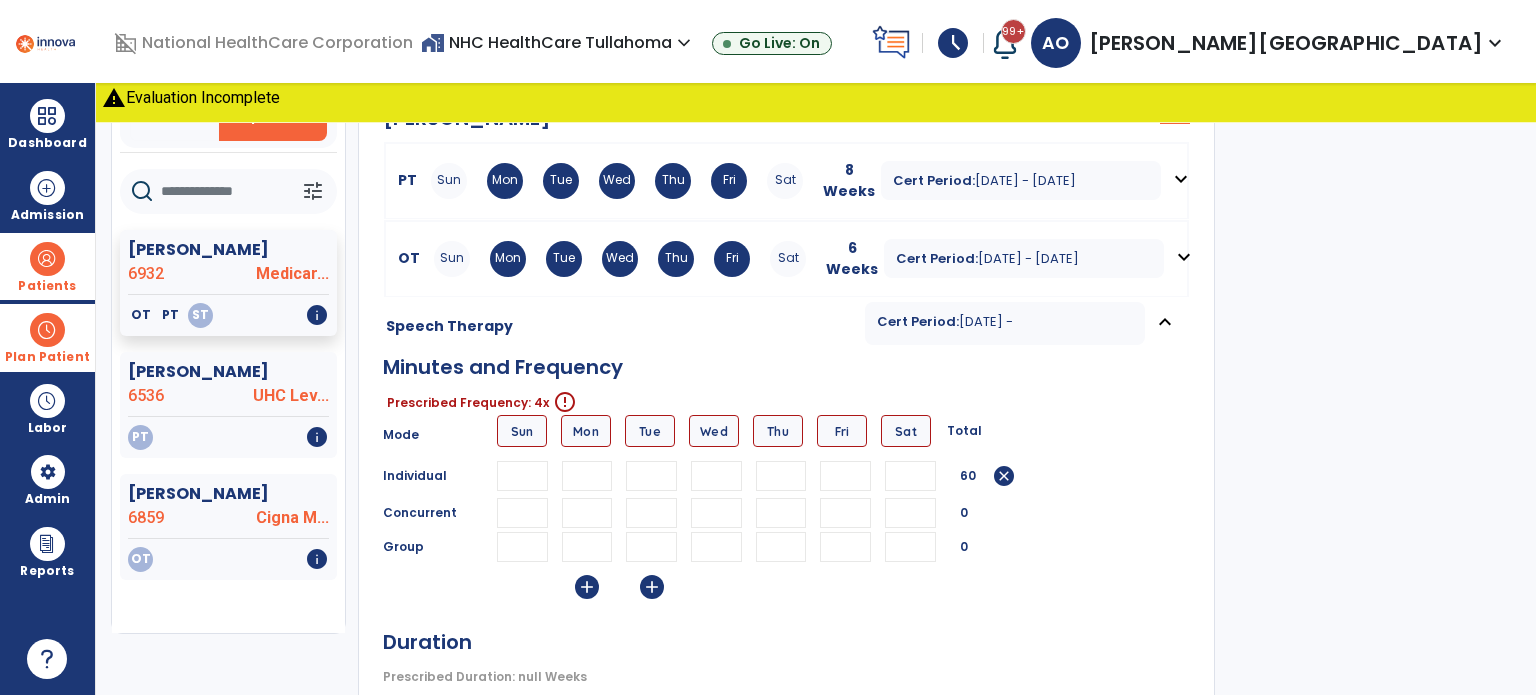 type on "**" 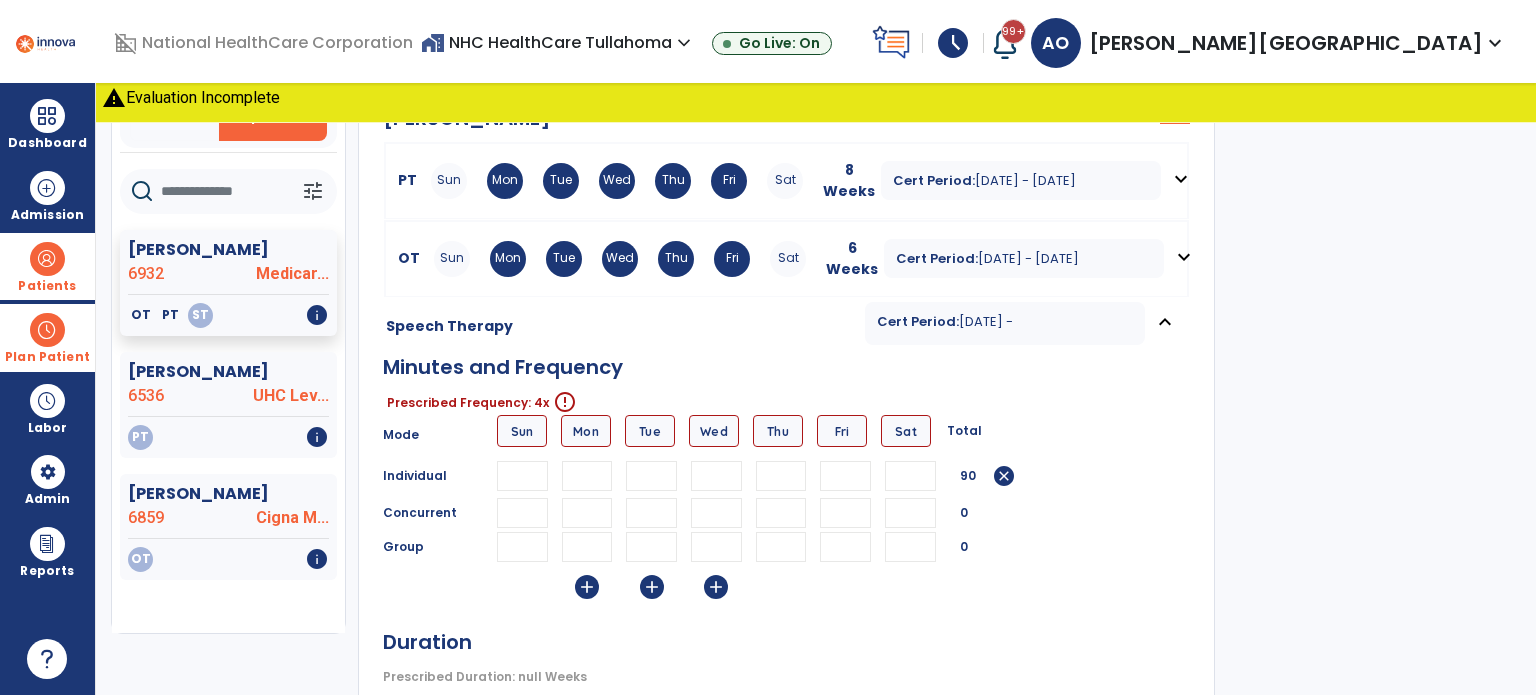 type on "**" 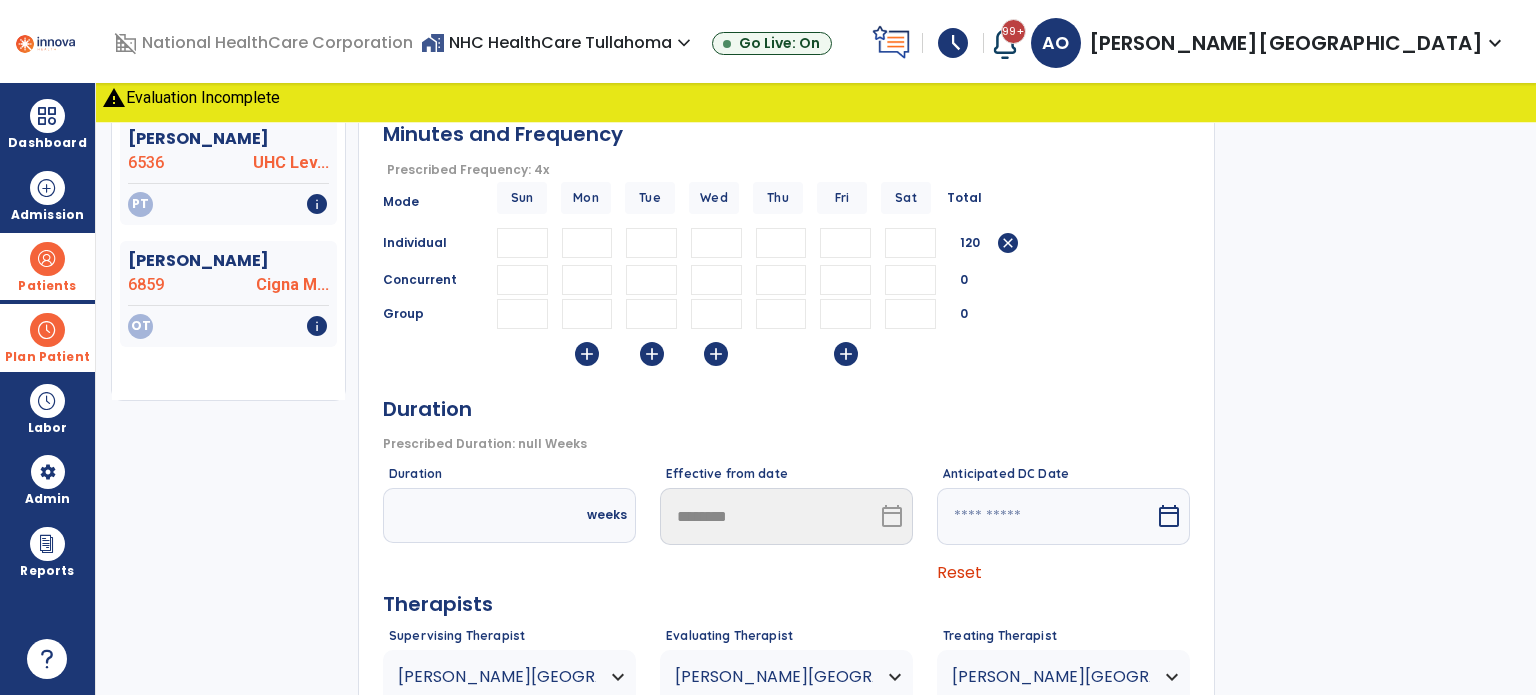 scroll, scrollTop: 501, scrollLeft: 0, axis: vertical 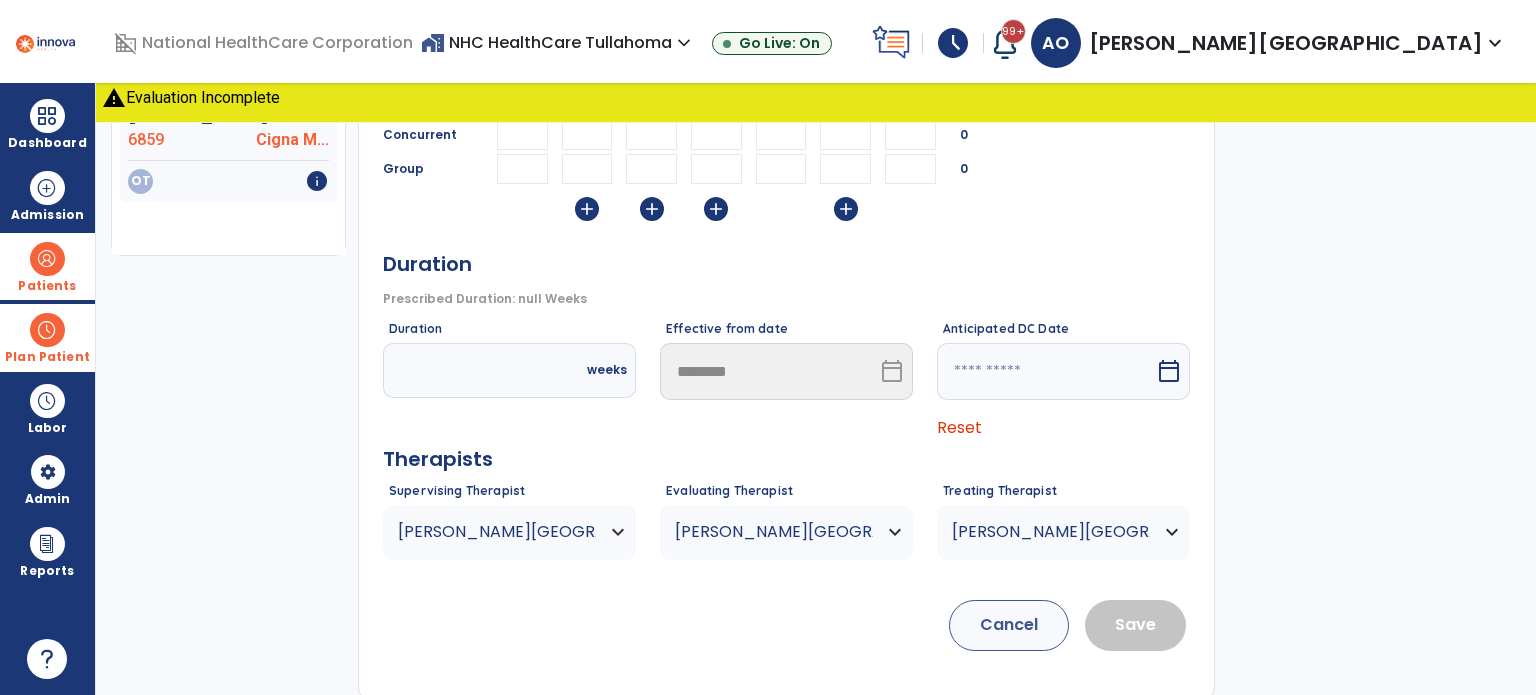 type on "**" 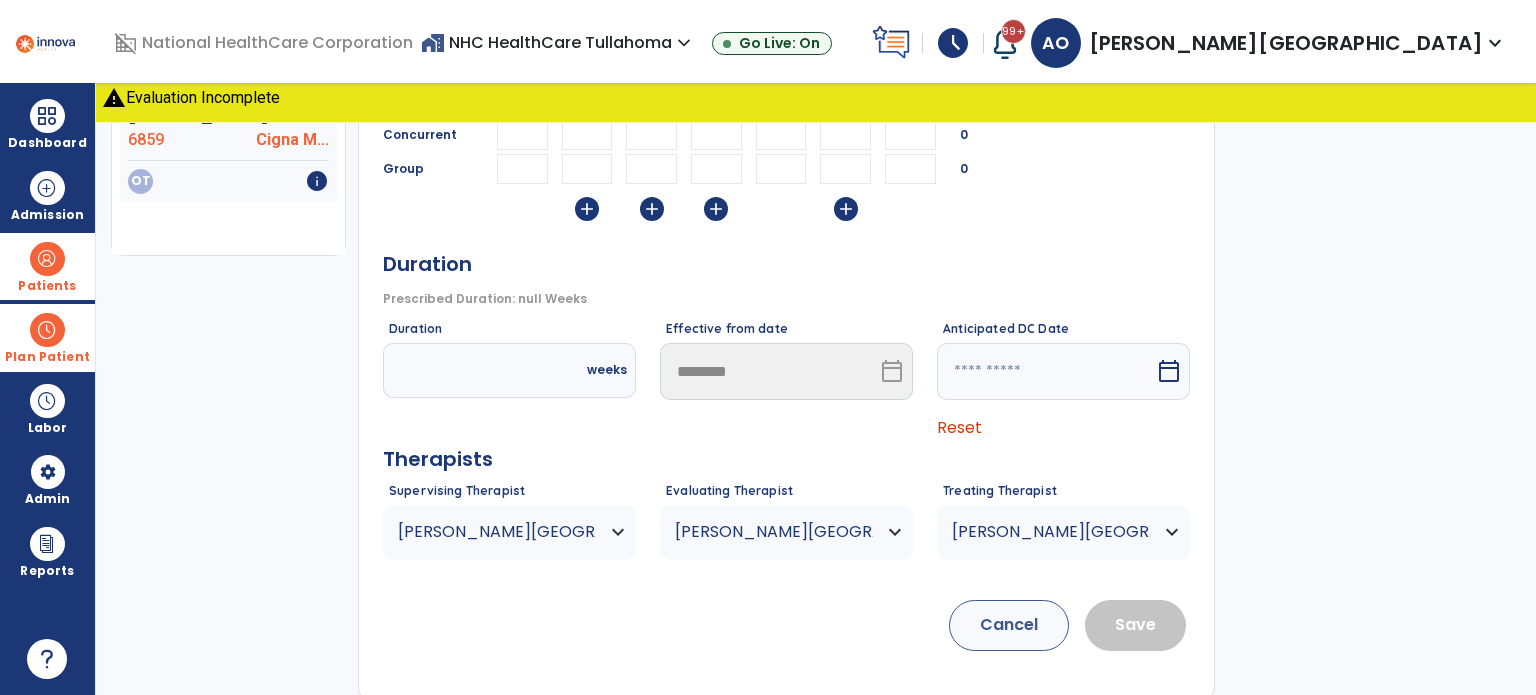 click at bounding box center (465, 370) 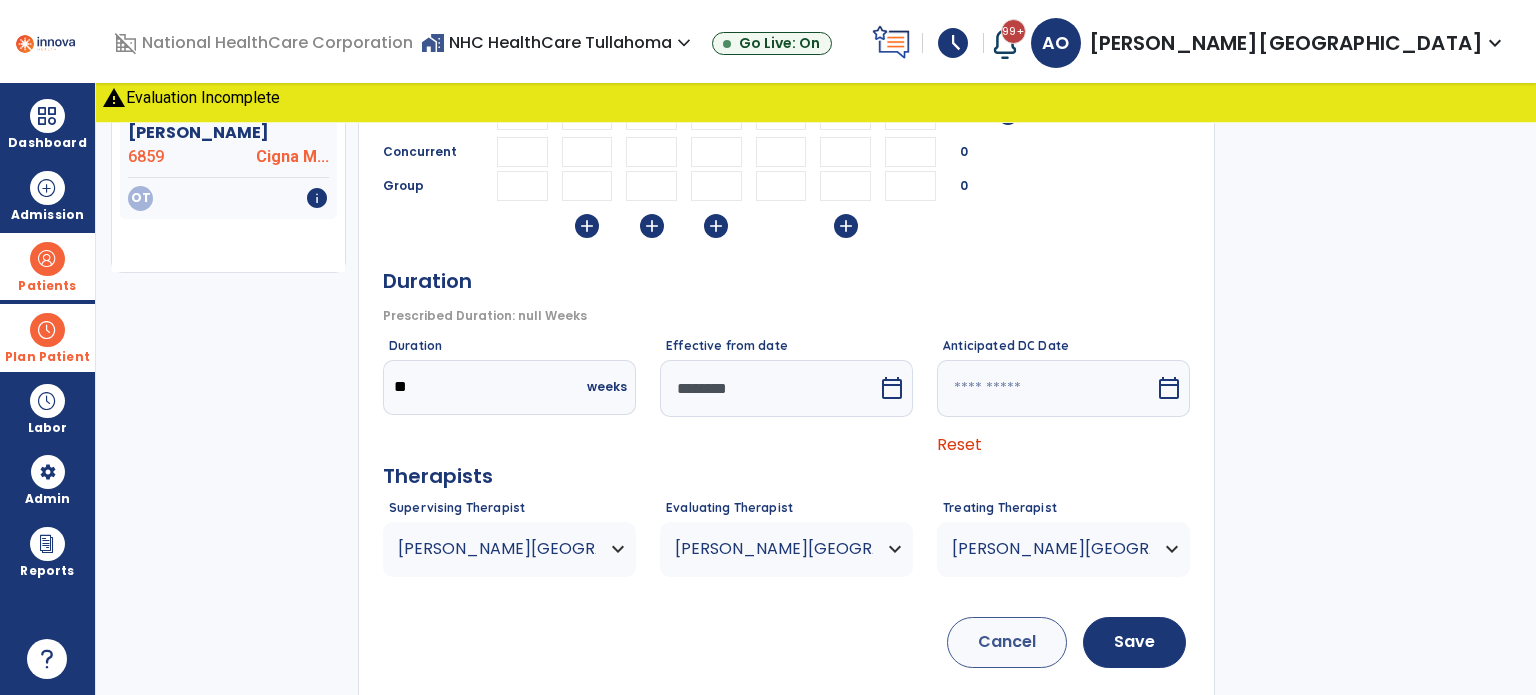 scroll, scrollTop: 485, scrollLeft: 0, axis: vertical 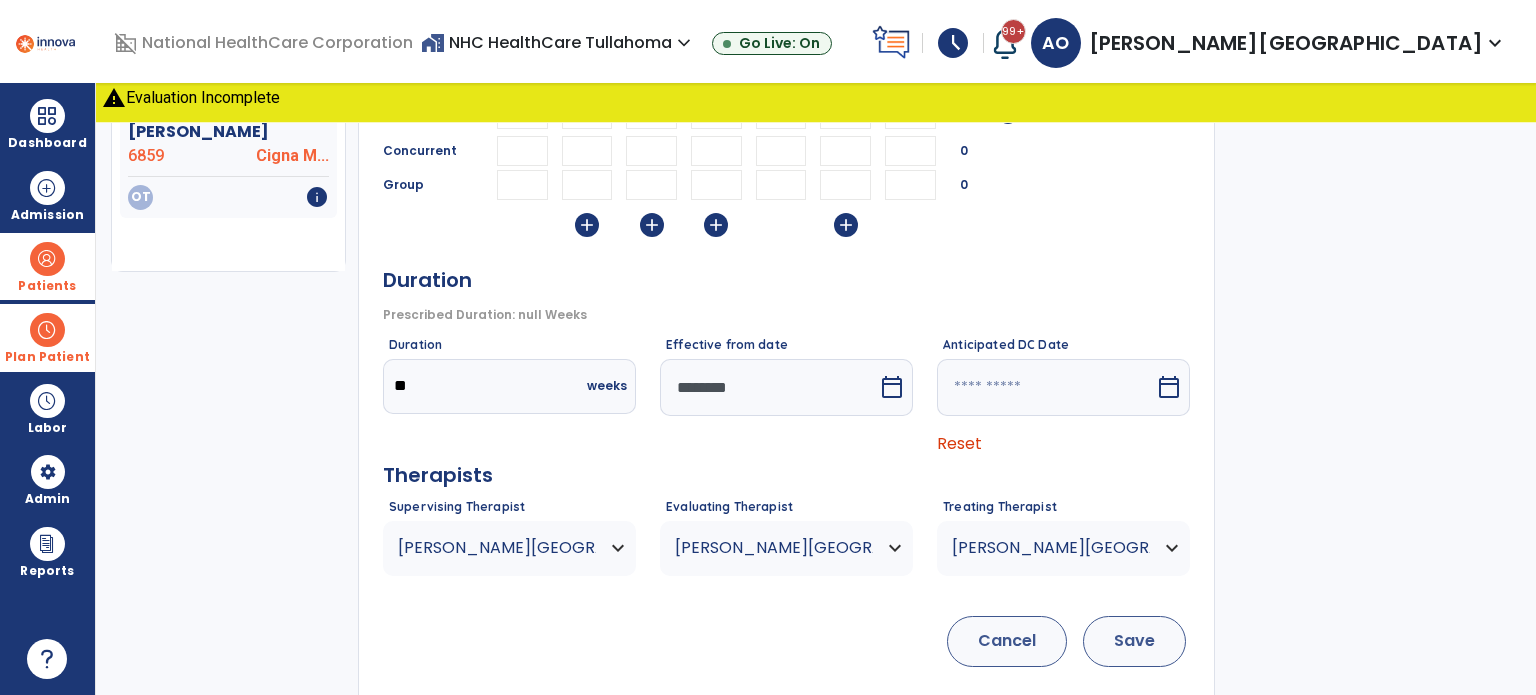 type on "**" 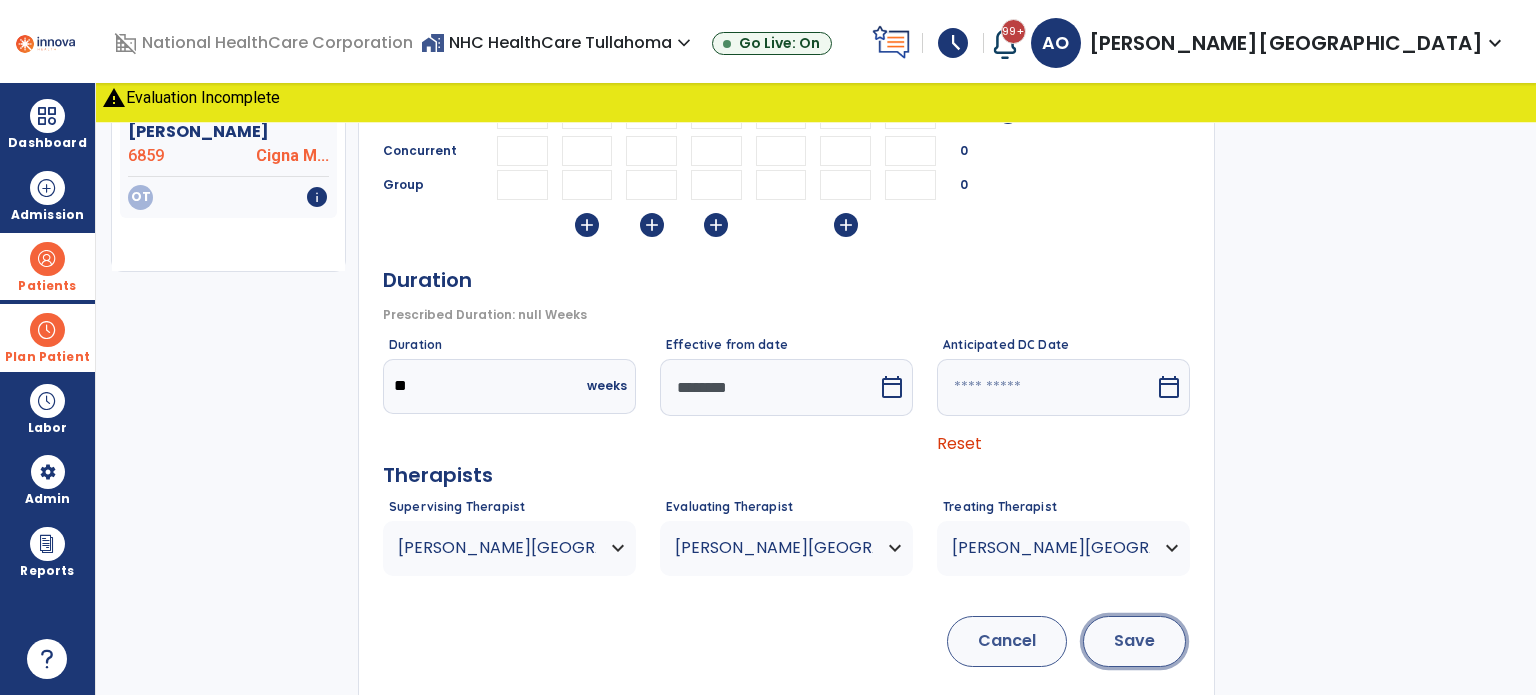 click on "Save" at bounding box center [1134, 641] 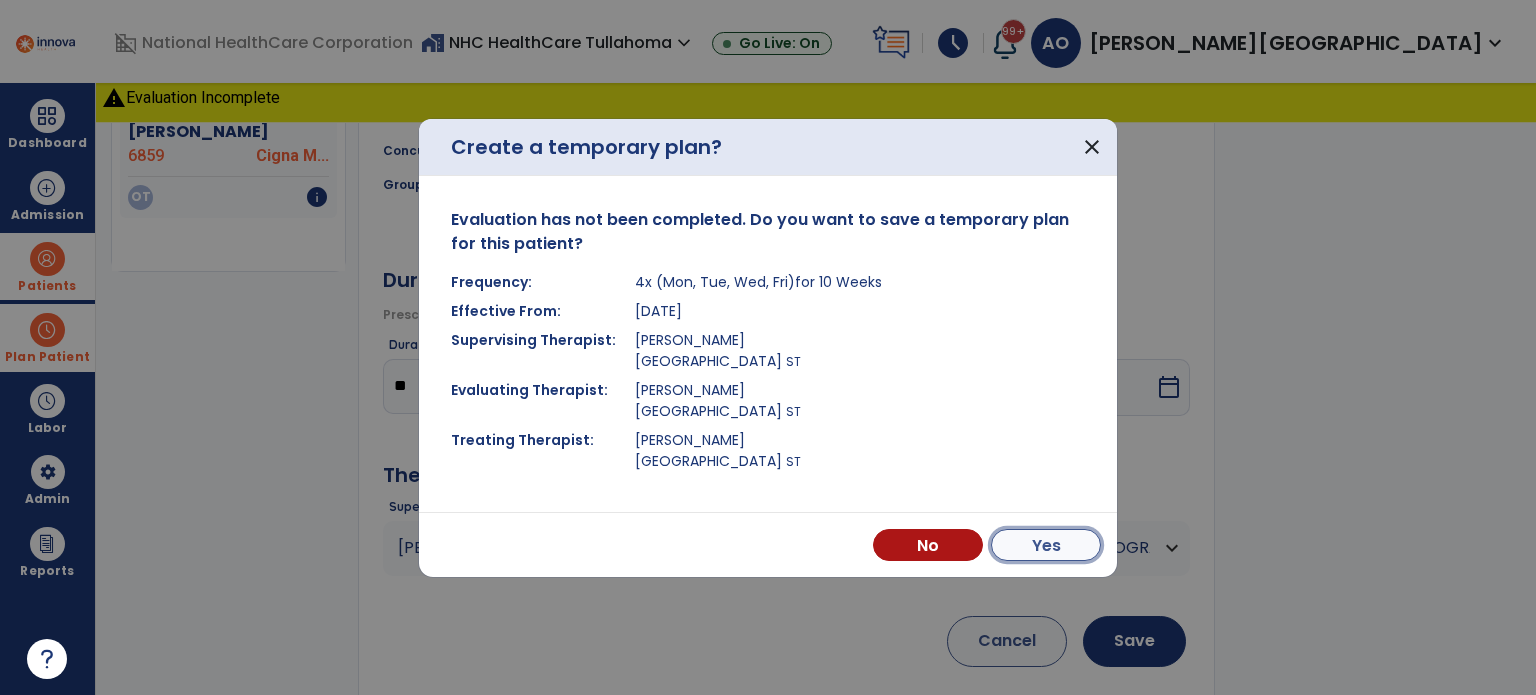 click on "Yes" at bounding box center [1046, 545] 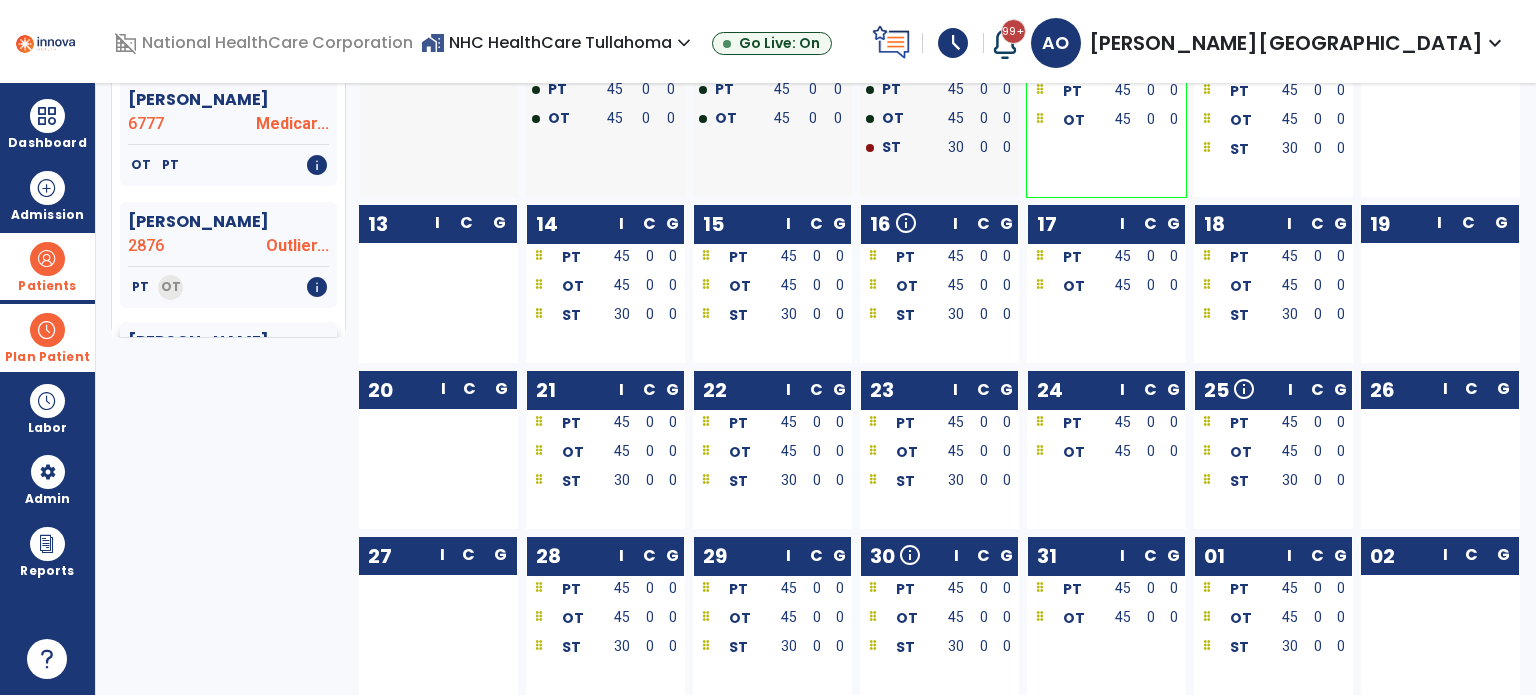 scroll, scrollTop: 0, scrollLeft: 0, axis: both 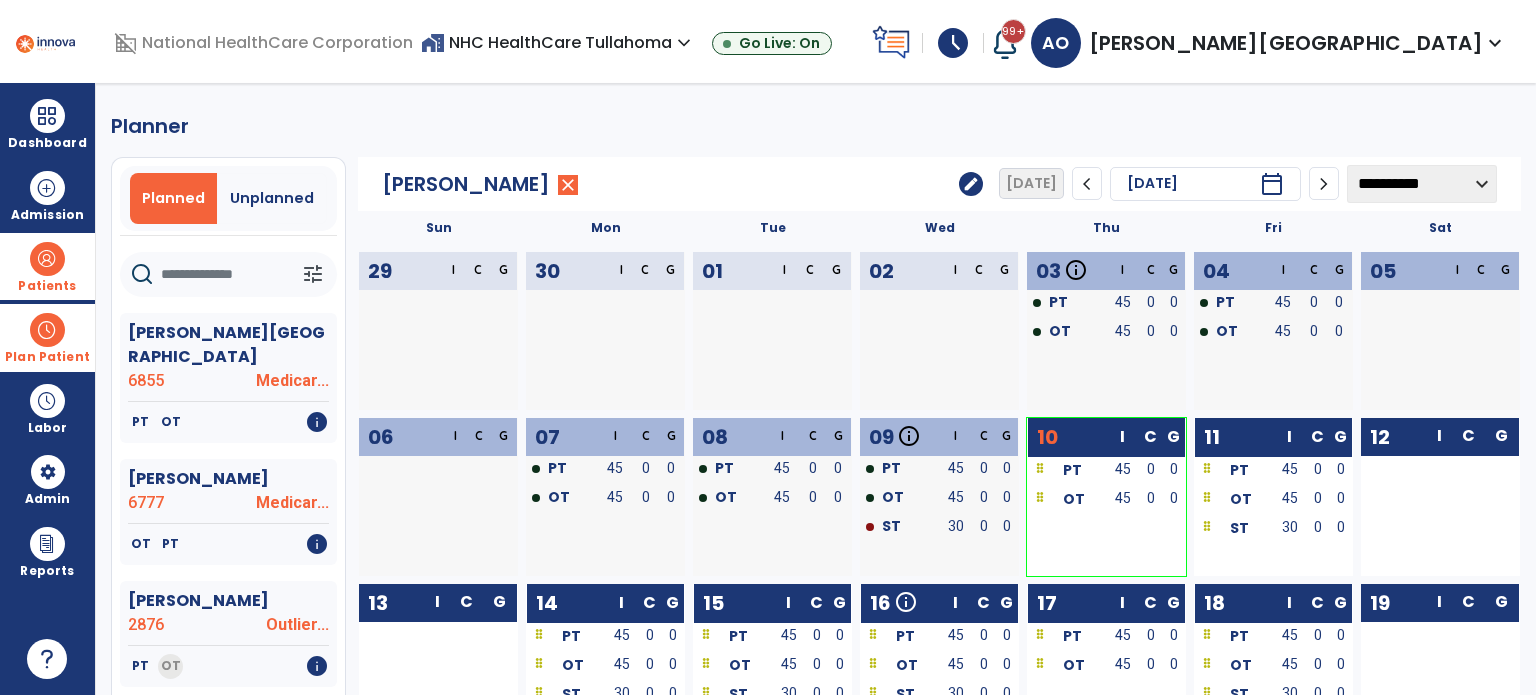 click at bounding box center (47, 330) 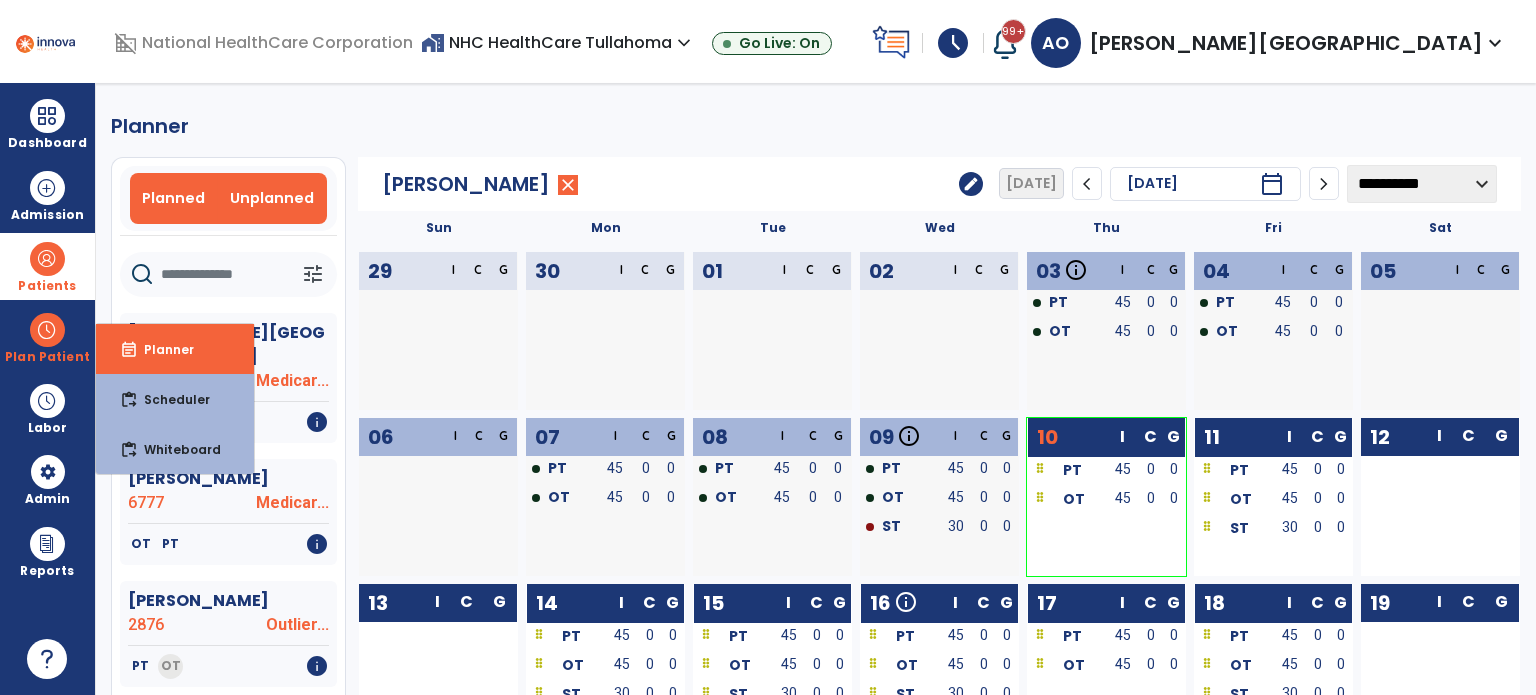 click on "Unplanned" at bounding box center [272, 198] 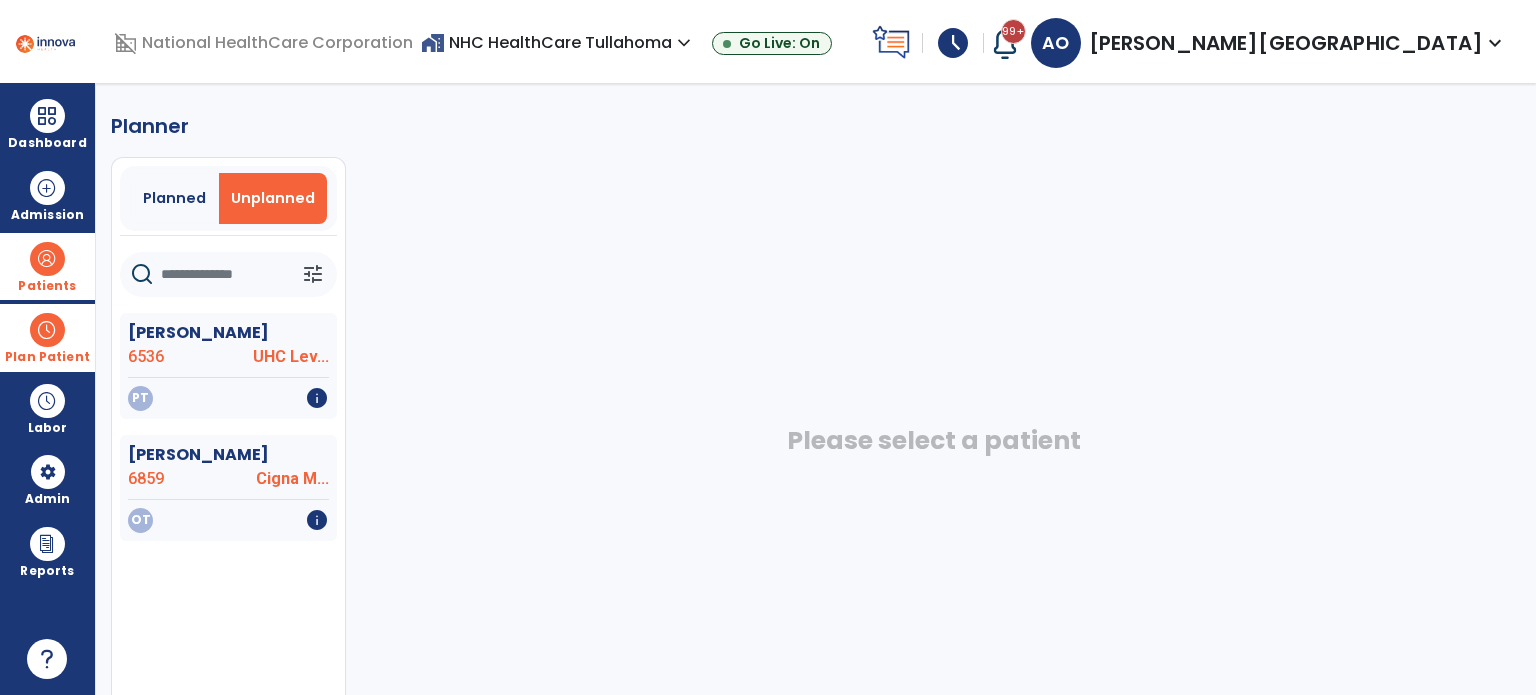 click at bounding box center [47, 330] 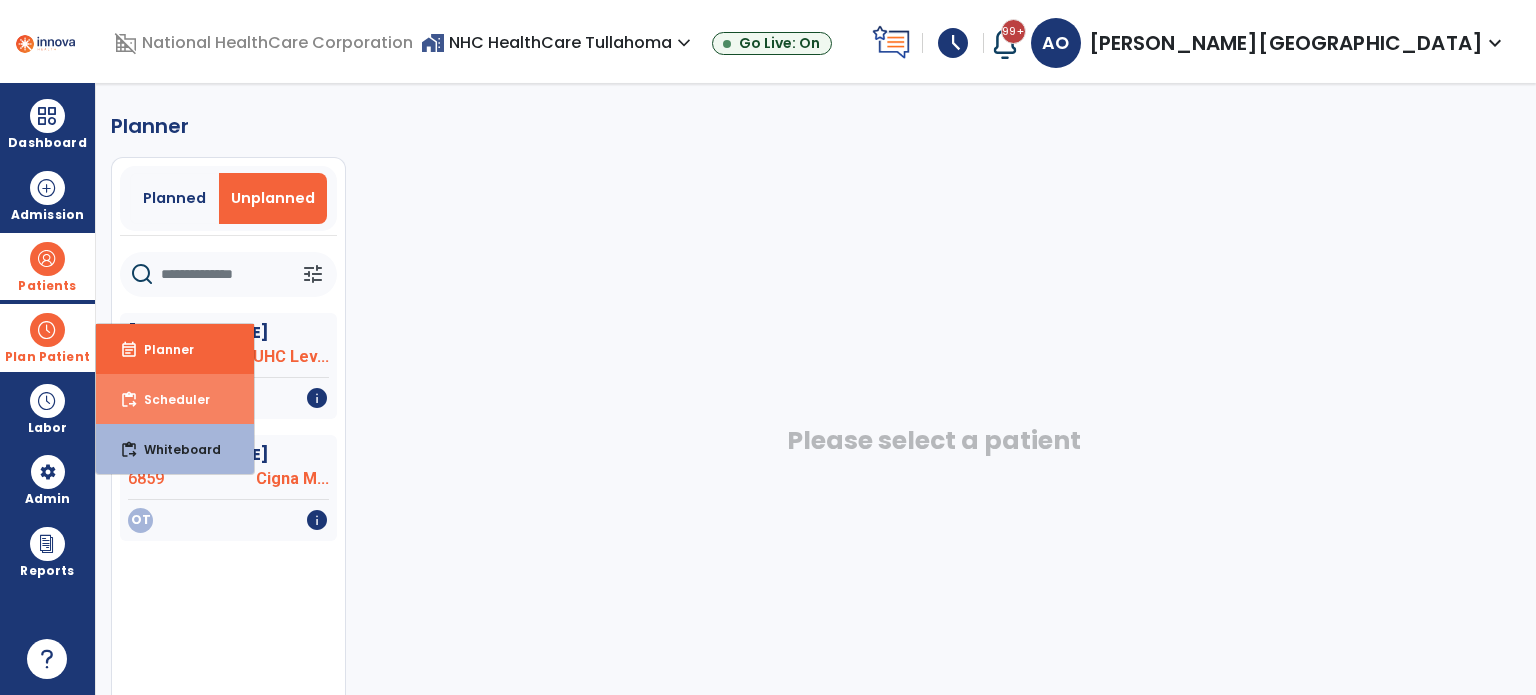 click on "Scheduler" at bounding box center [169, 399] 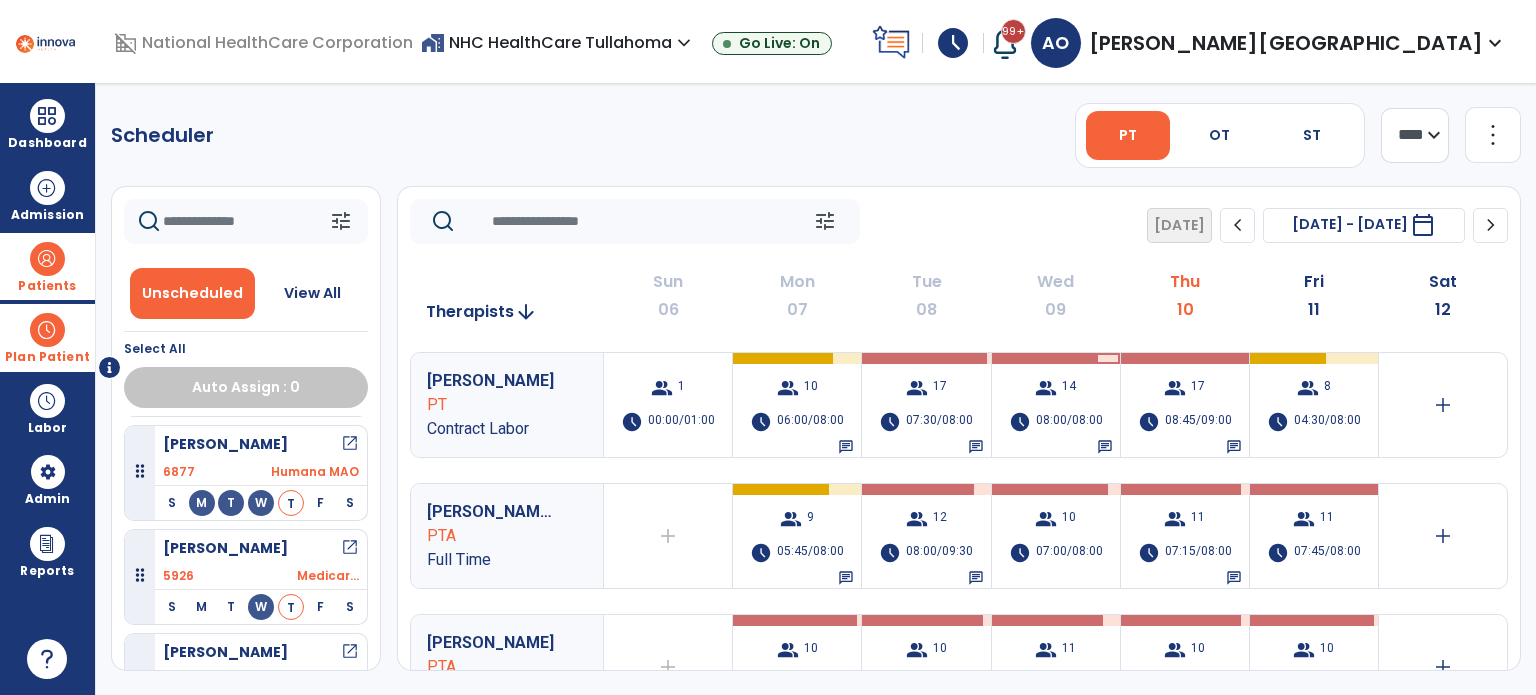 scroll, scrollTop: 62, scrollLeft: 0, axis: vertical 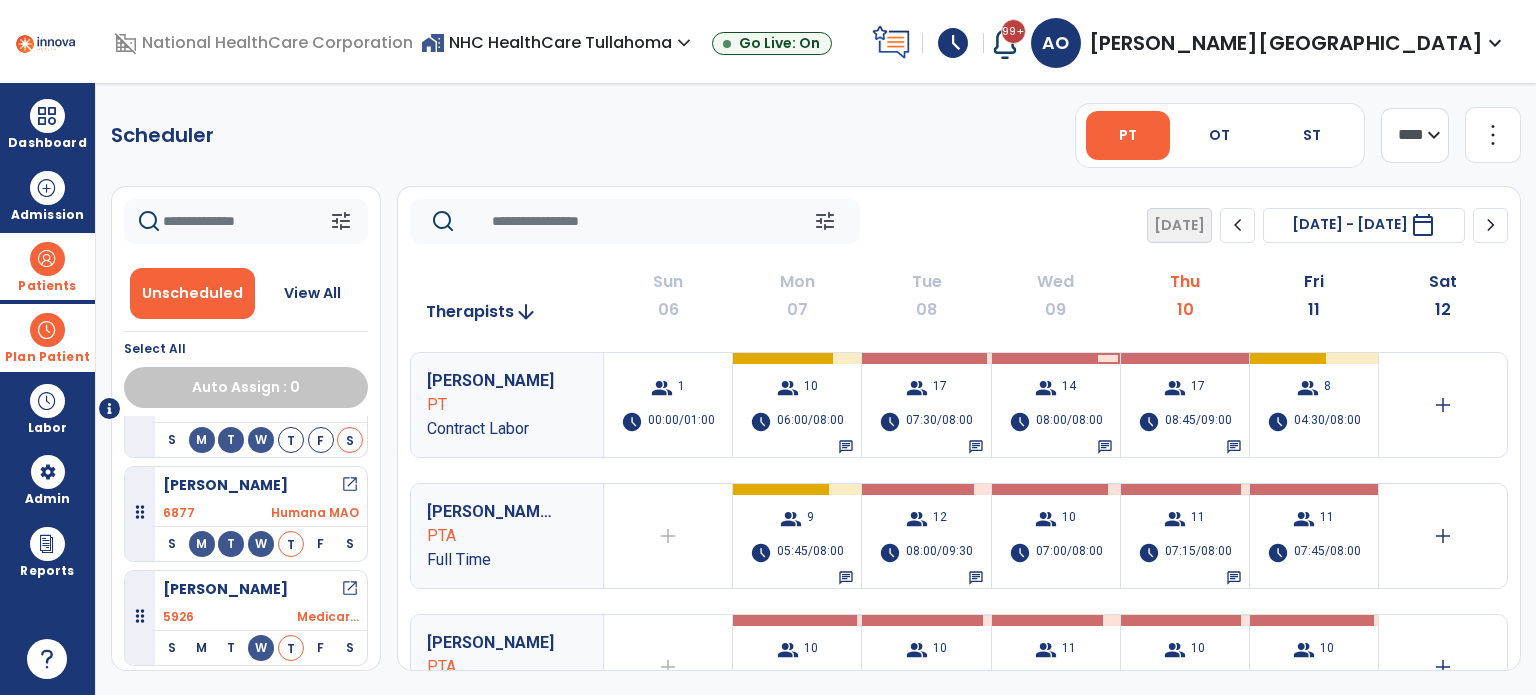 click at bounding box center [47, 259] 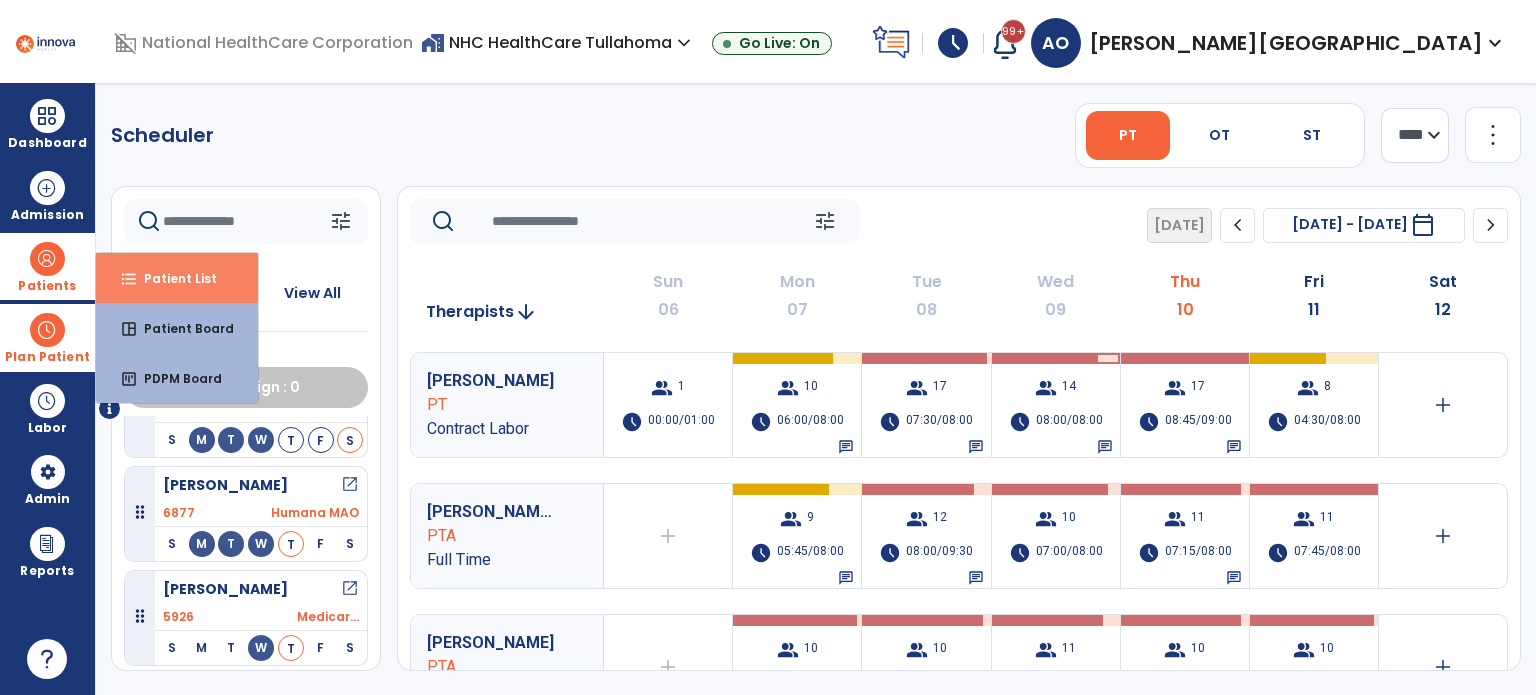 click on "format_list_bulleted  Patient List" at bounding box center [177, 278] 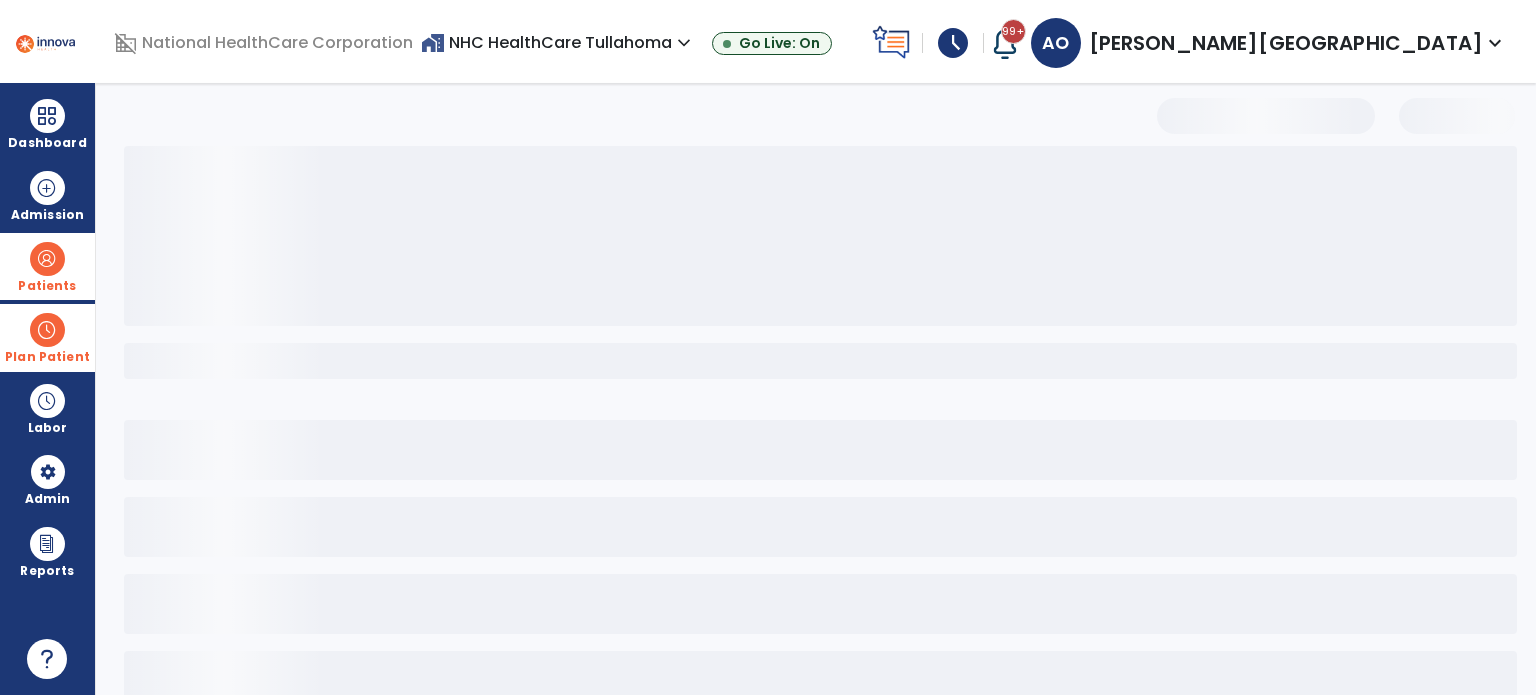 select on "***" 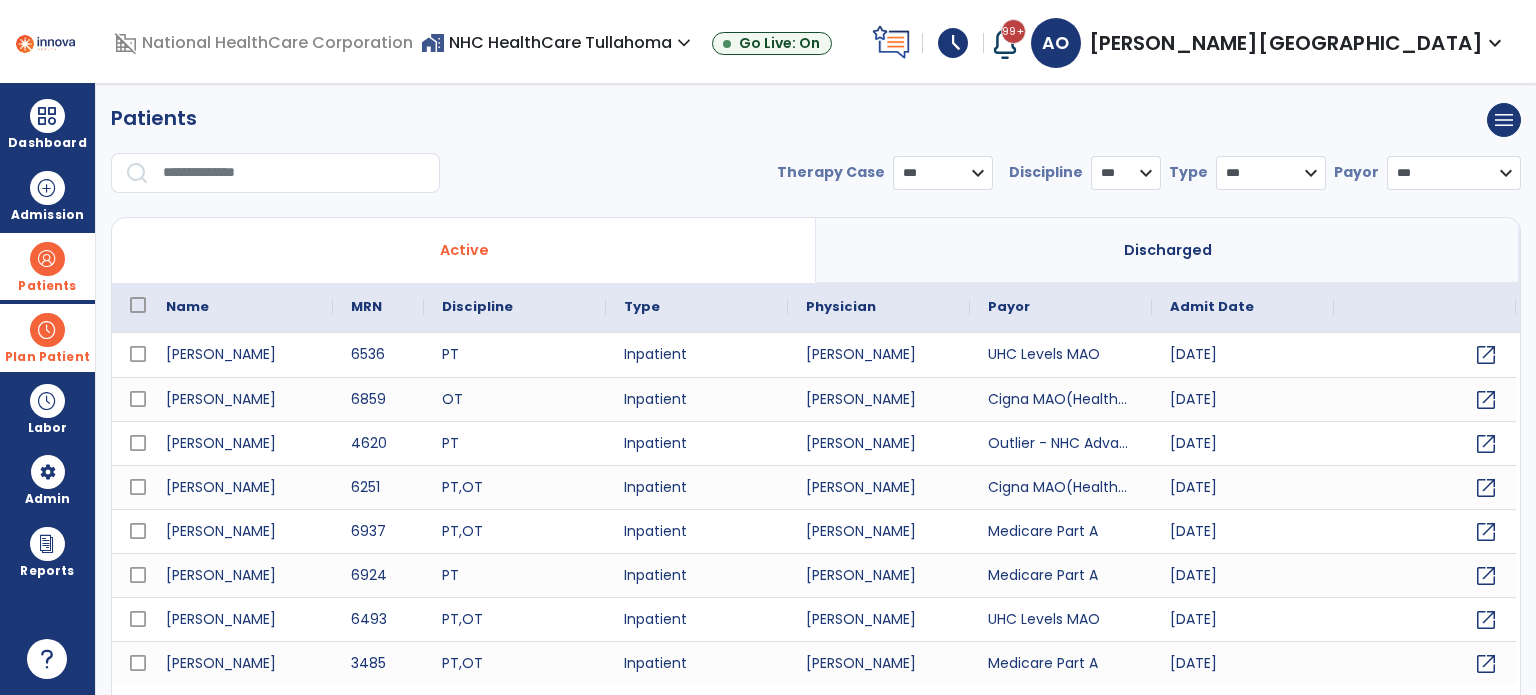 click at bounding box center (294, 173) 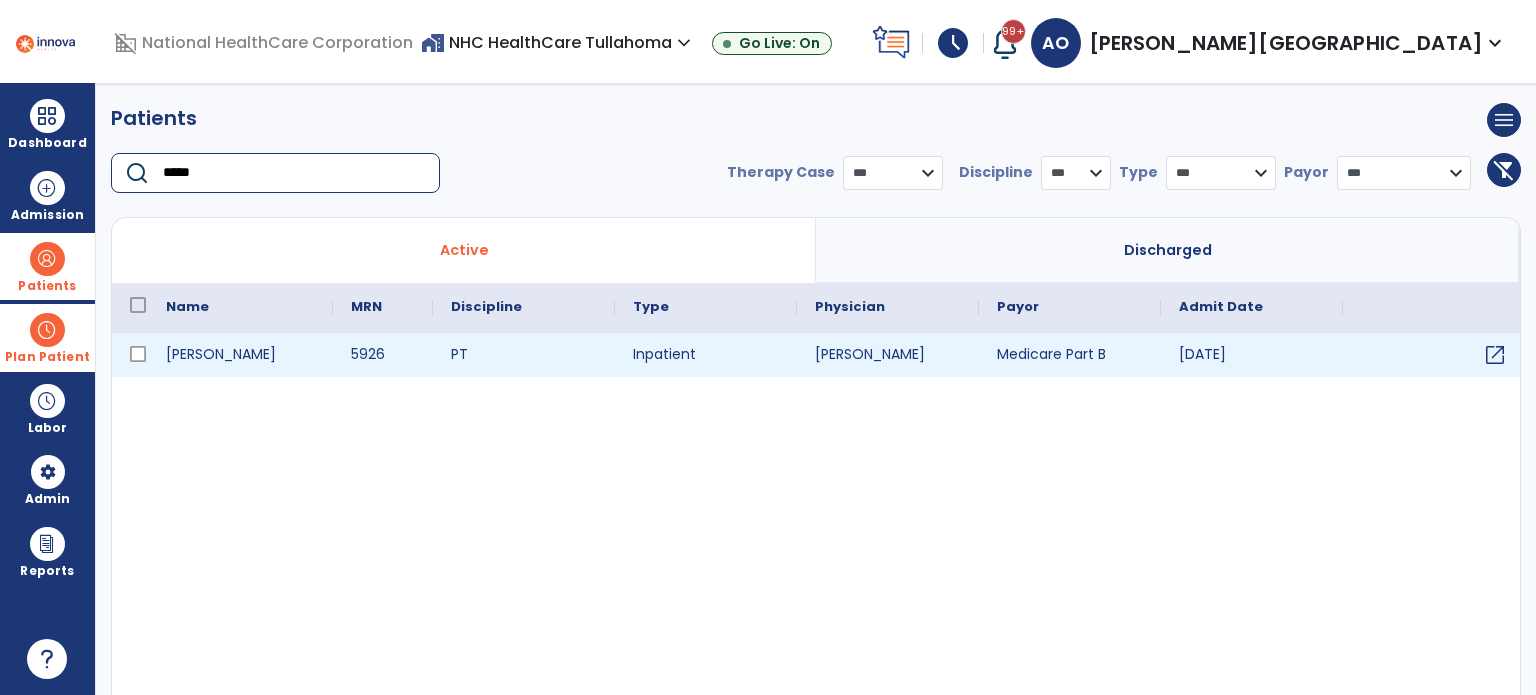 type on "*****" 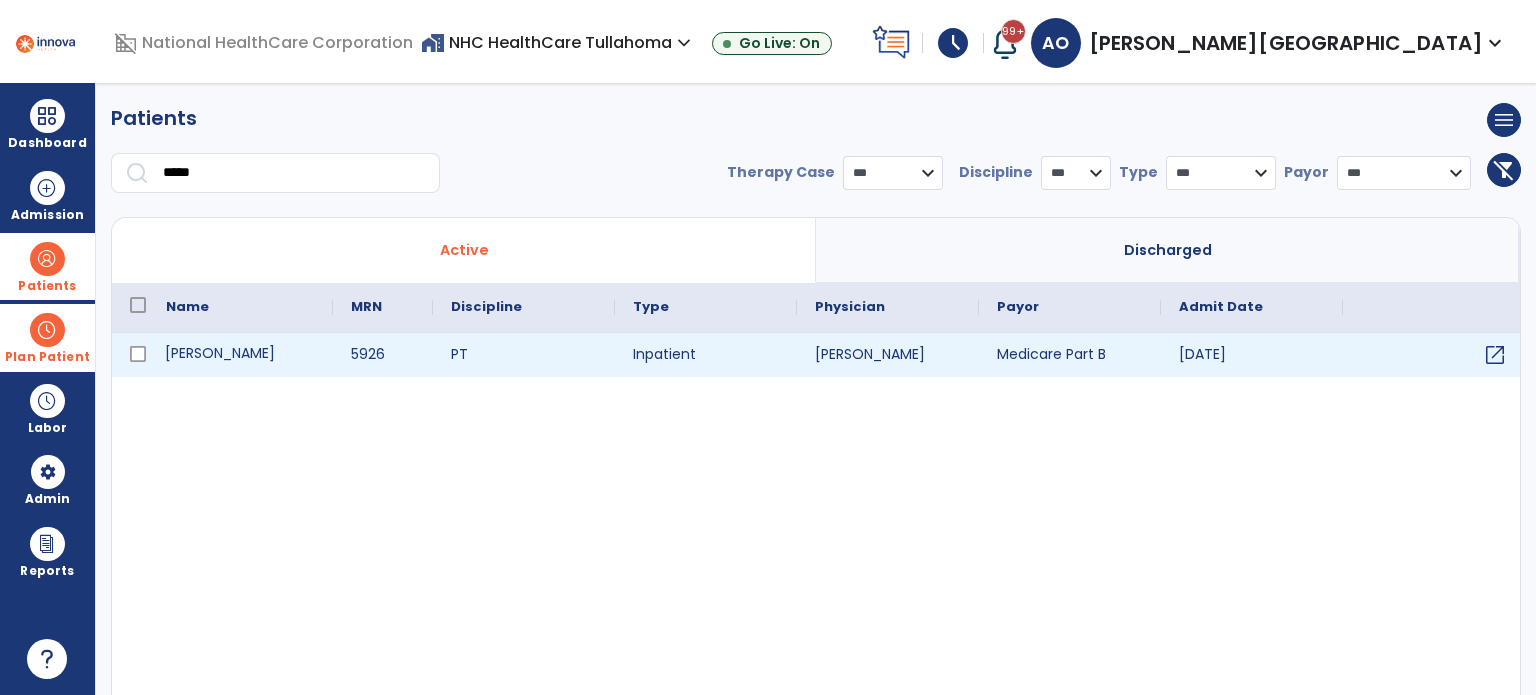 click on "[PERSON_NAME]" at bounding box center (240, 355) 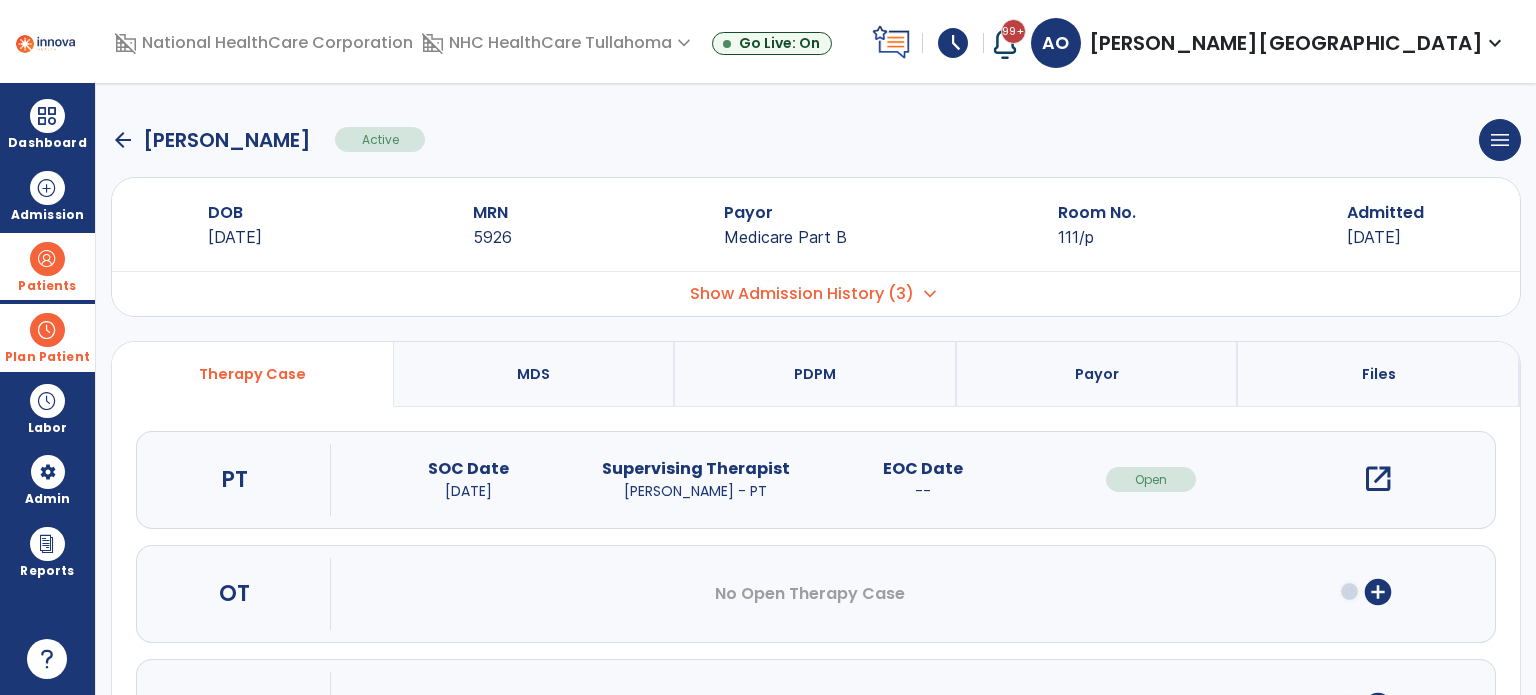 click on "open_in_new" at bounding box center (1378, 479) 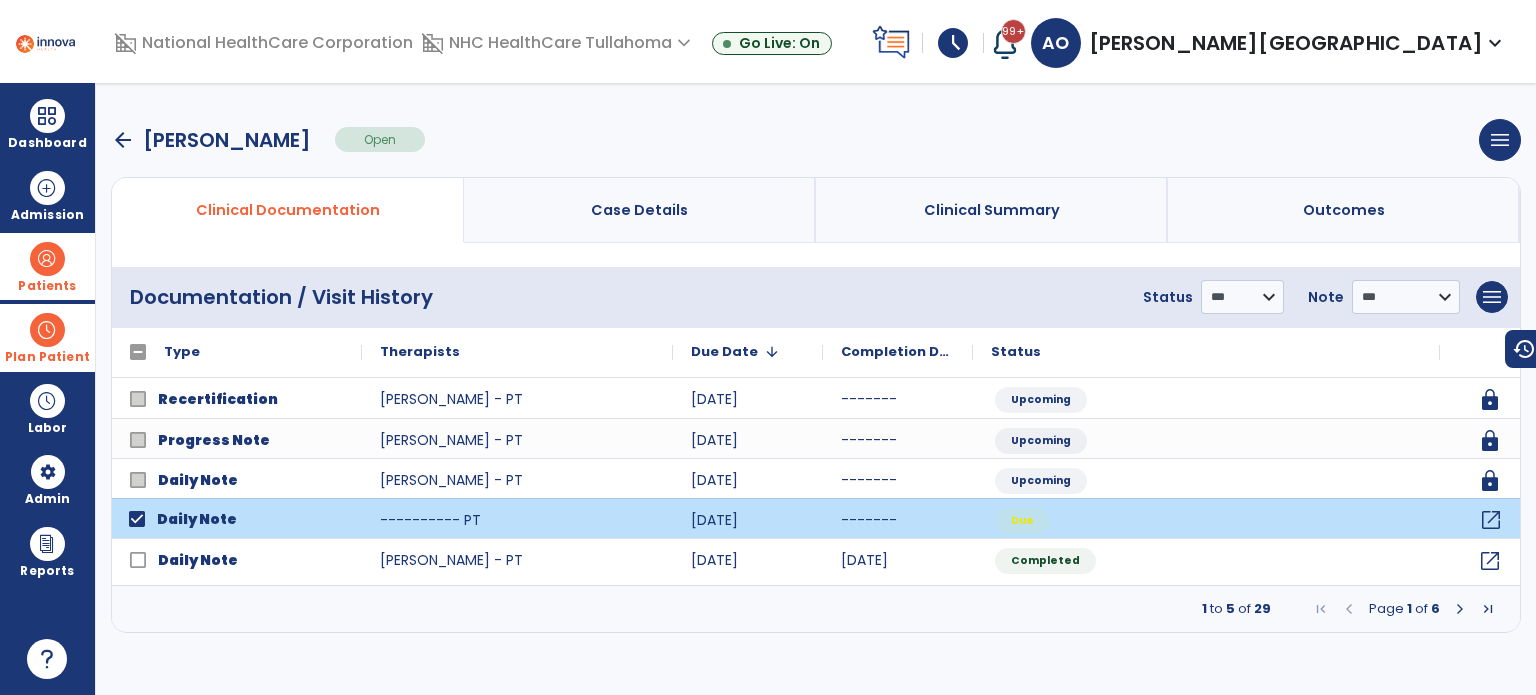 click on "open_in_new" 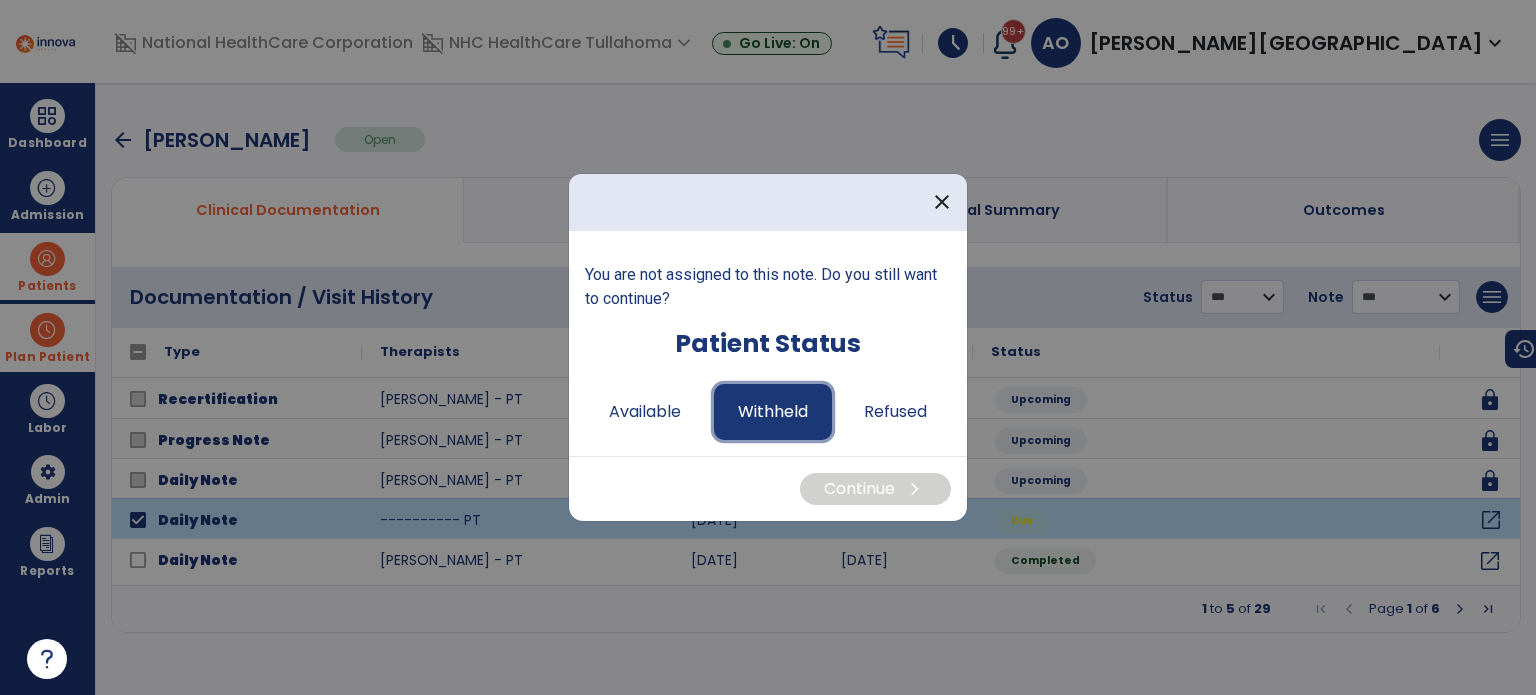 click on "Withheld" at bounding box center [773, 412] 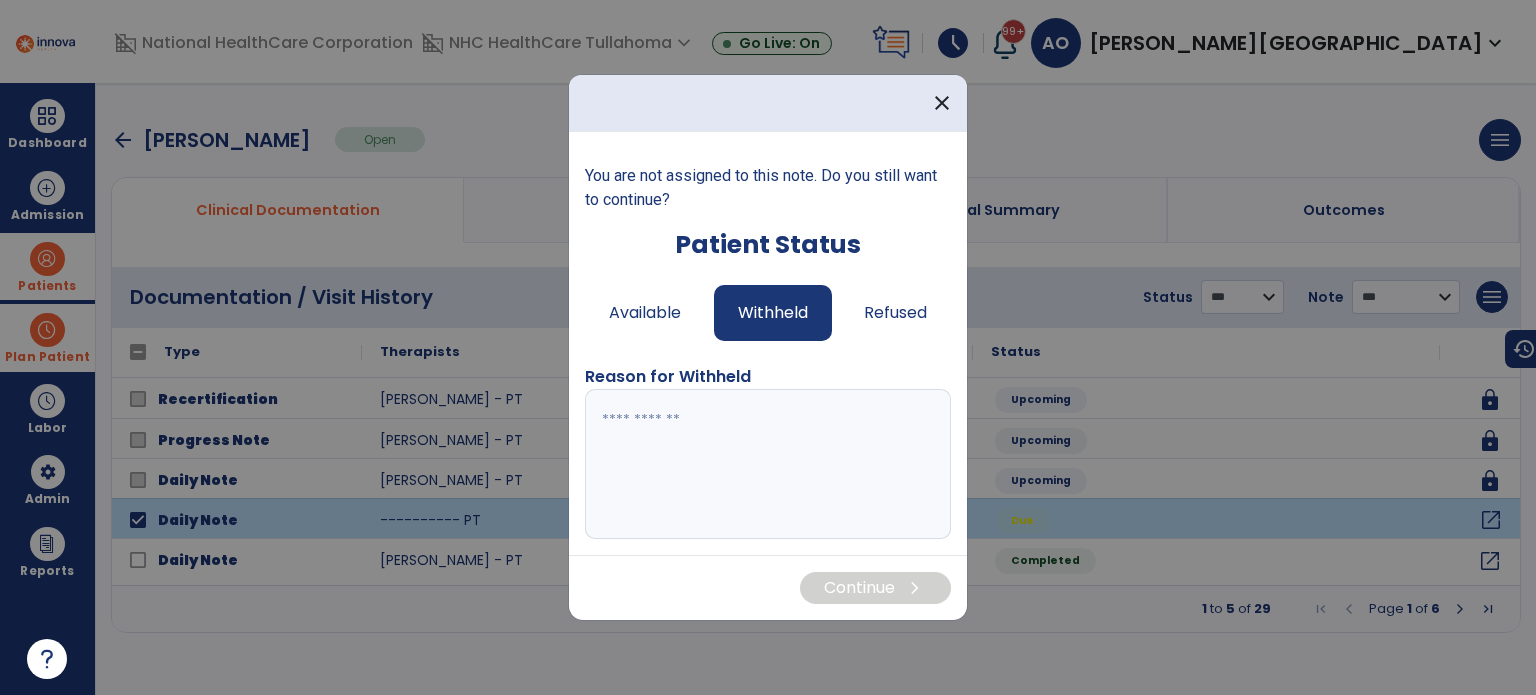 click at bounding box center [768, 464] 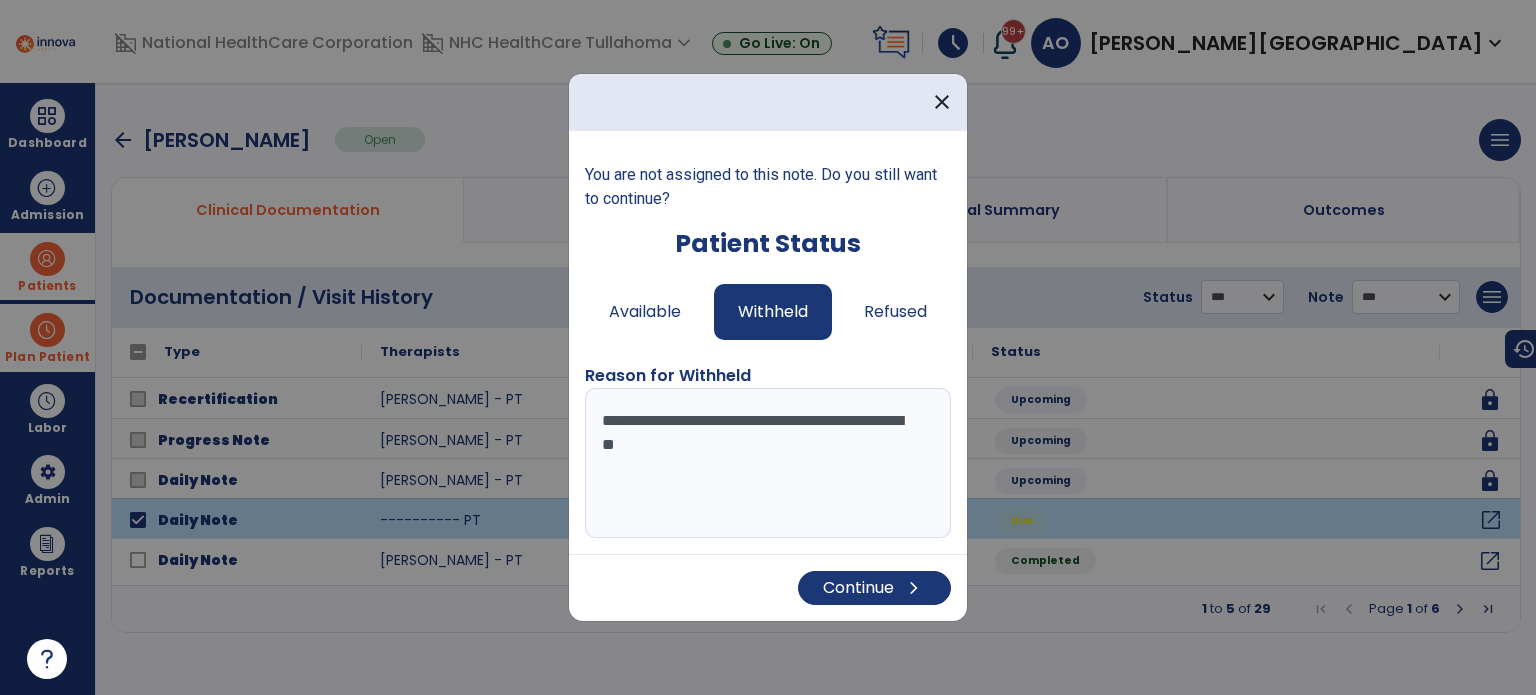 drag, startPoint x: 865, startPoint y: 451, endPoint x: 488, endPoint y: 372, distance: 385.18826 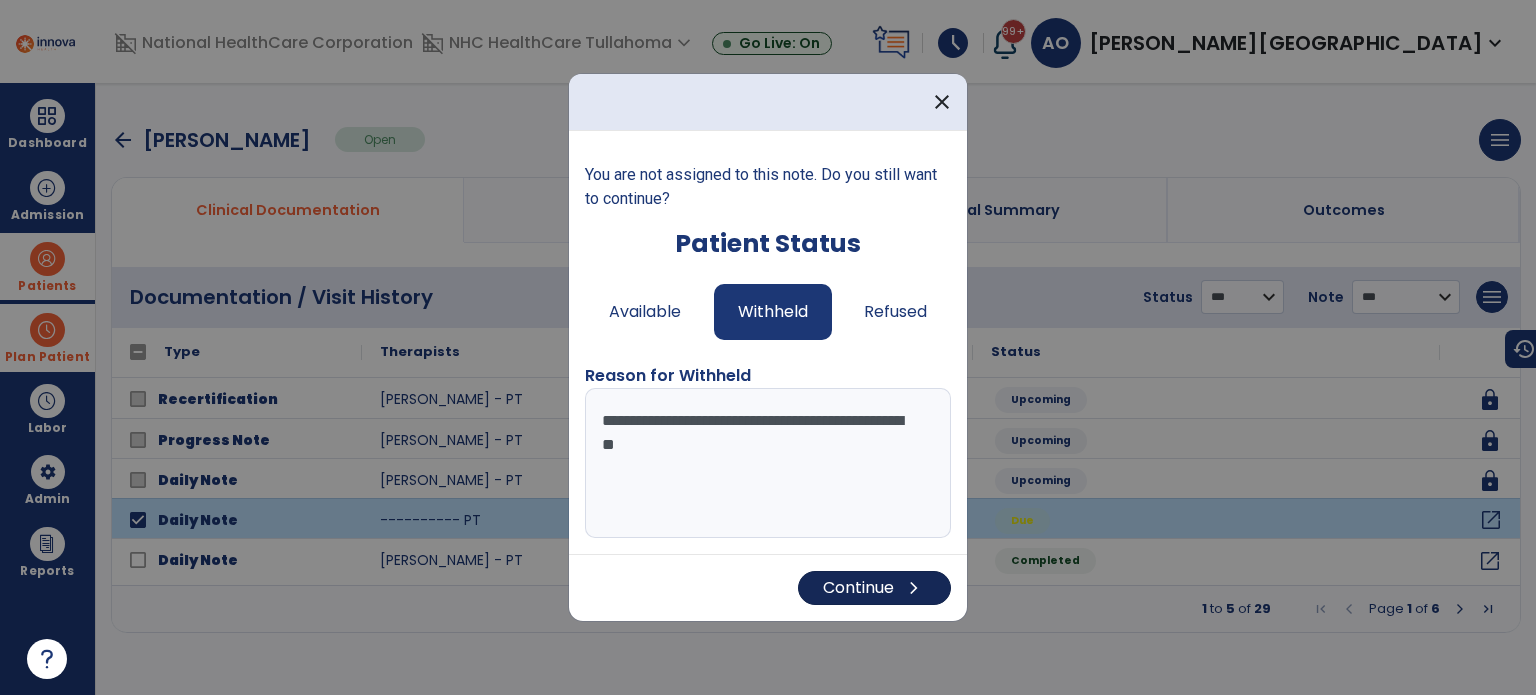 type on "**********" 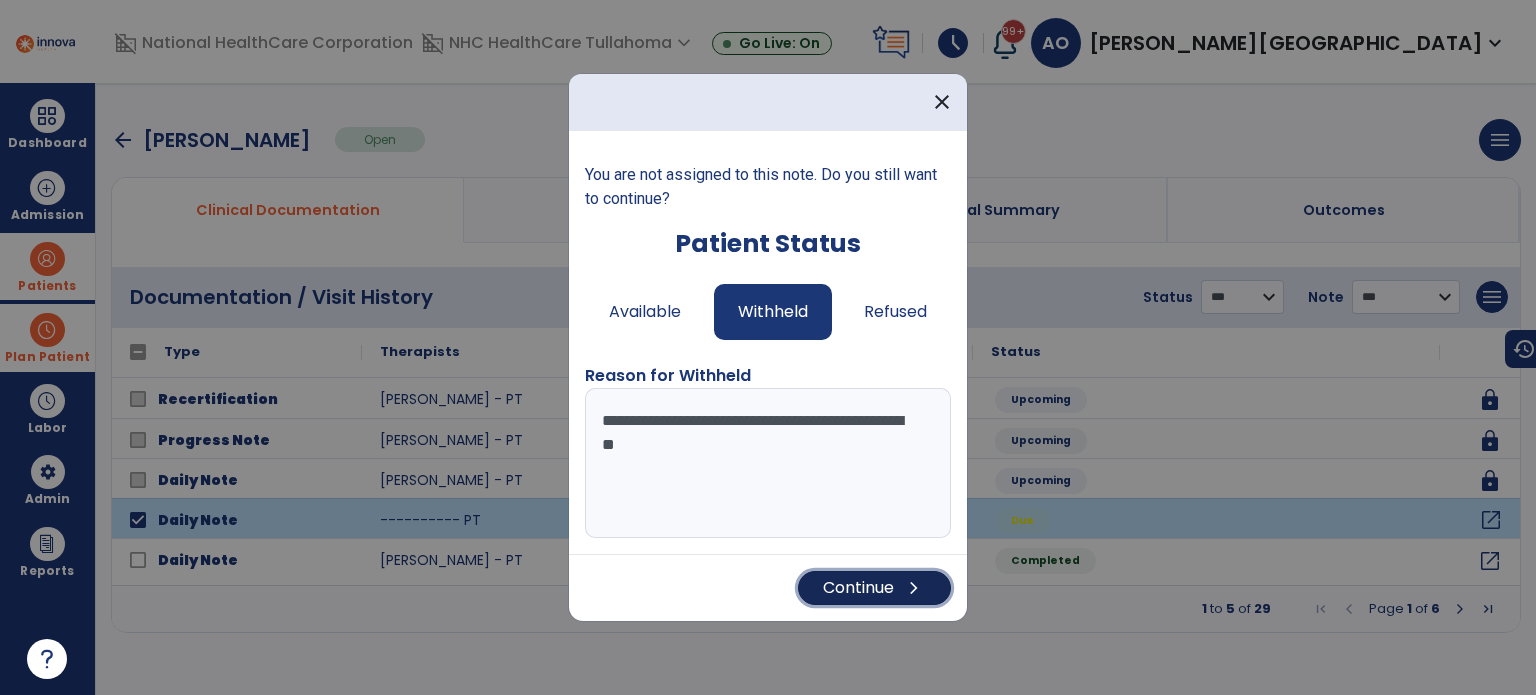 click on "Continue   chevron_right" at bounding box center [874, 588] 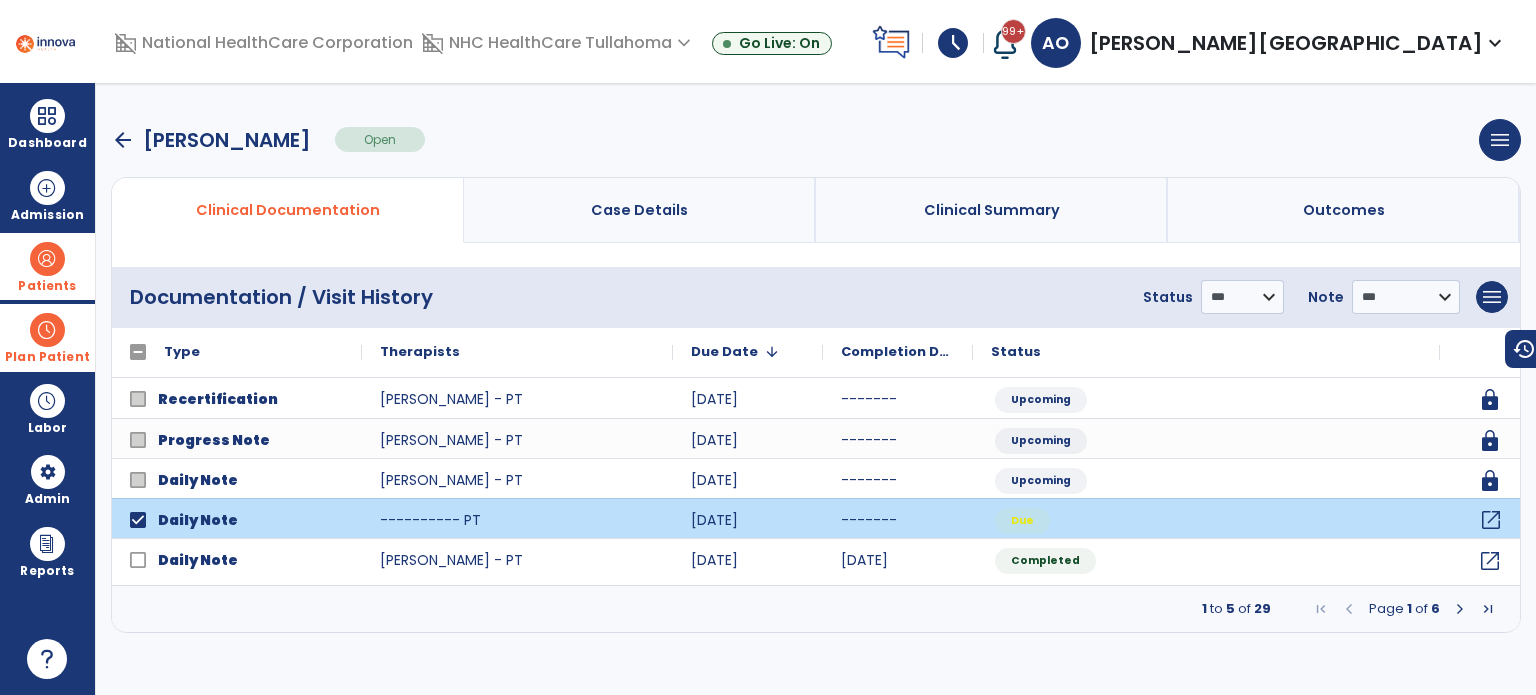 click at bounding box center [47, 330] 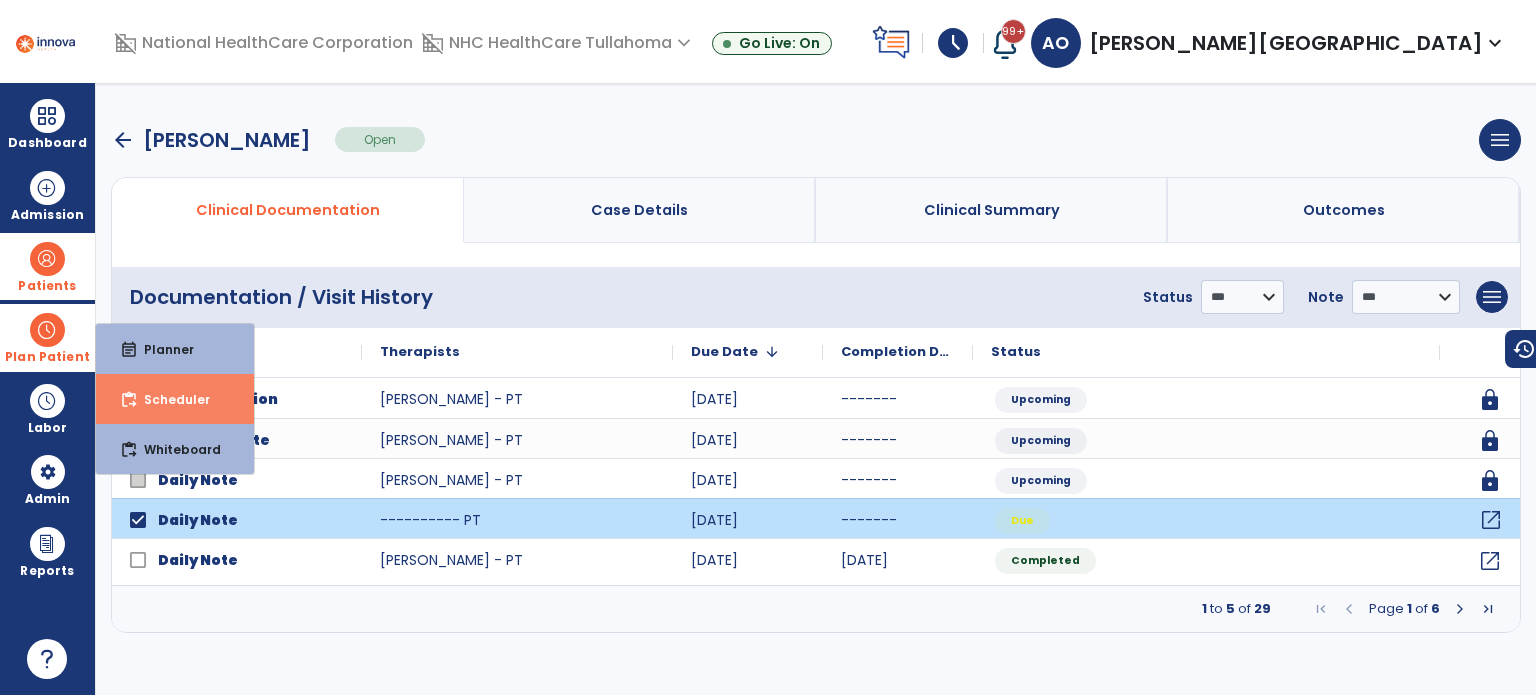 click on "Scheduler" at bounding box center [169, 399] 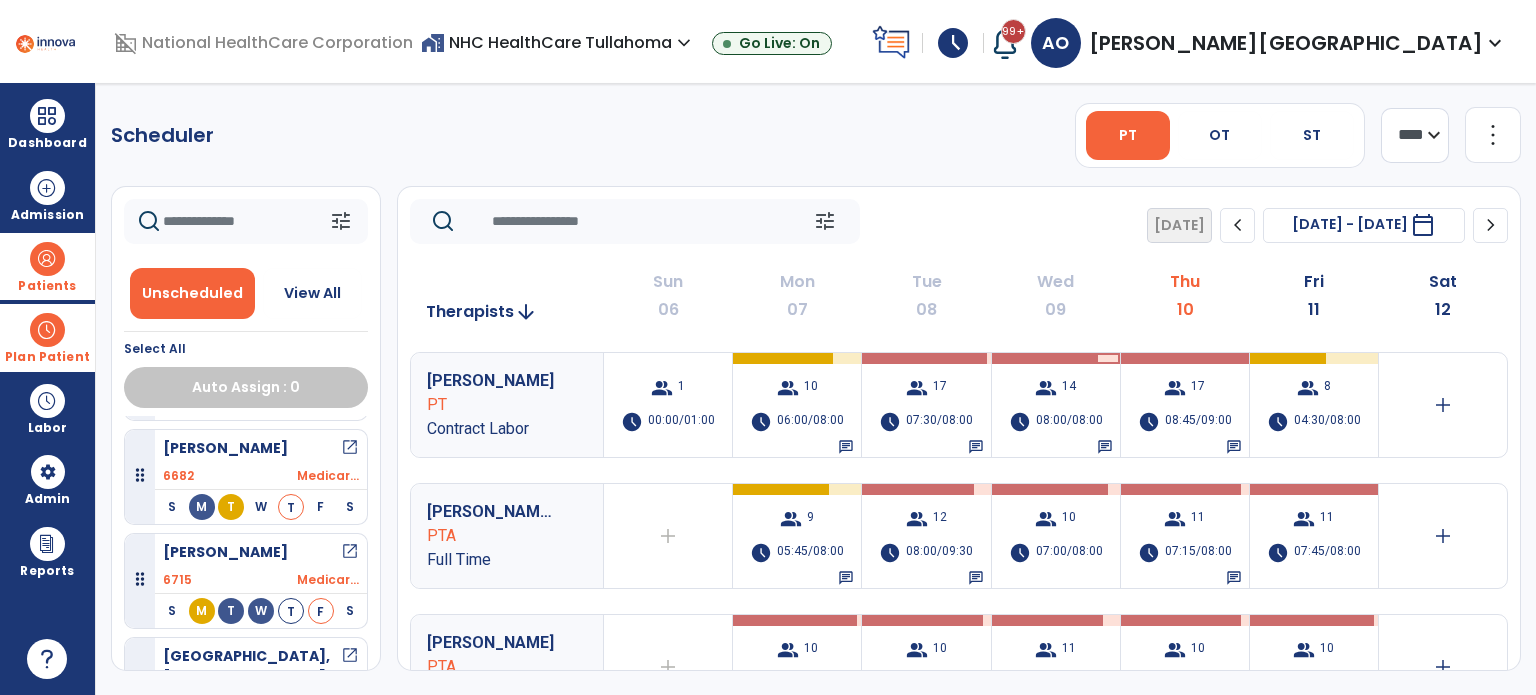scroll, scrollTop: 1158, scrollLeft: 0, axis: vertical 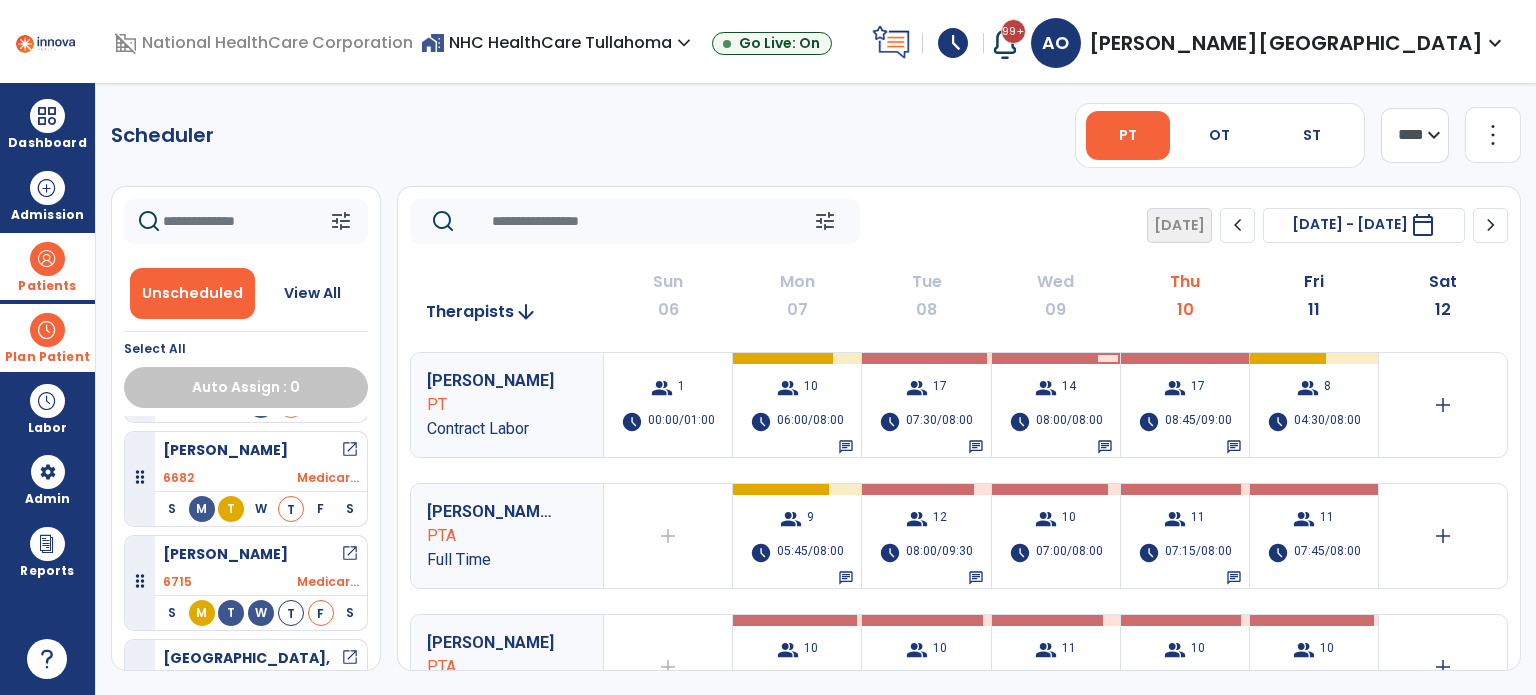click at bounding box center [47, 259] 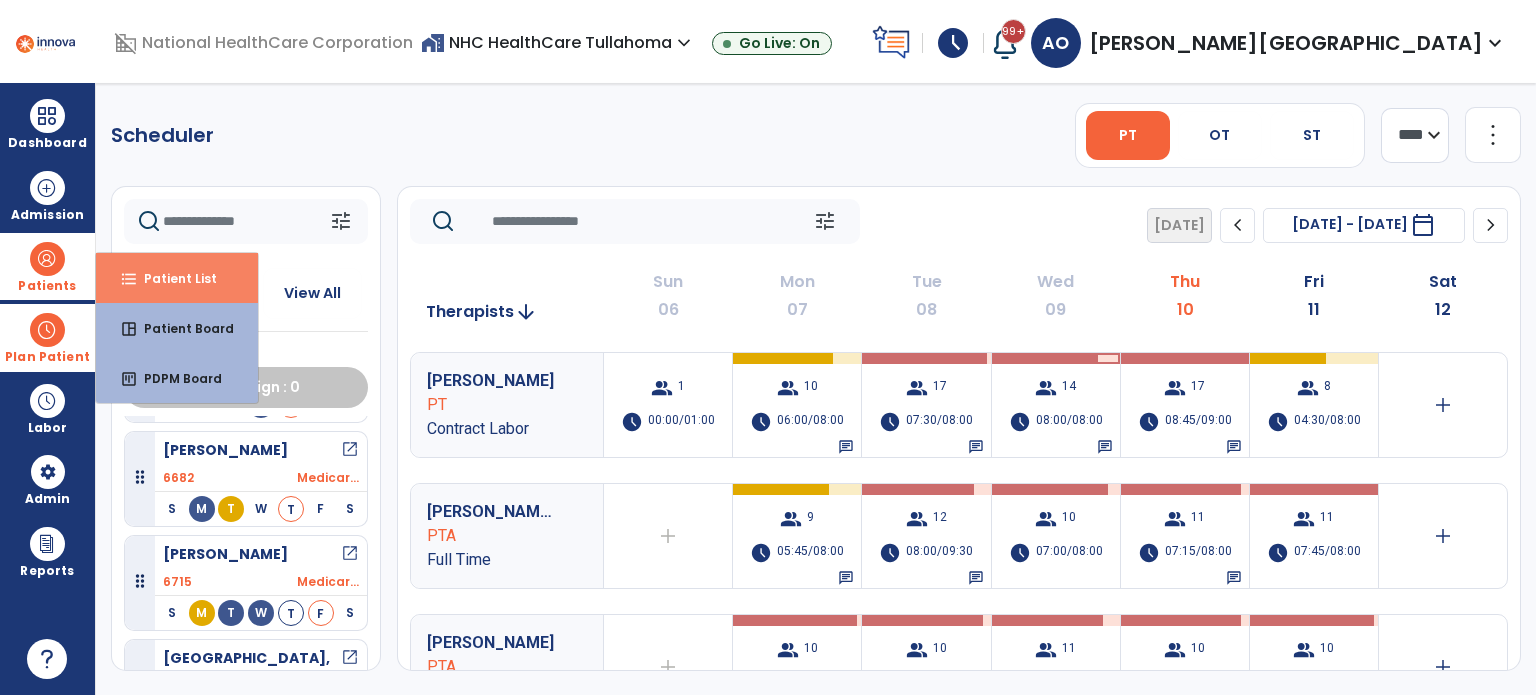 click on "format_list_bulleted  Patient List" at bounding box center [177, 278] 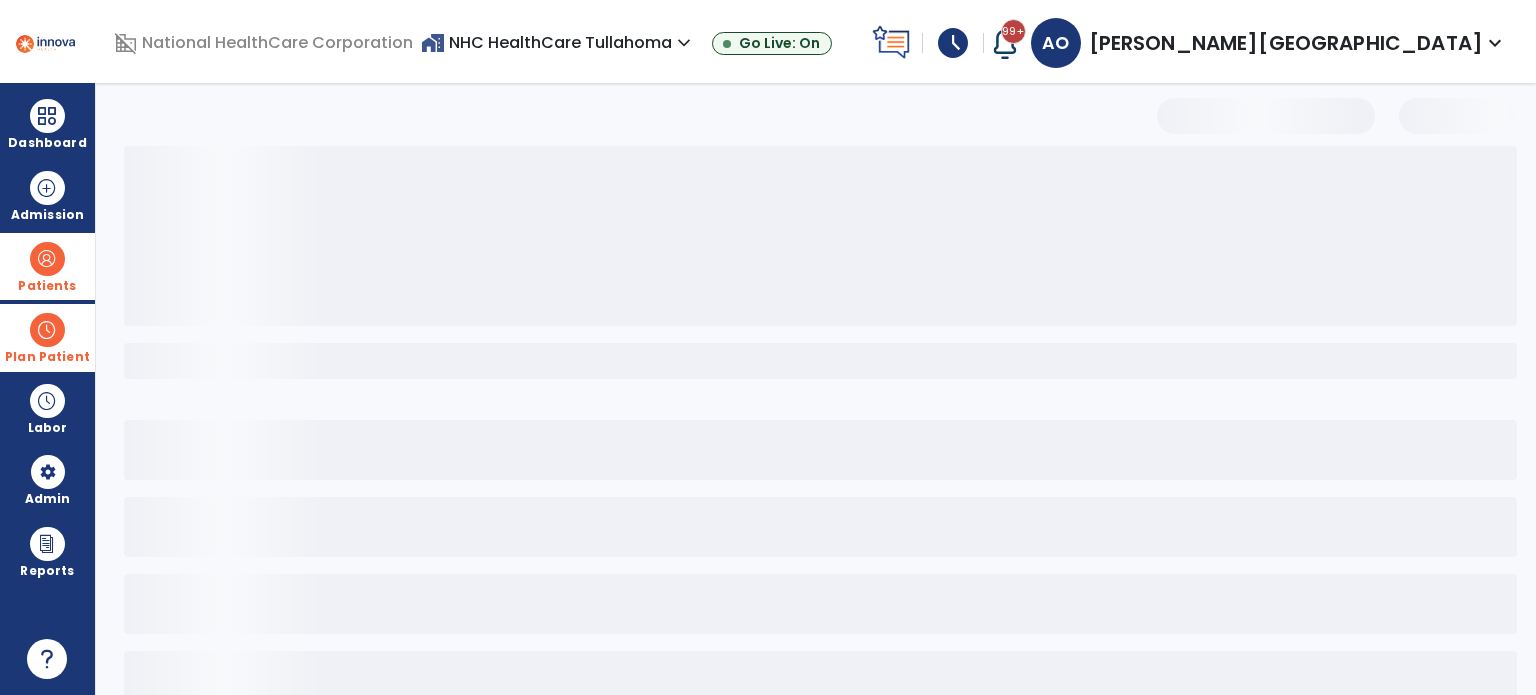 select on "***" 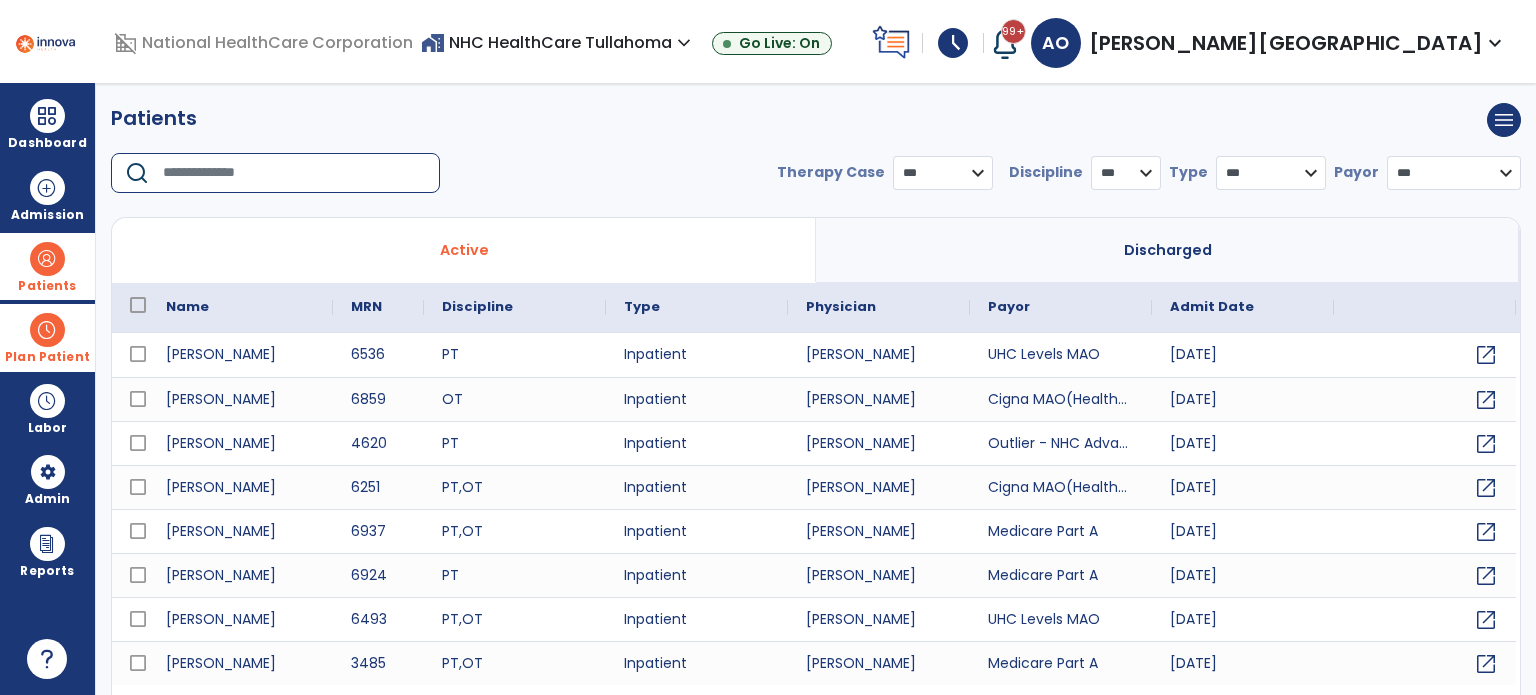 click at bounding box center [294, 173] 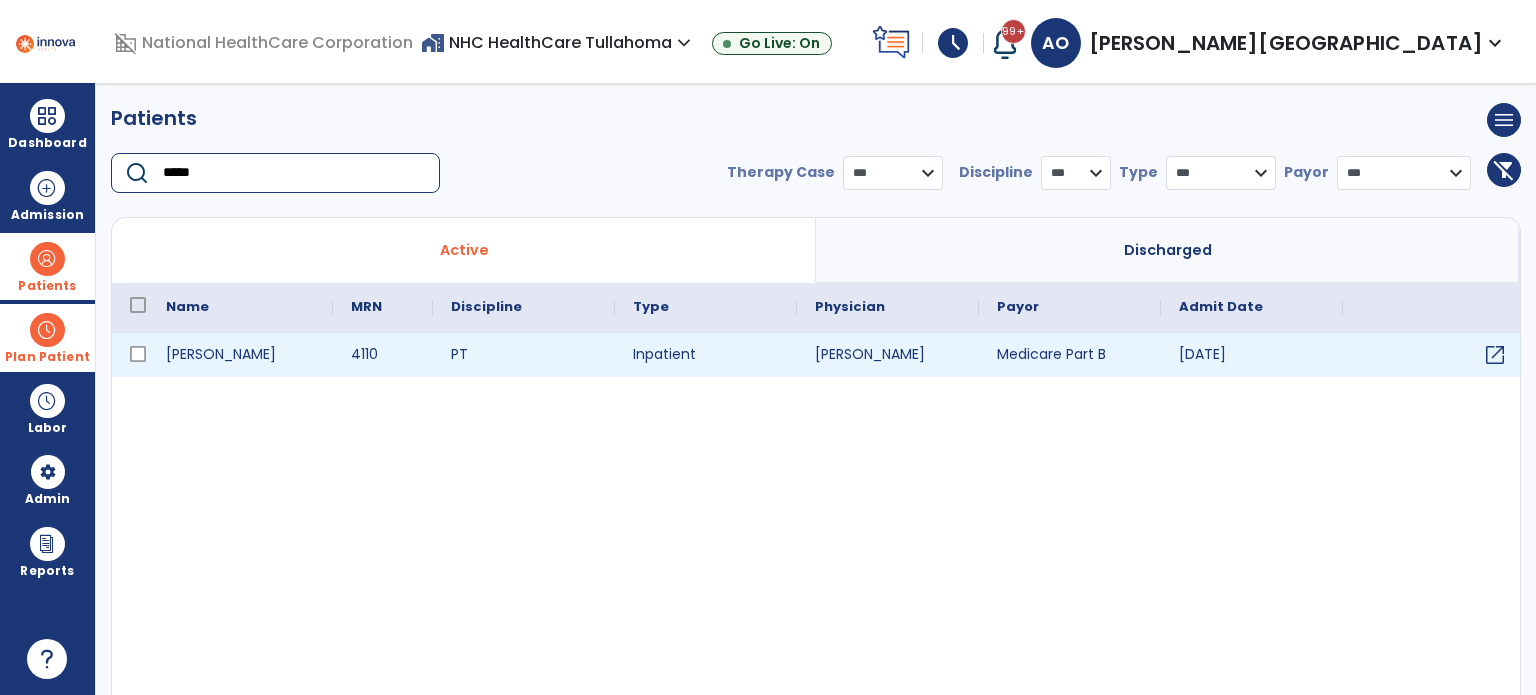 type on "*****" 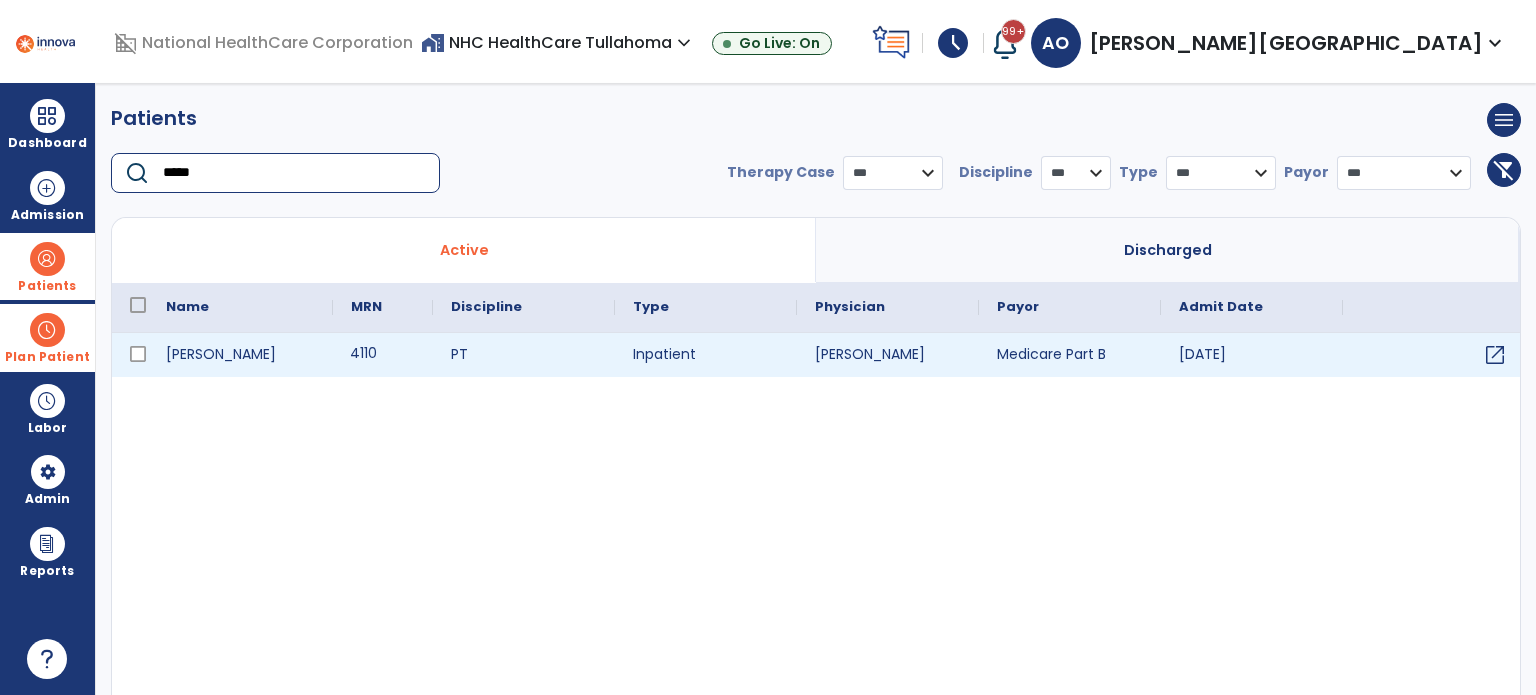 click on "4110" at bounding box center [383, 355] 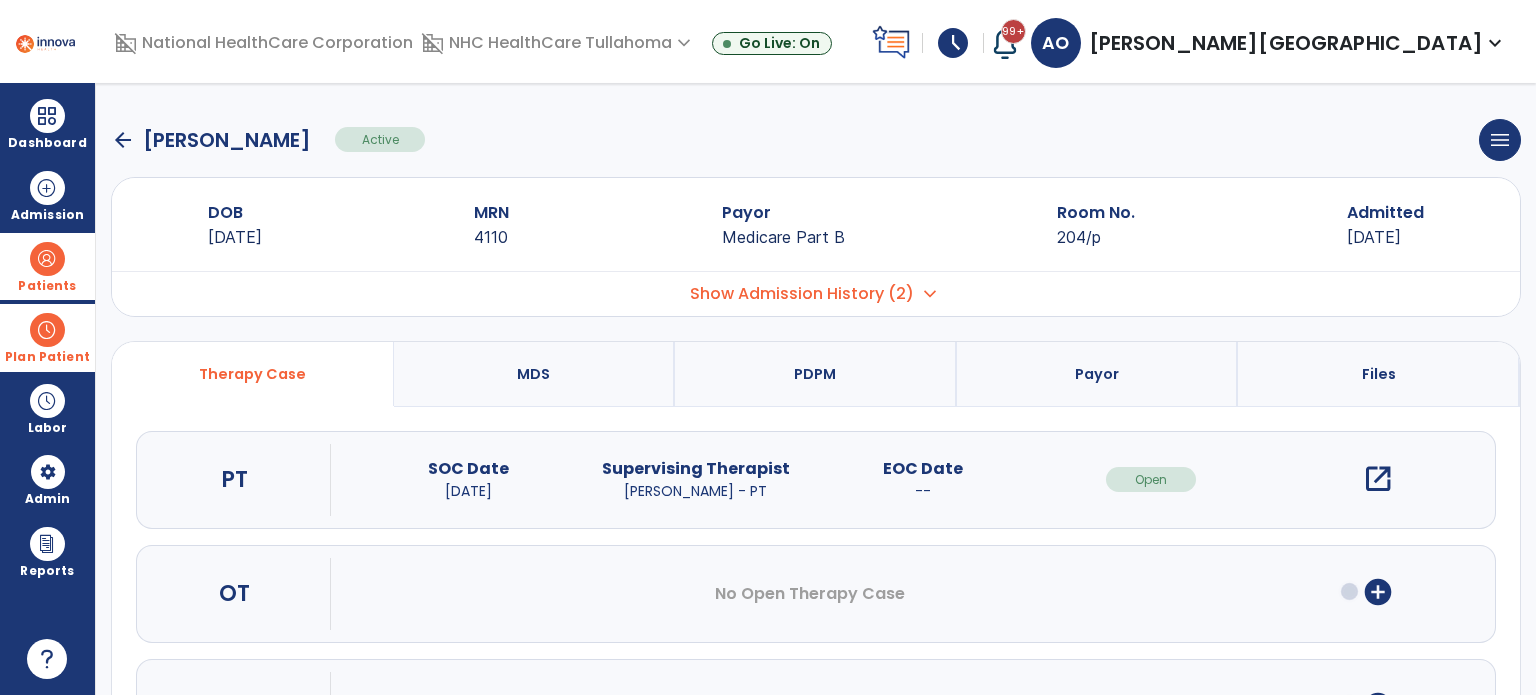 click on "open_in_new" at bounding box center [1378, 479] 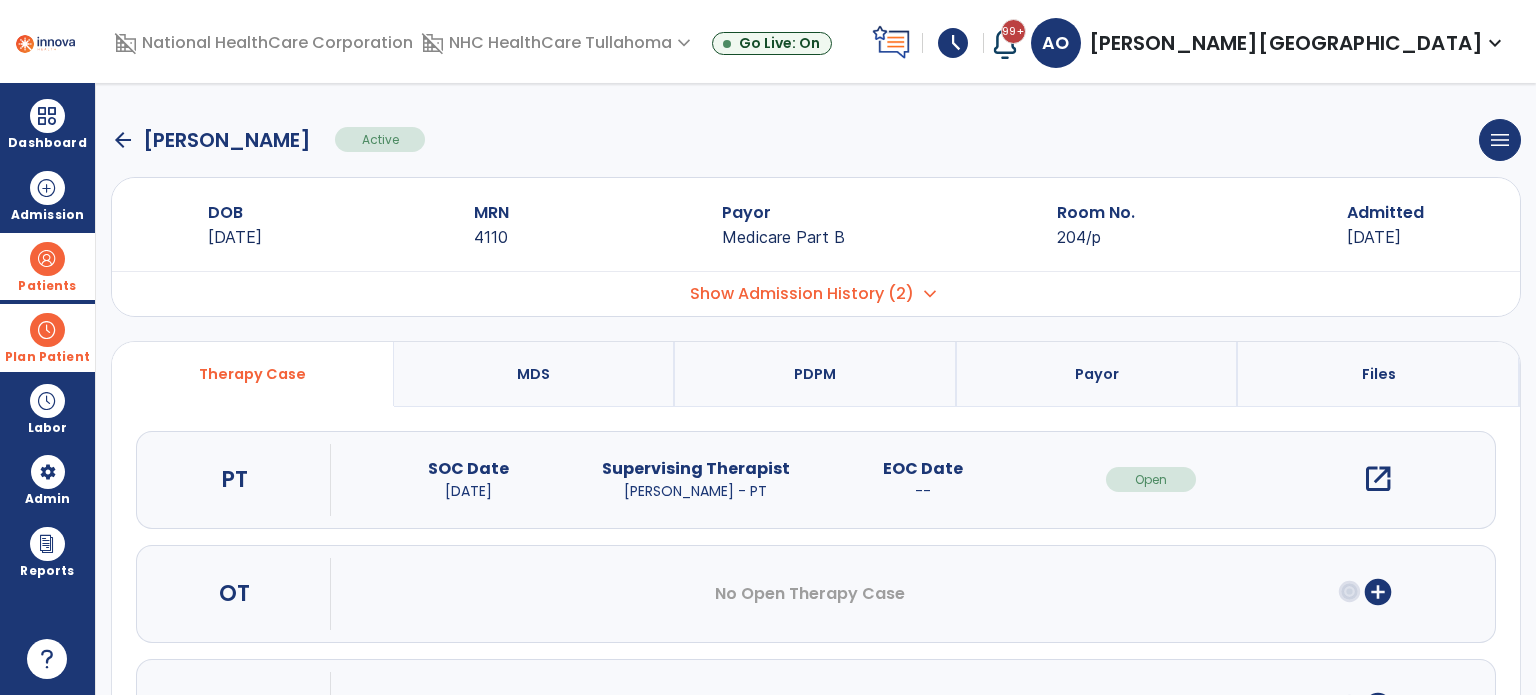 click on "open_in_new" at bounding box center [1378, 479] 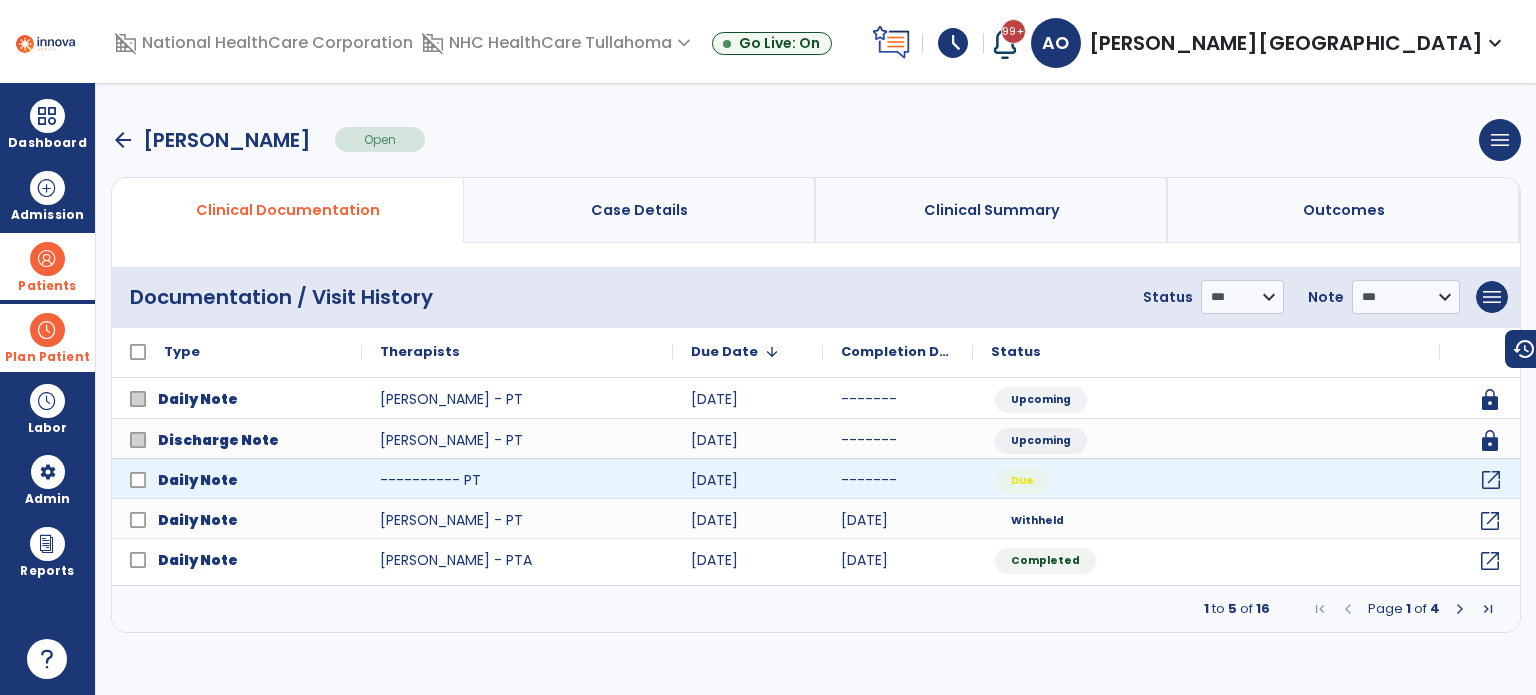 click on "open_in_new" 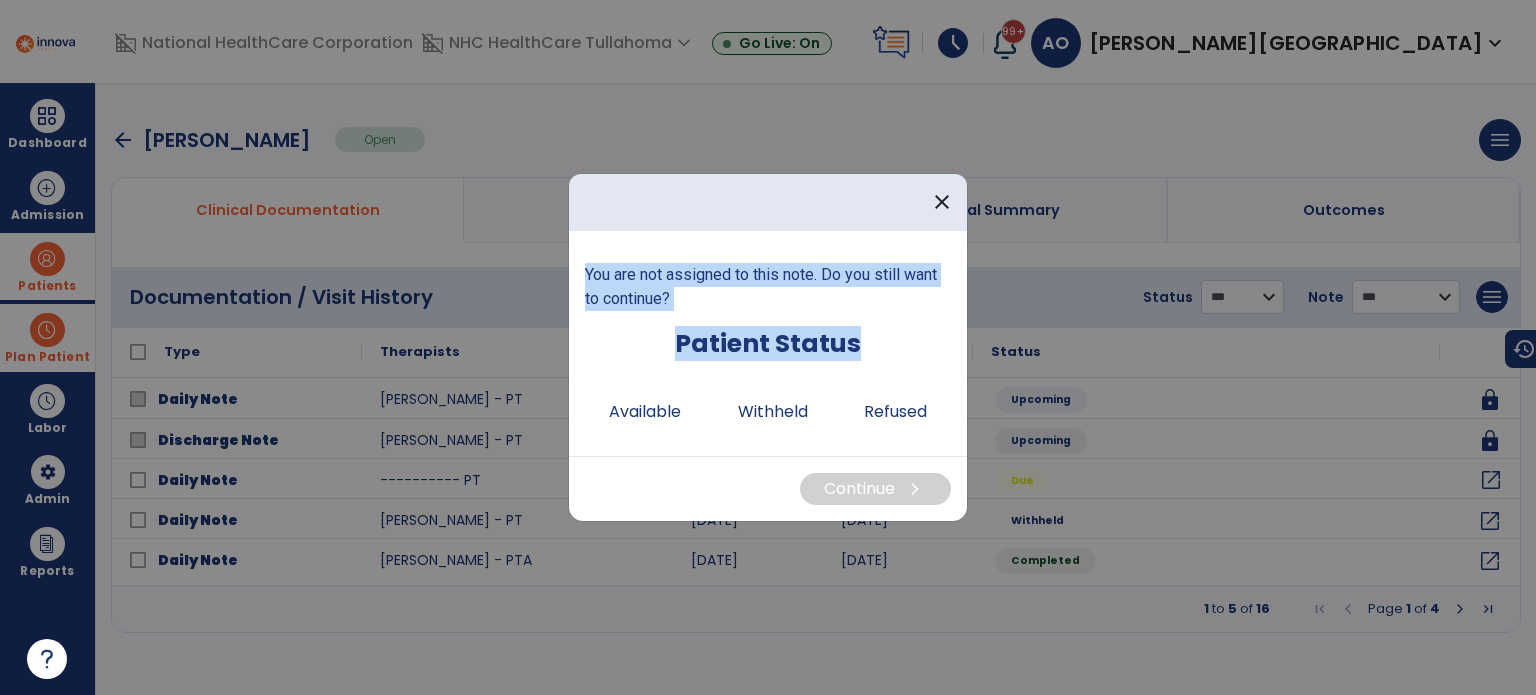 drag, startPoint x: 981, startPoint y: 406, endPoint x: 957, endPoint y: 406, distance: 24 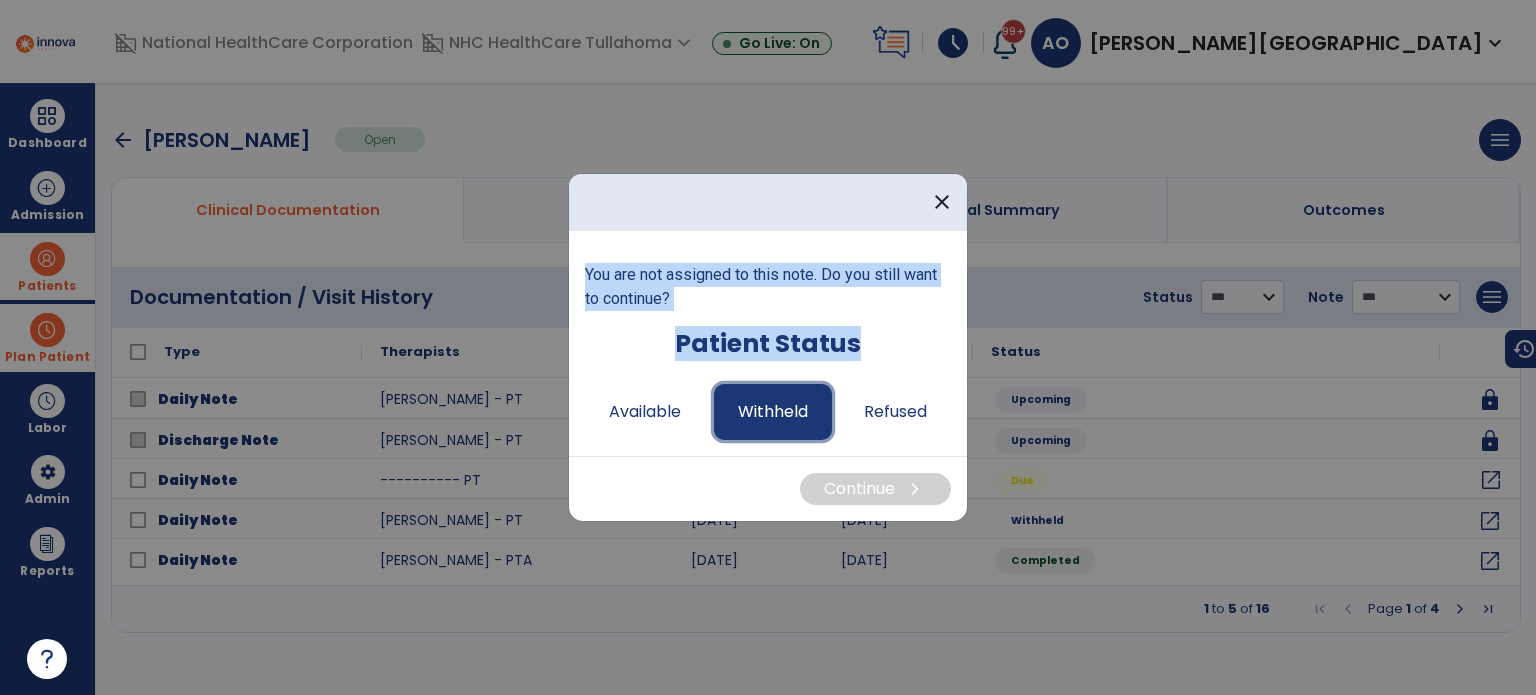 click on "Withheld" at bounding box center (773, 412) 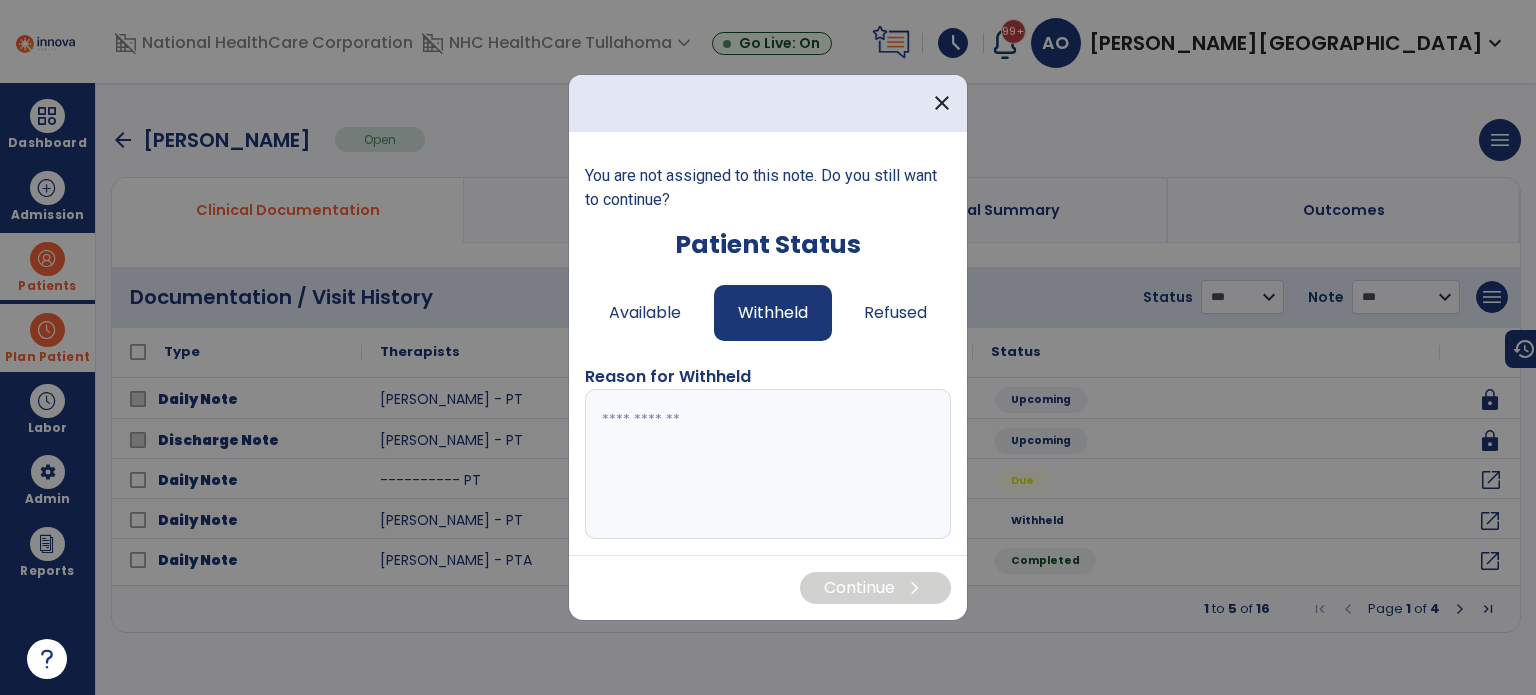 click at bounding box center (768, 464) 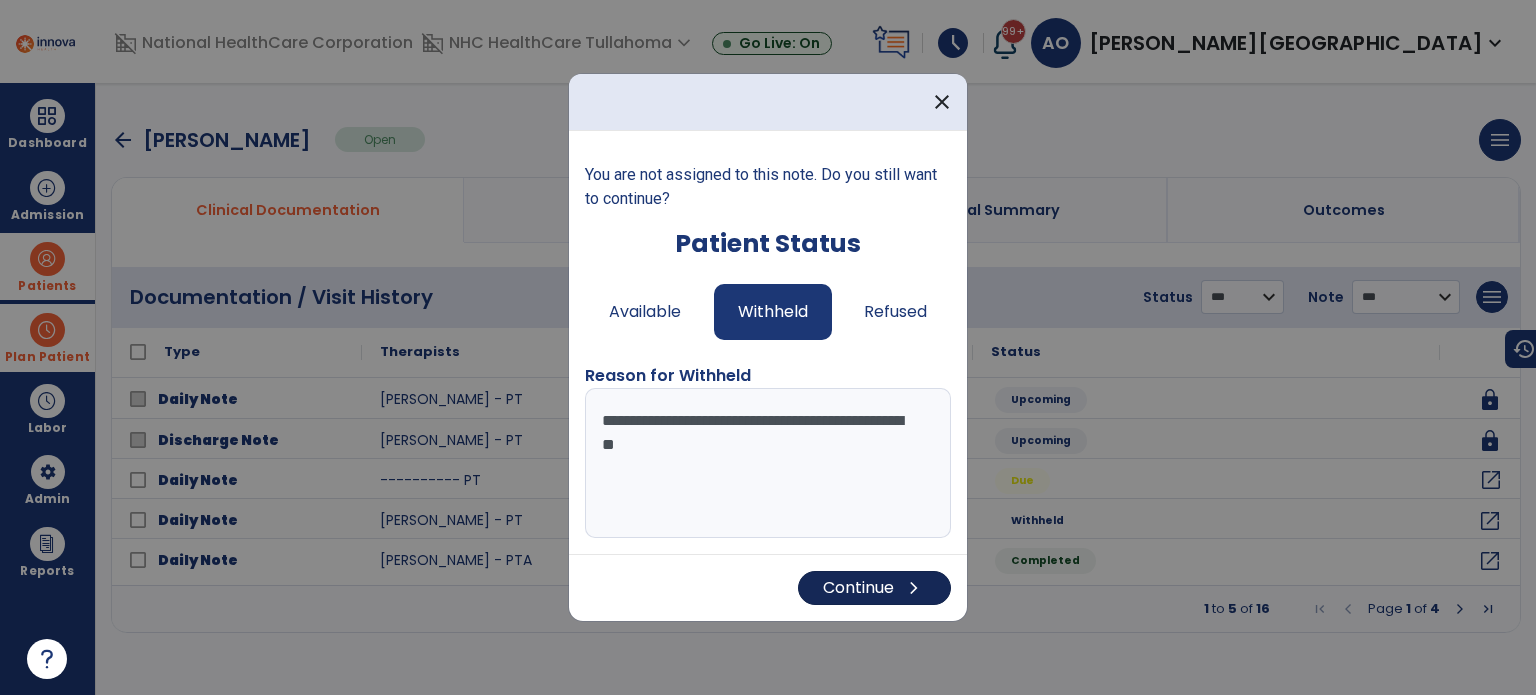 type on "**********" 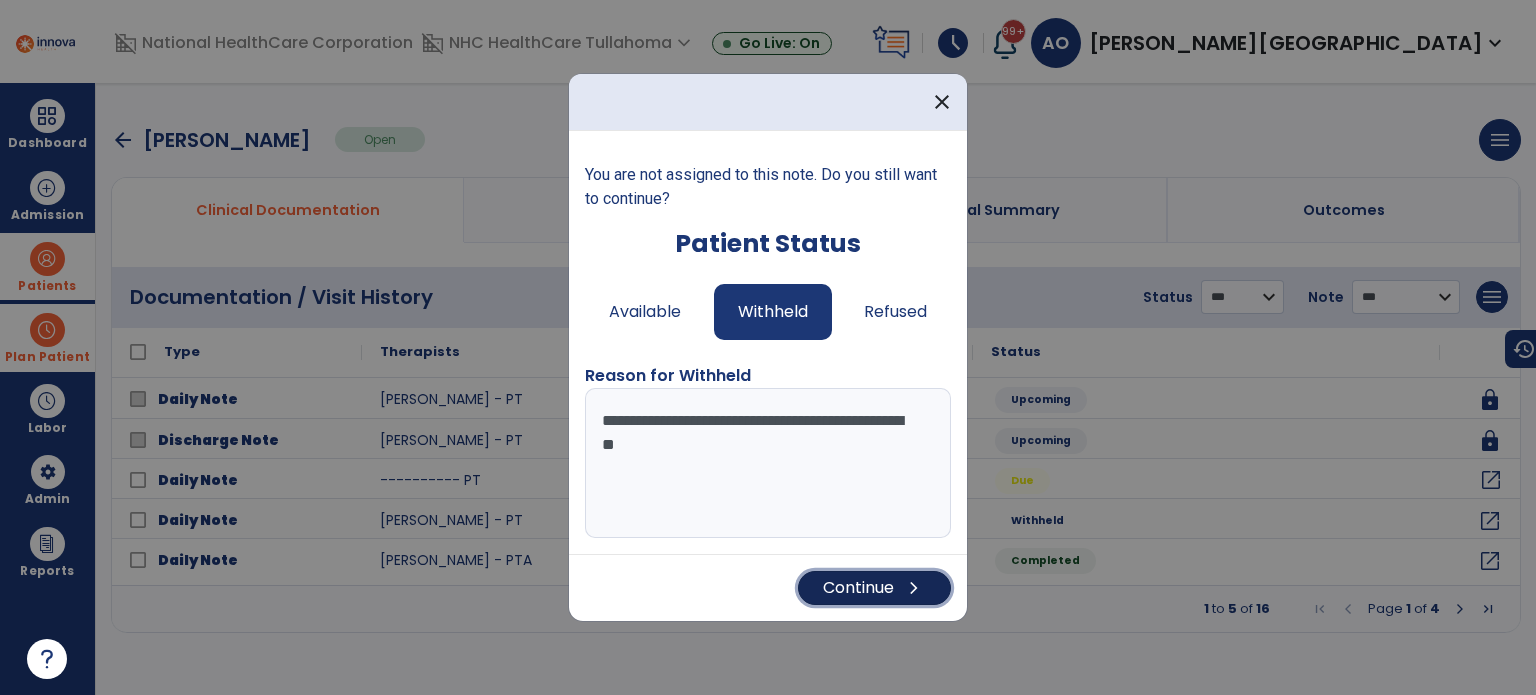 click on "Continue   chevron_right" at bounding box center [874, 588] 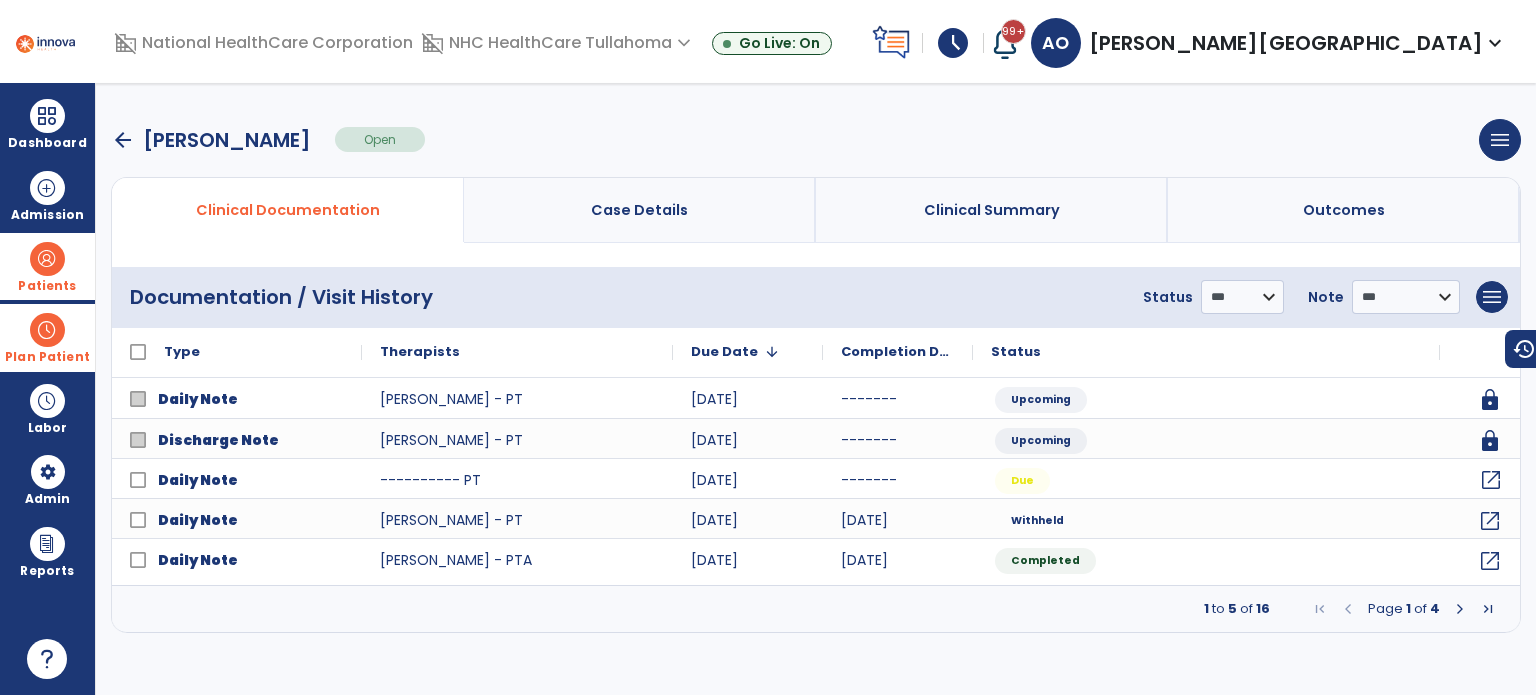 click on "arrow_back" at bounding box center [123, 140] 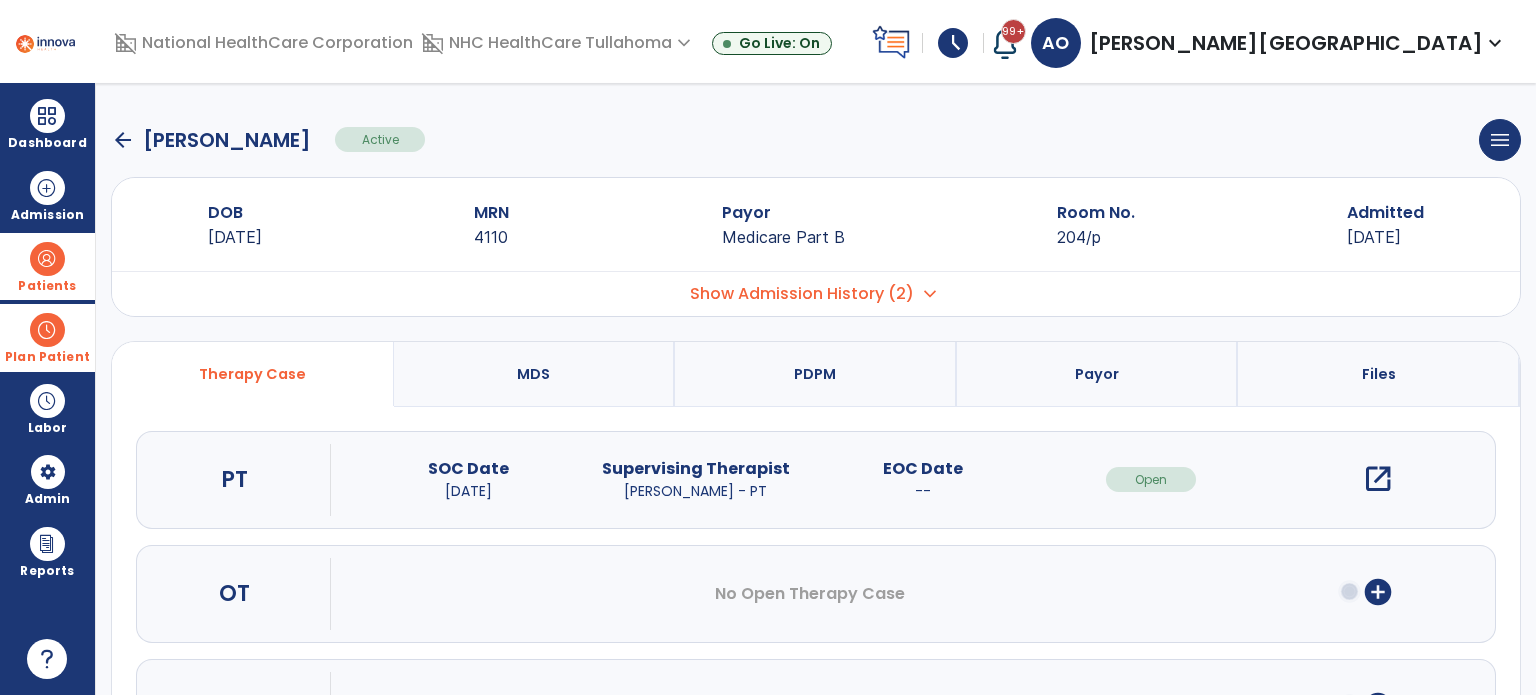 click on "arrow_back" 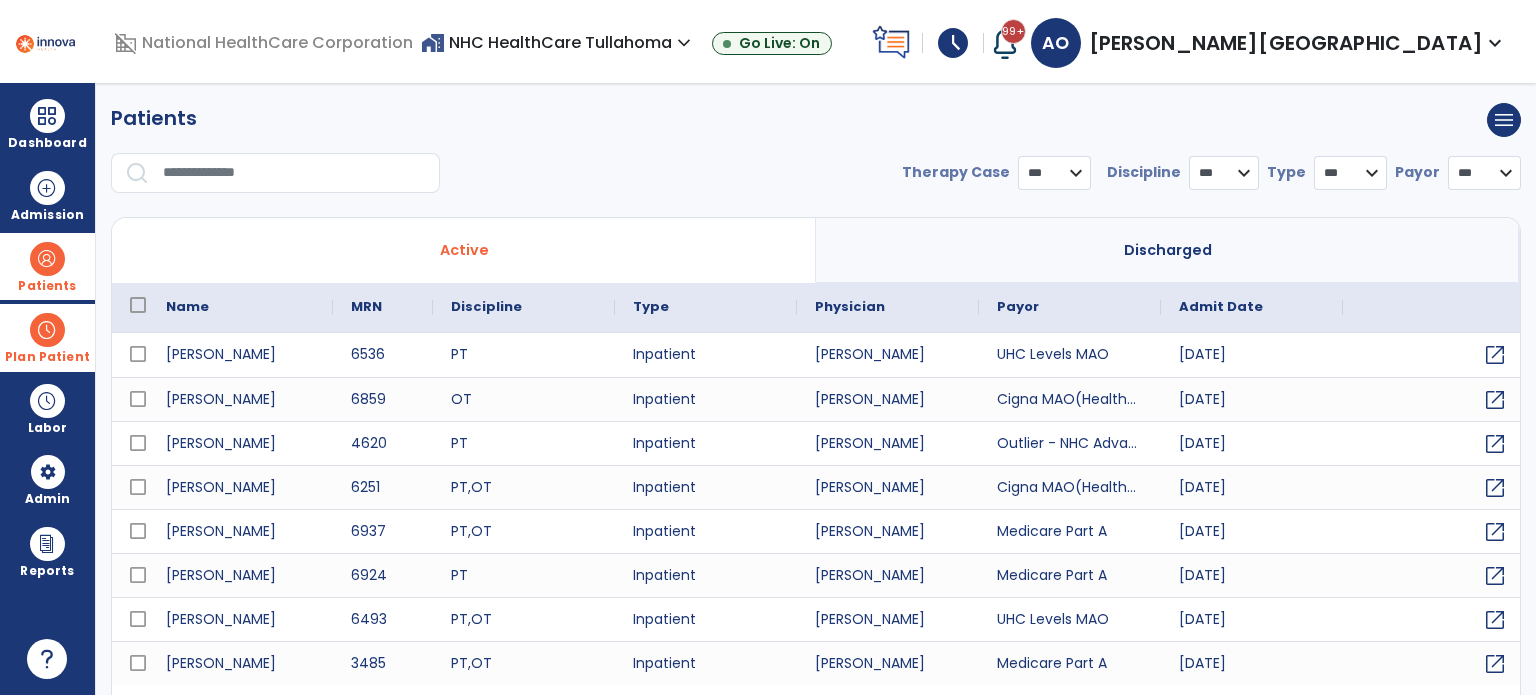 select on "***" 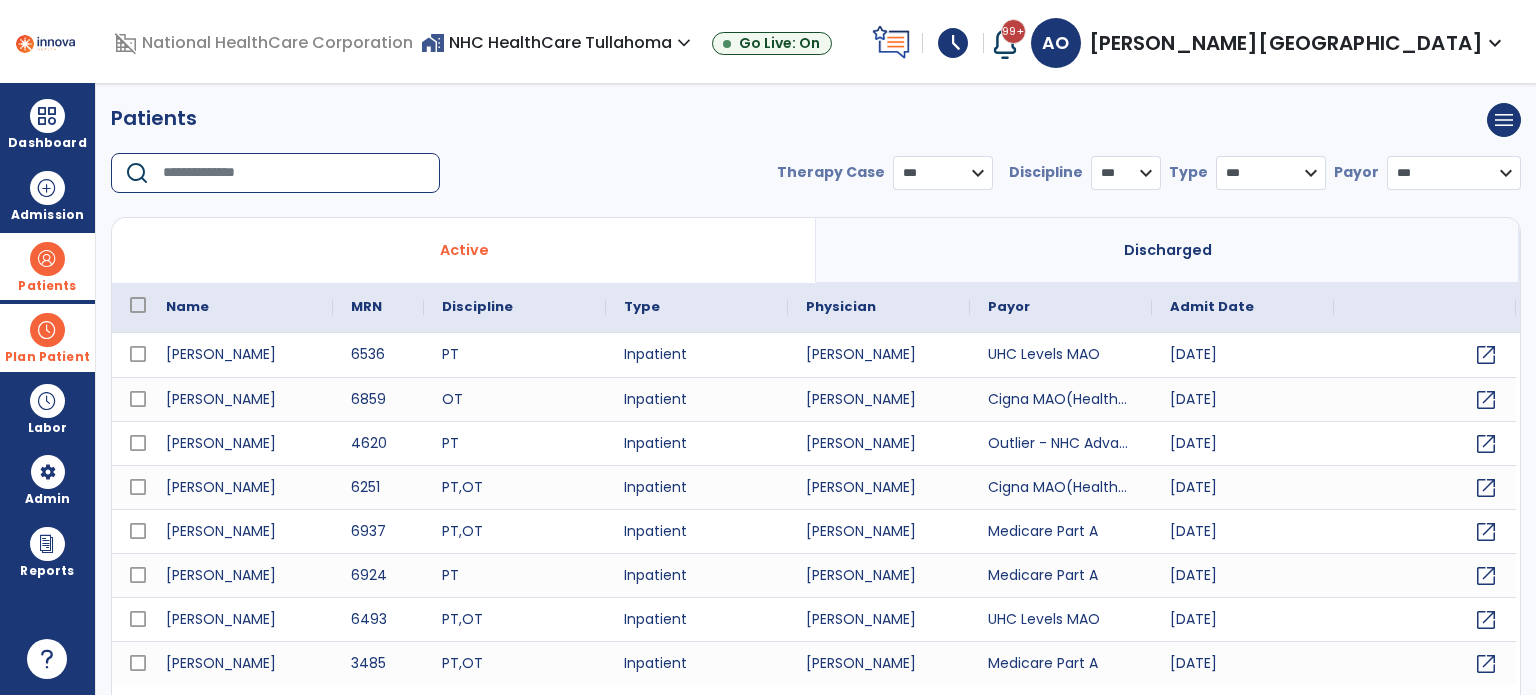 click at bounding box center (294, 173) 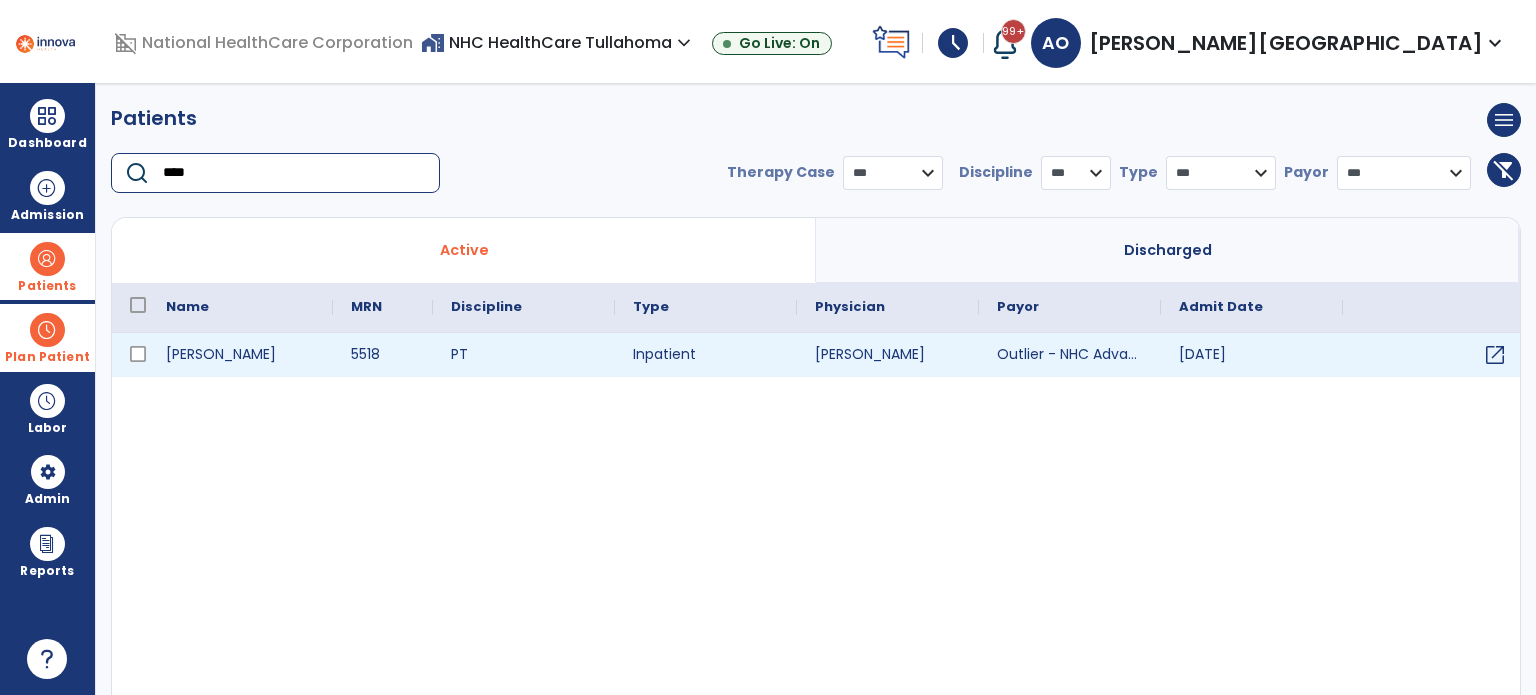 type on "****" 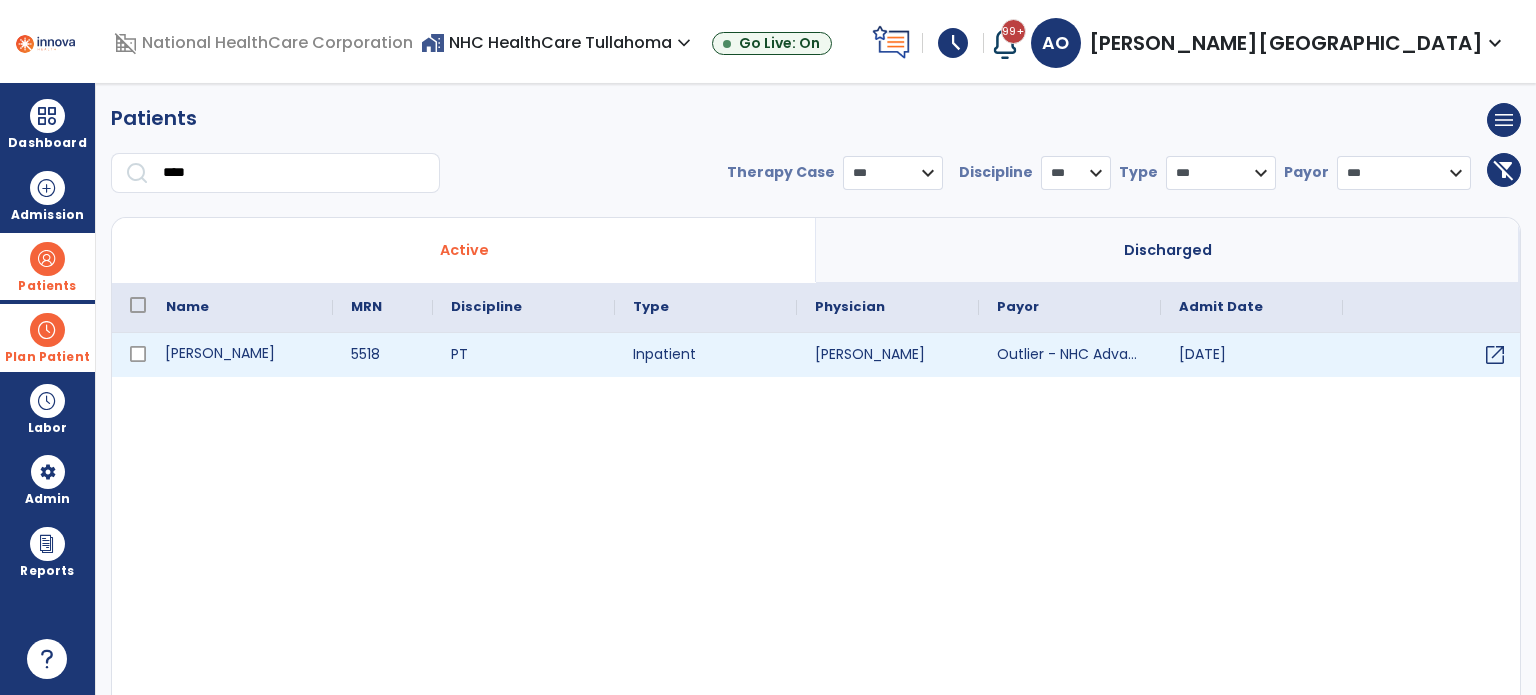 click on "[PERSON_NAME]" at bounding box center [240, 355] 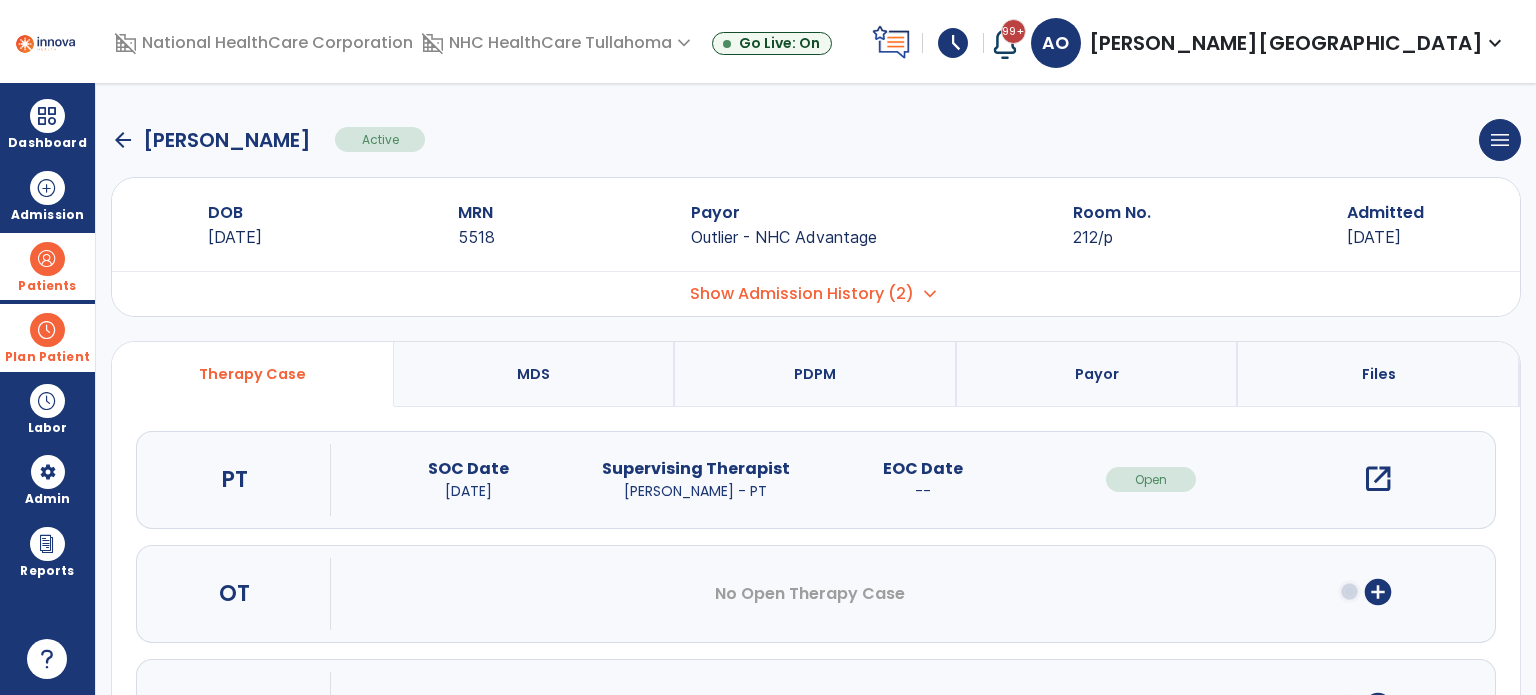 click on "open_in_new" at bounding box center (1378, 479) 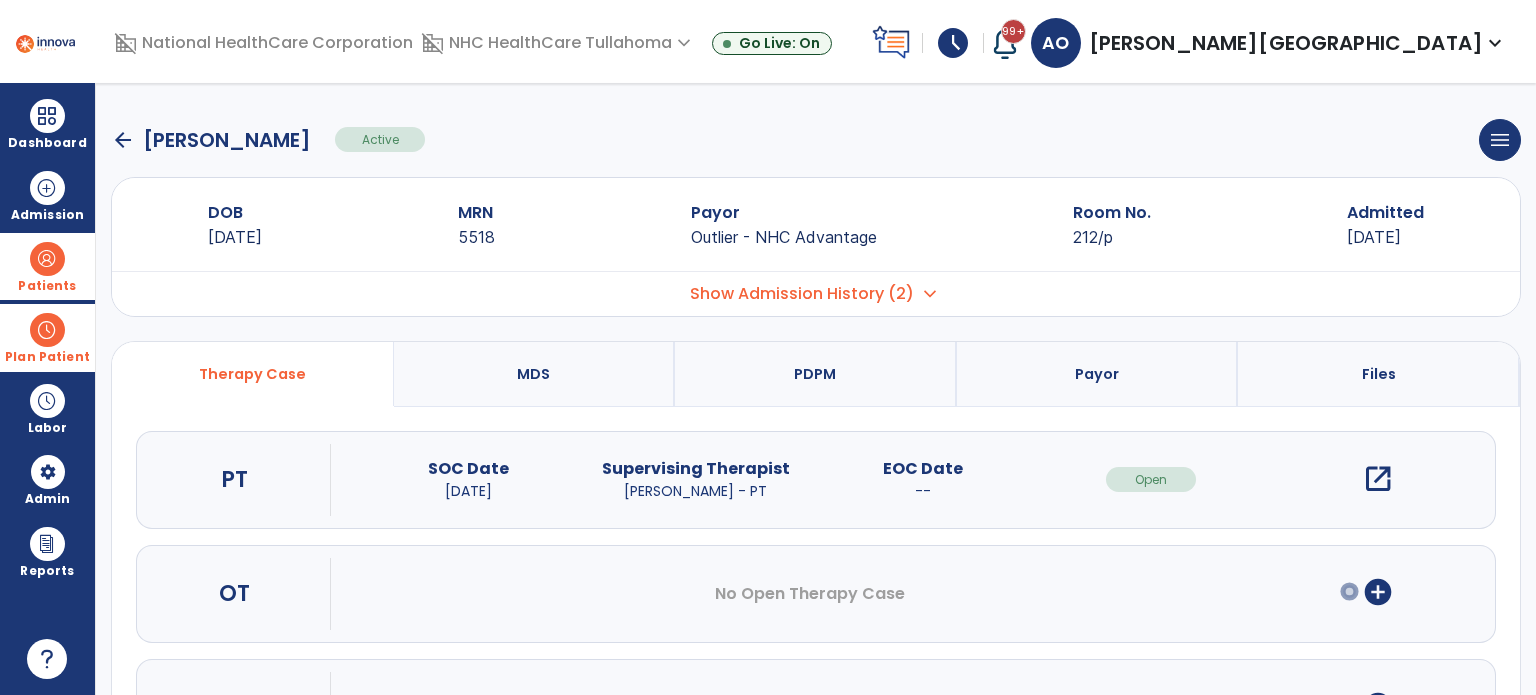 click on "open_in_new" at bounding box center [1378, 479] 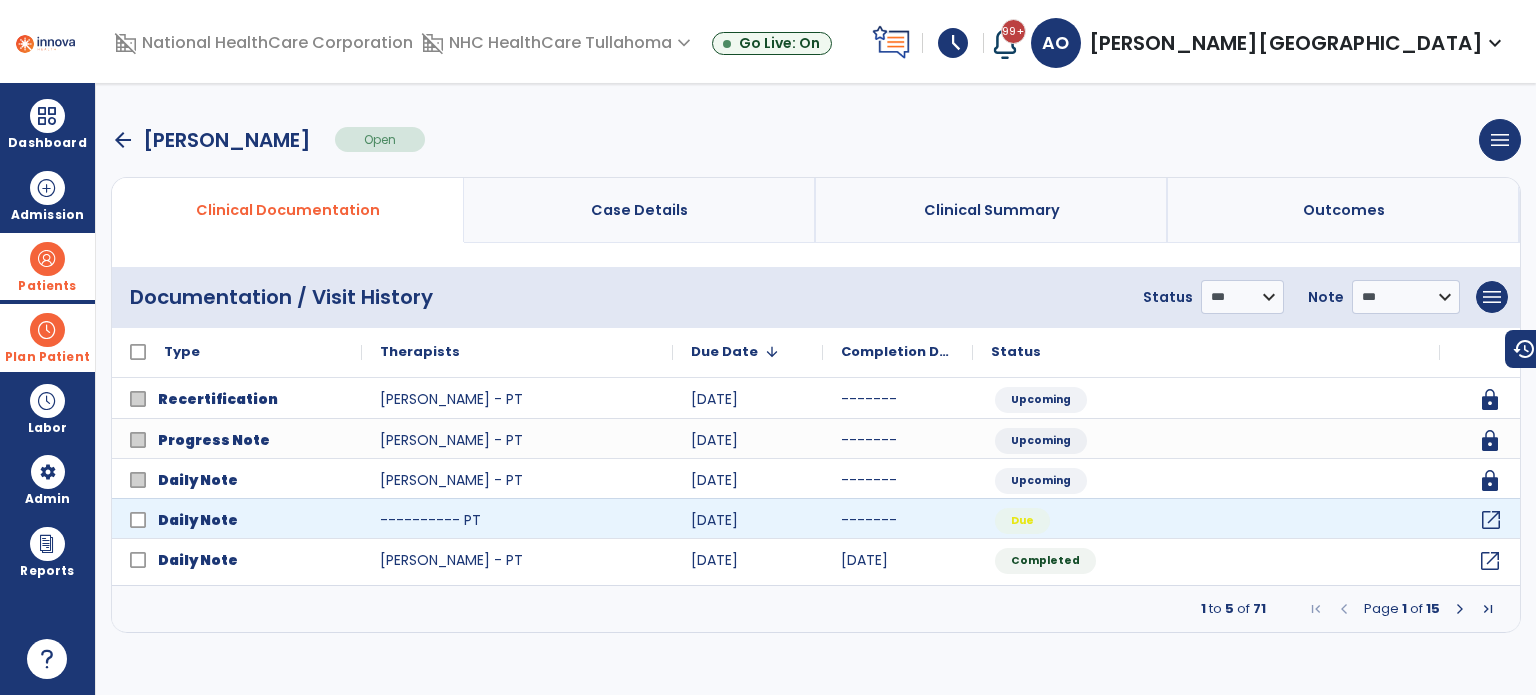click on "open_in_new" 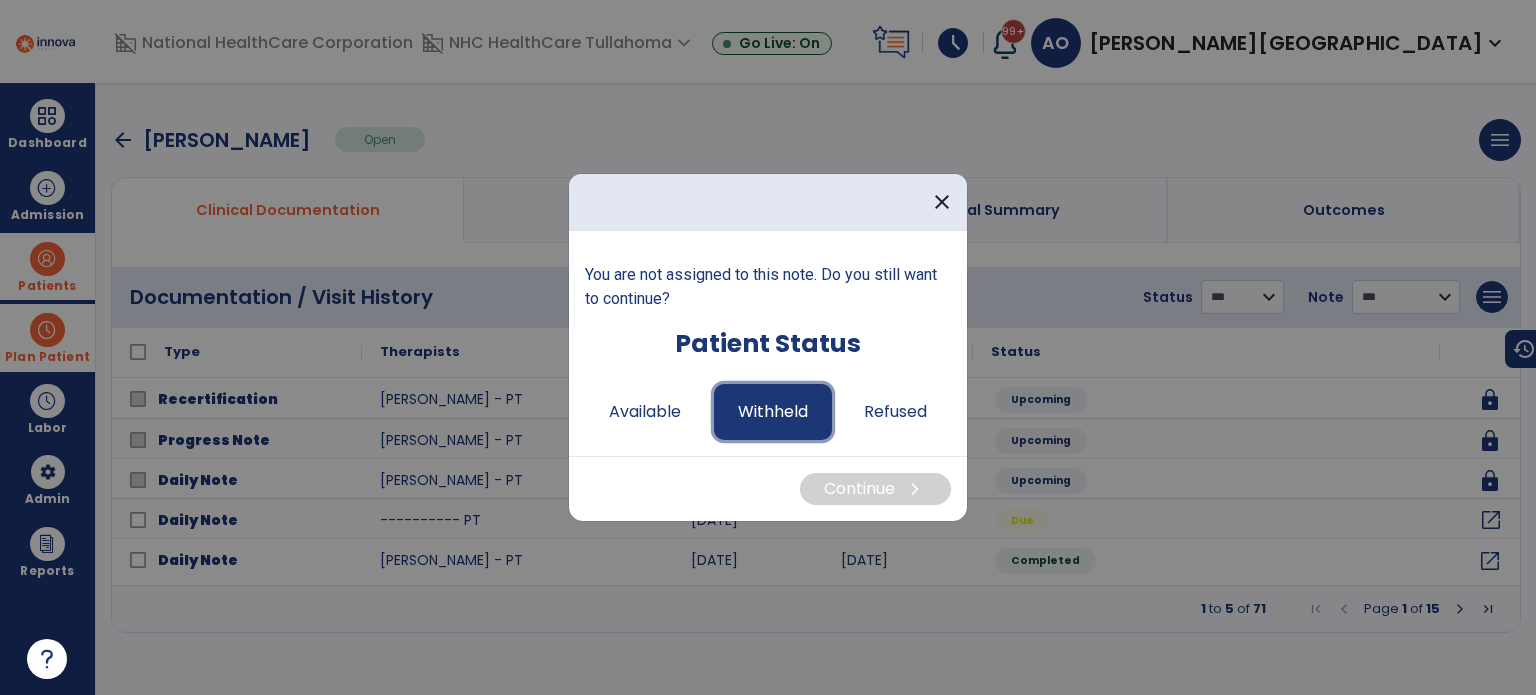 click on "Withheld" at bounding box center (773, 412) 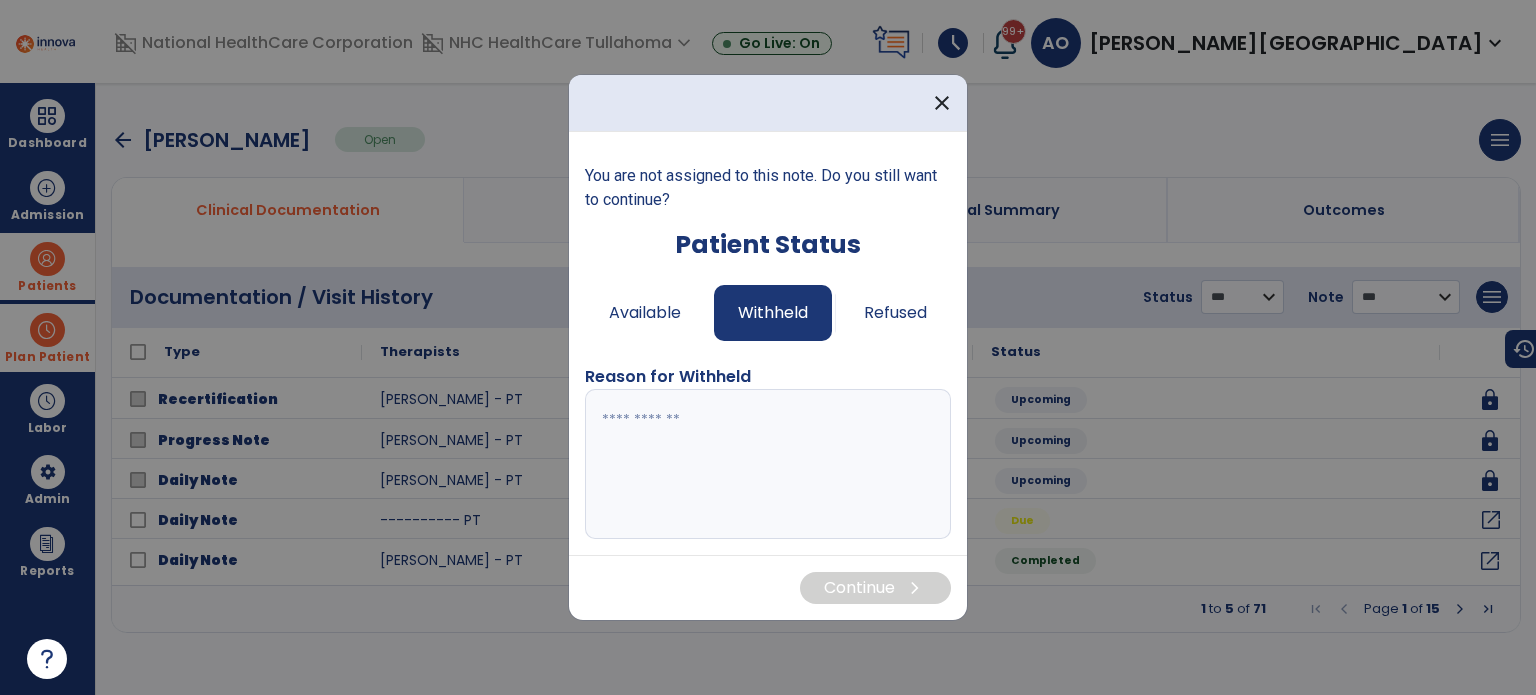 click at bounding box center (768, 464) 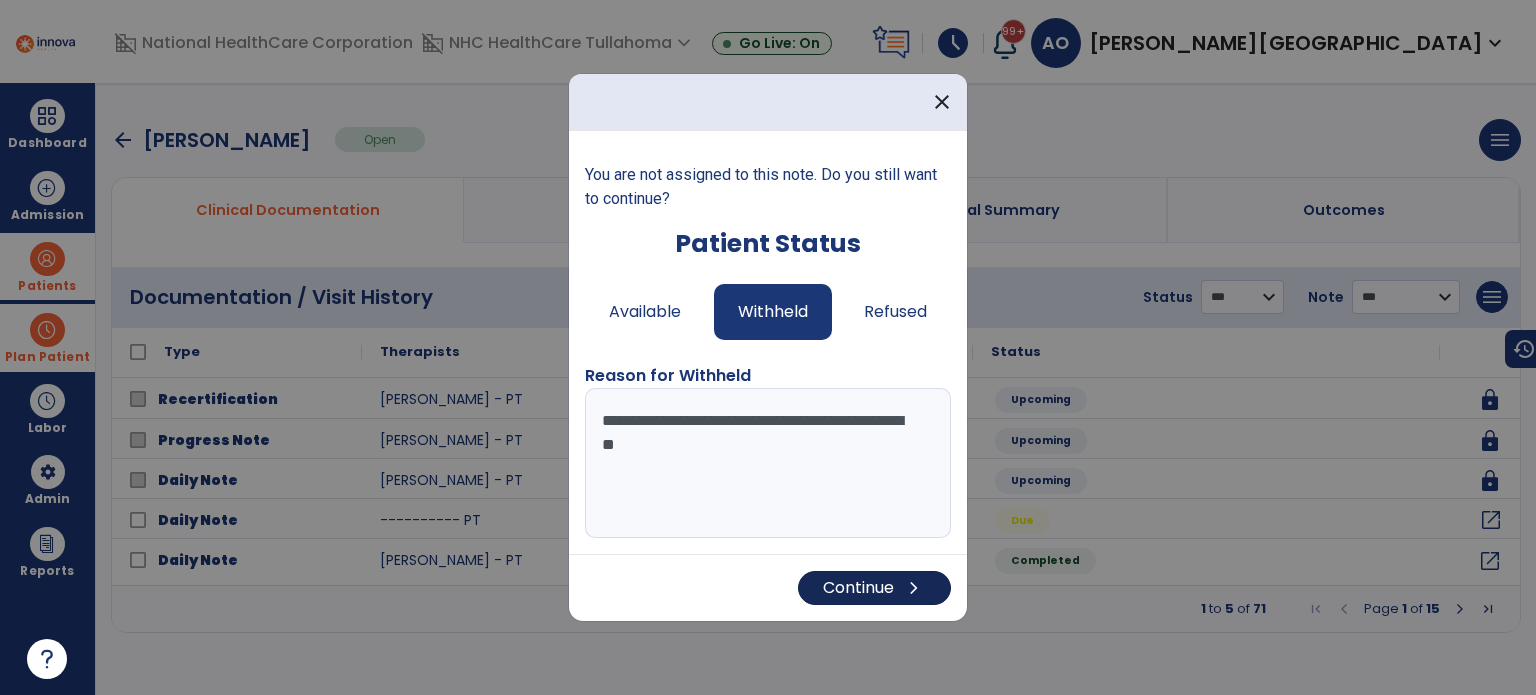 type on "**********" 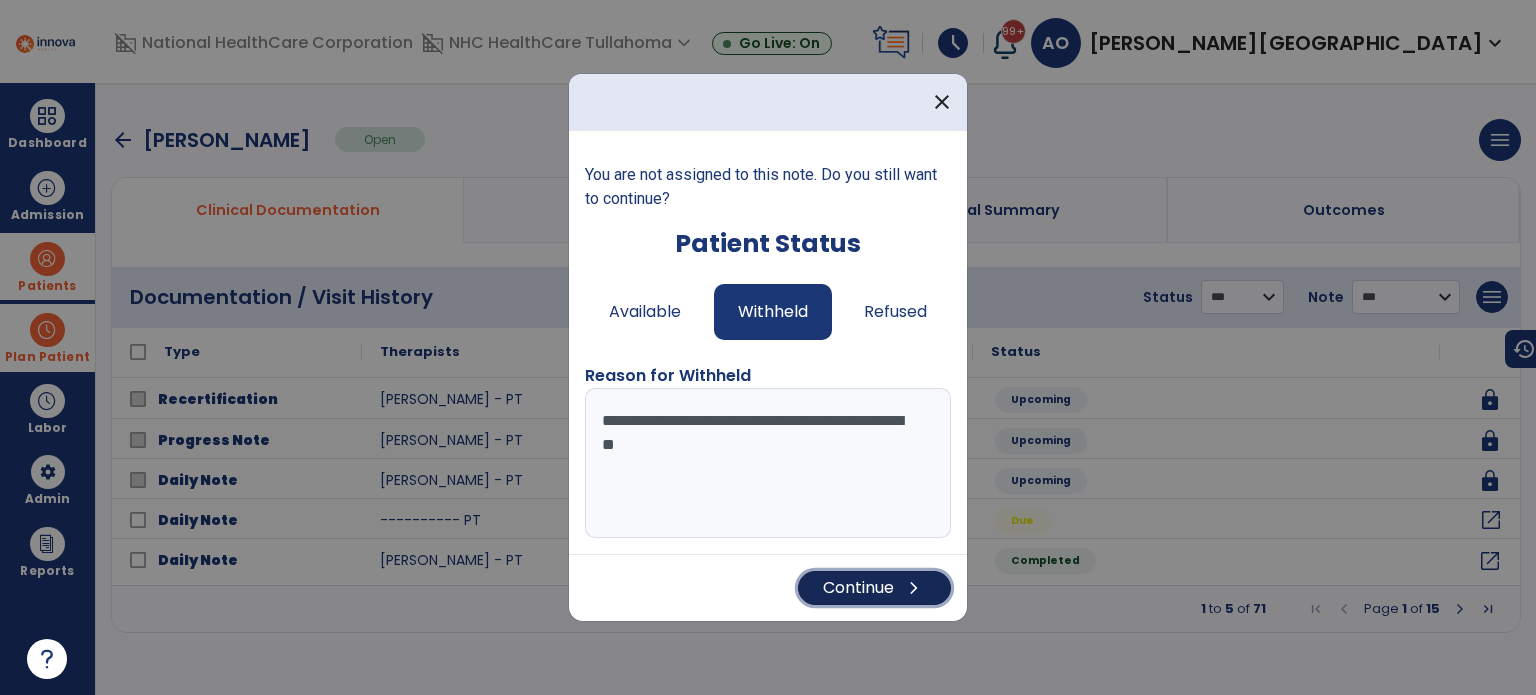 click on "Continue   chevron_right" at bounding box center (874, 588) 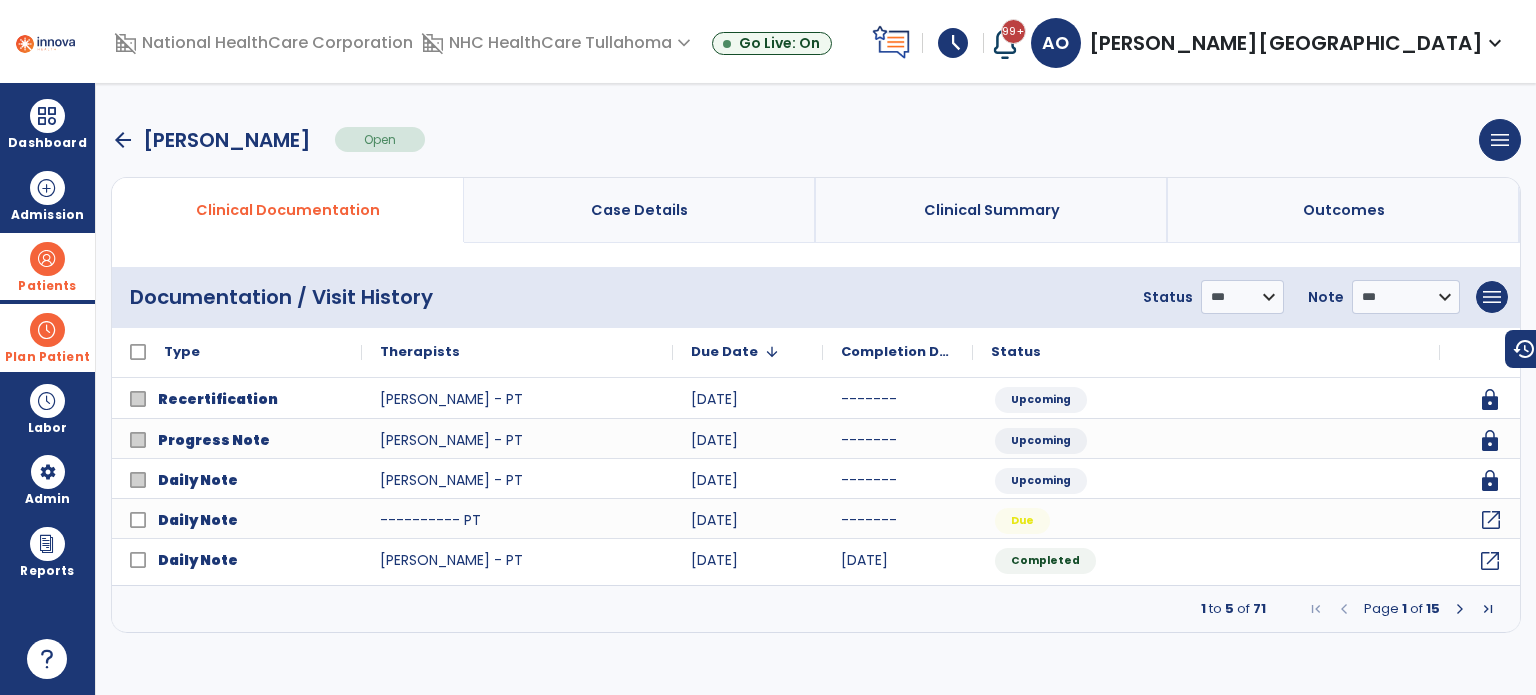 click on "arrow_back" at bounding box center (123, 140) 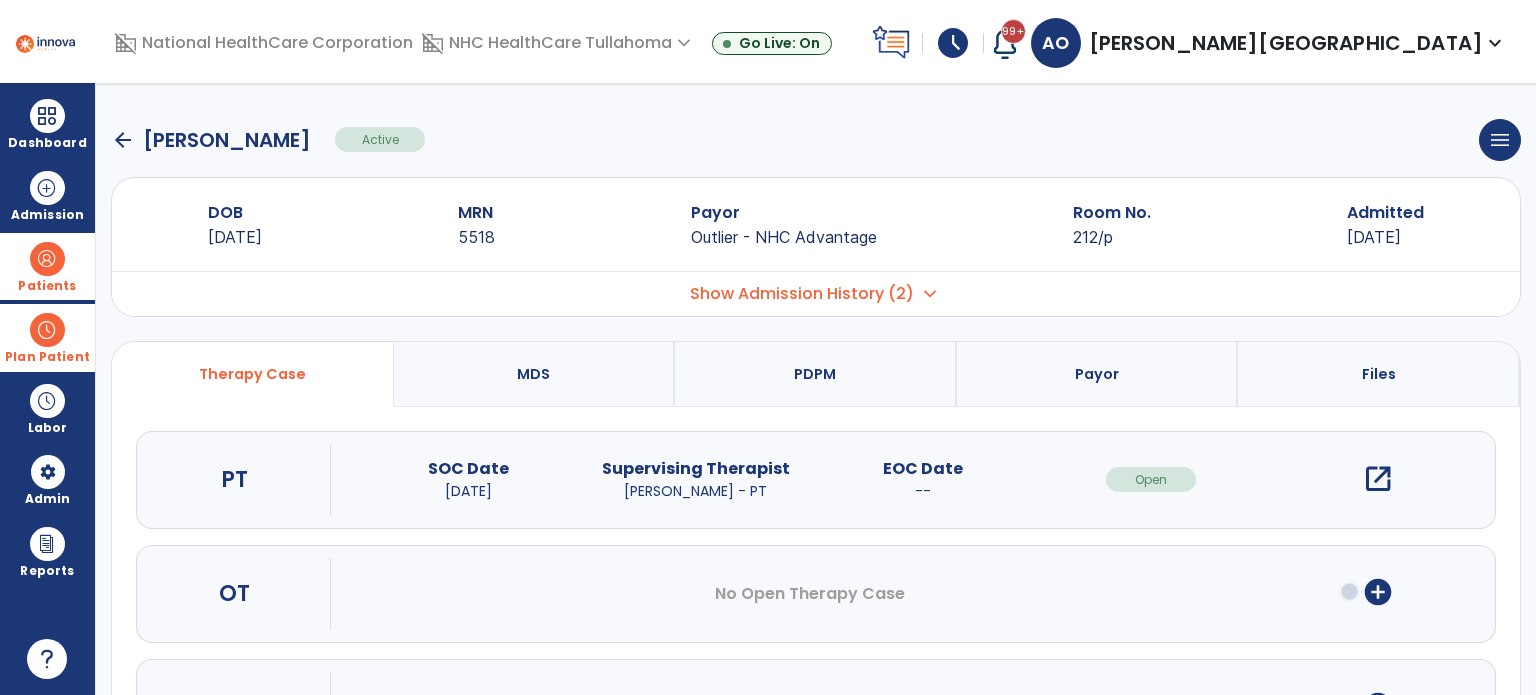 click on "arrow_back" 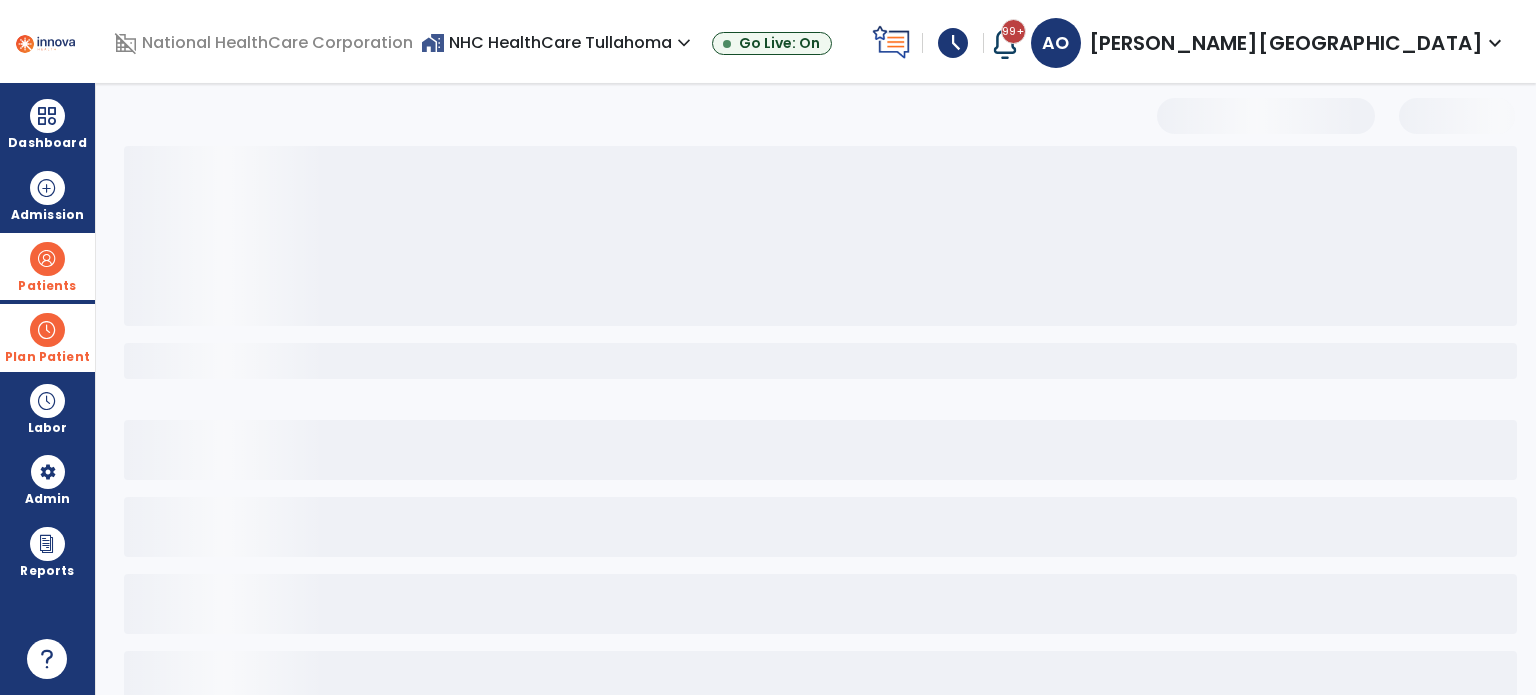 select on "***" 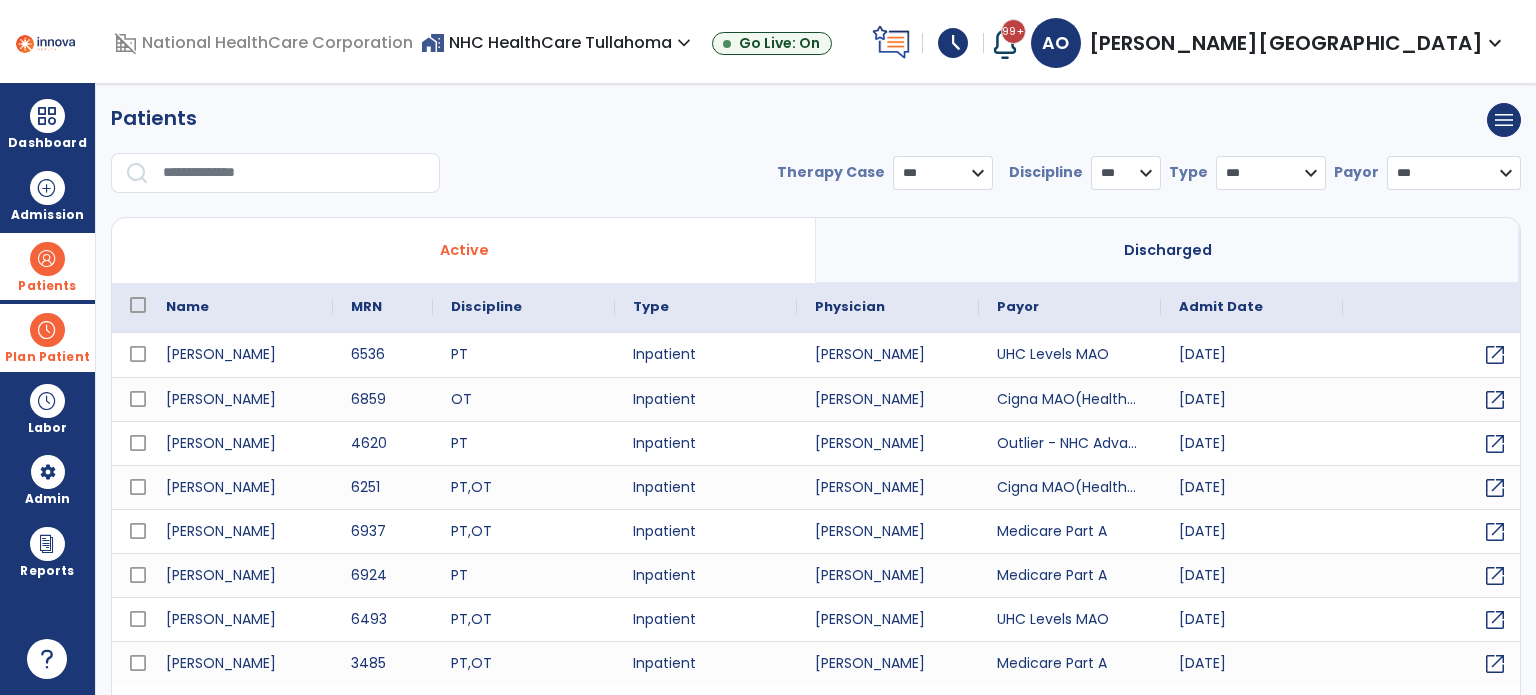 click at bounding box center (294, 173) 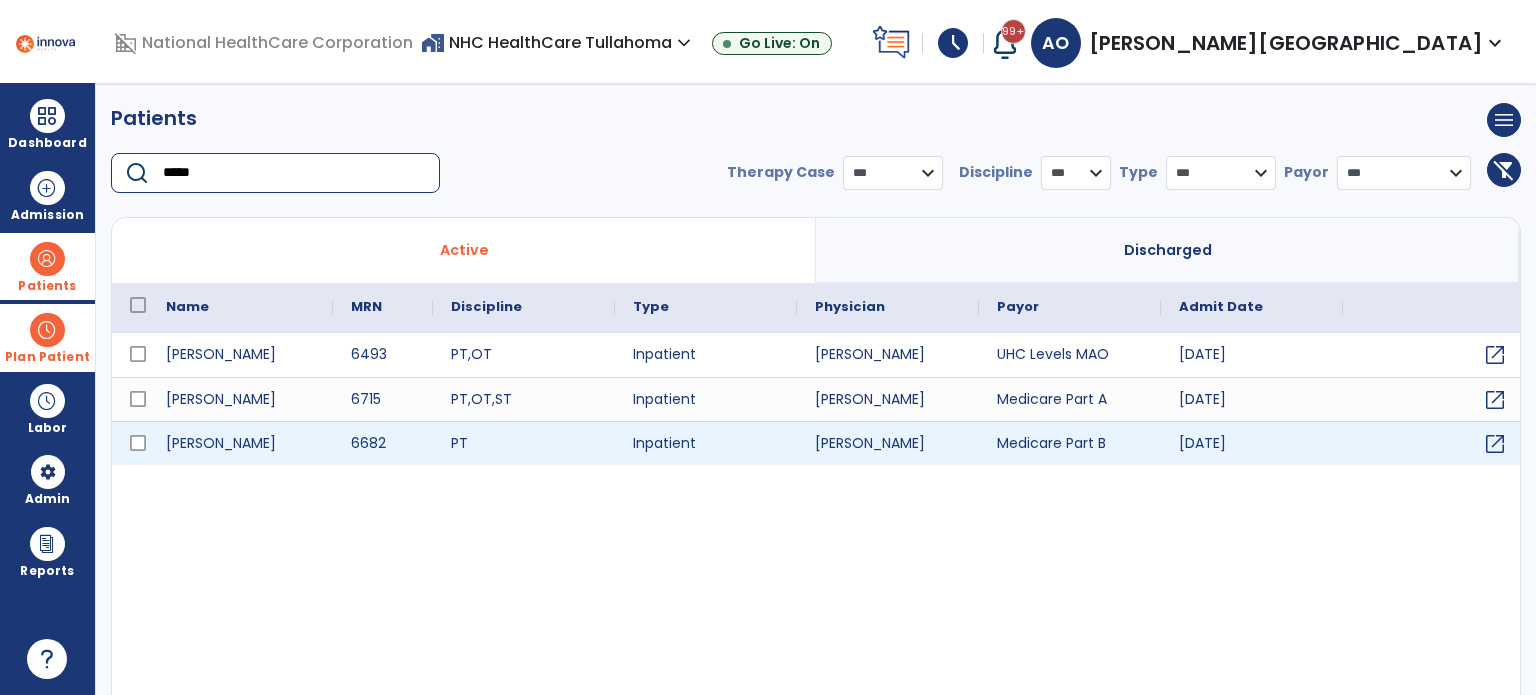 type on "*****" 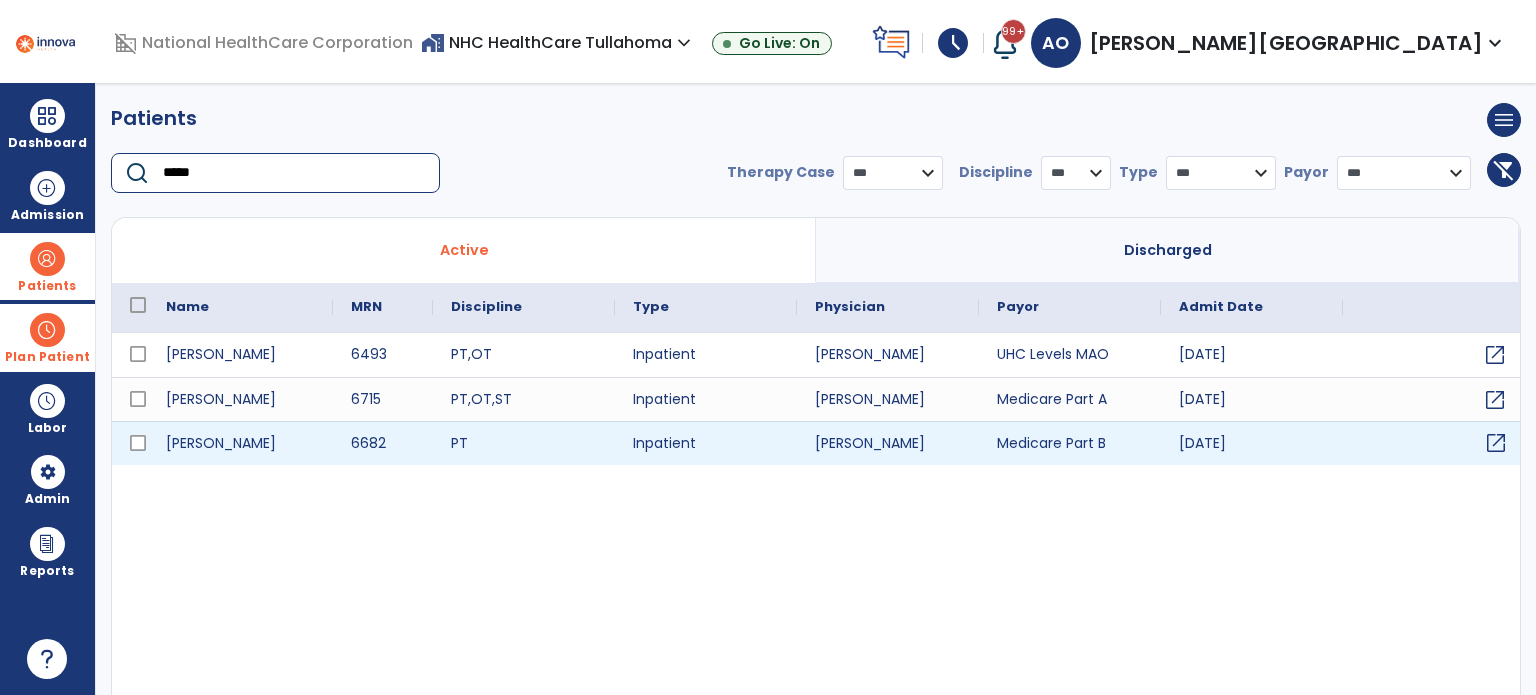 click on "open_in_new" at bounding box center (1496, 443) 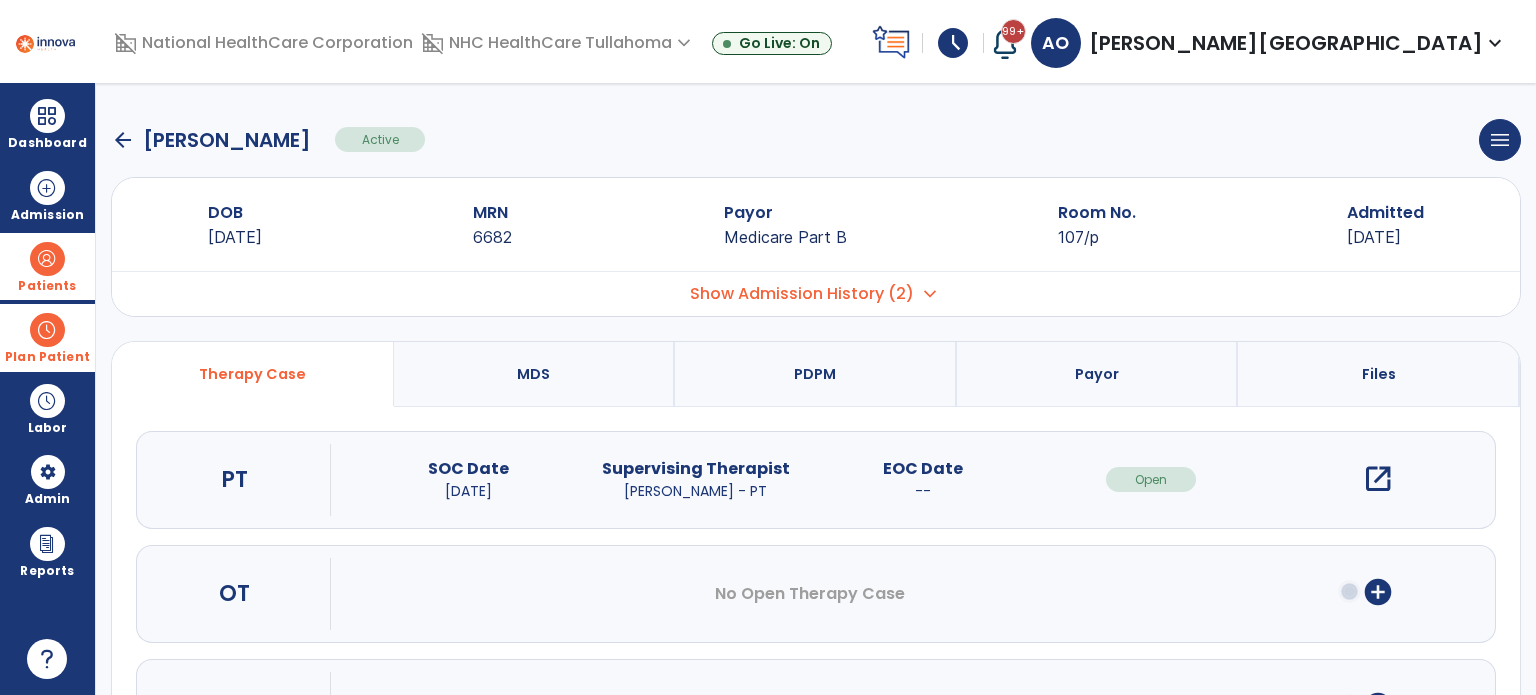 click on "open_in_new" at bounding box center (1378, 479) 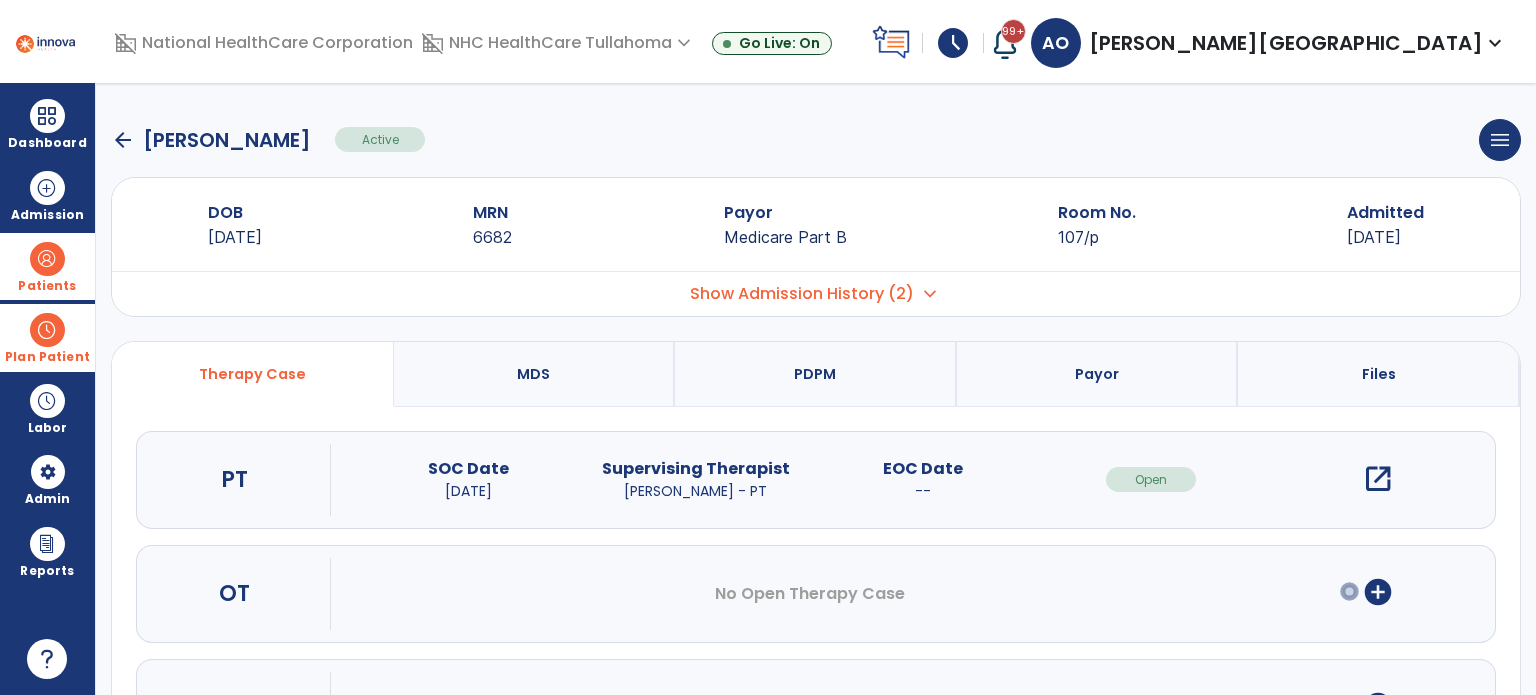 click on "open_in_new" at bounding box center [1378, 479] 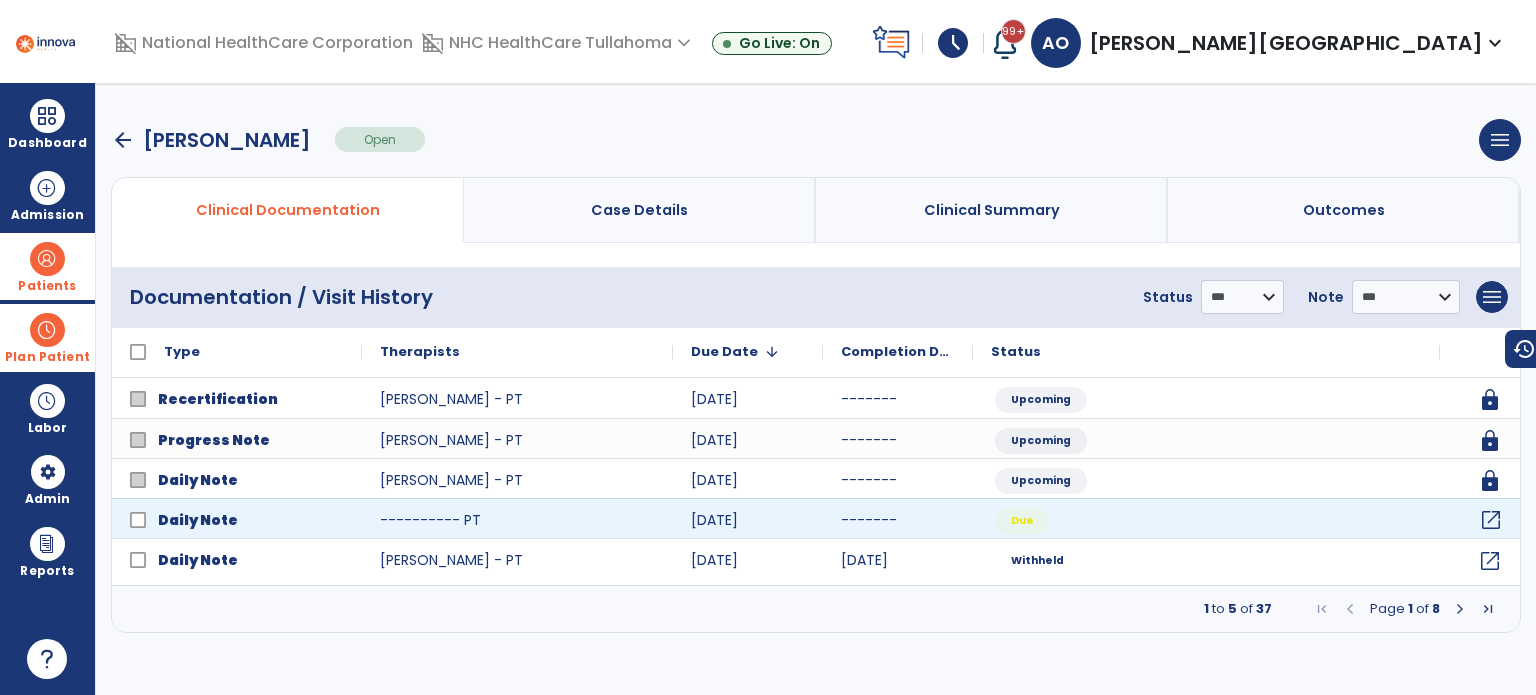 click on "open_in_new" 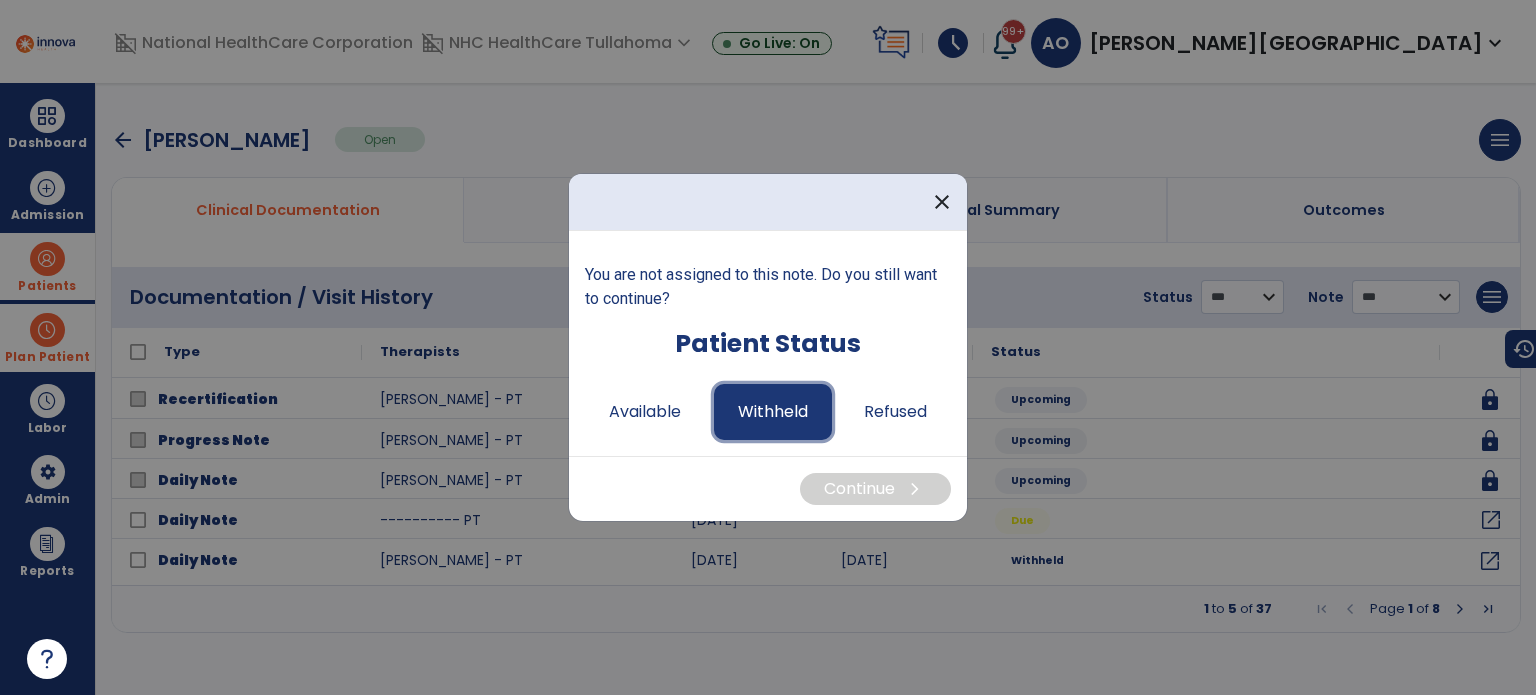 click on "Withheld" at bounding box center [773, 412] 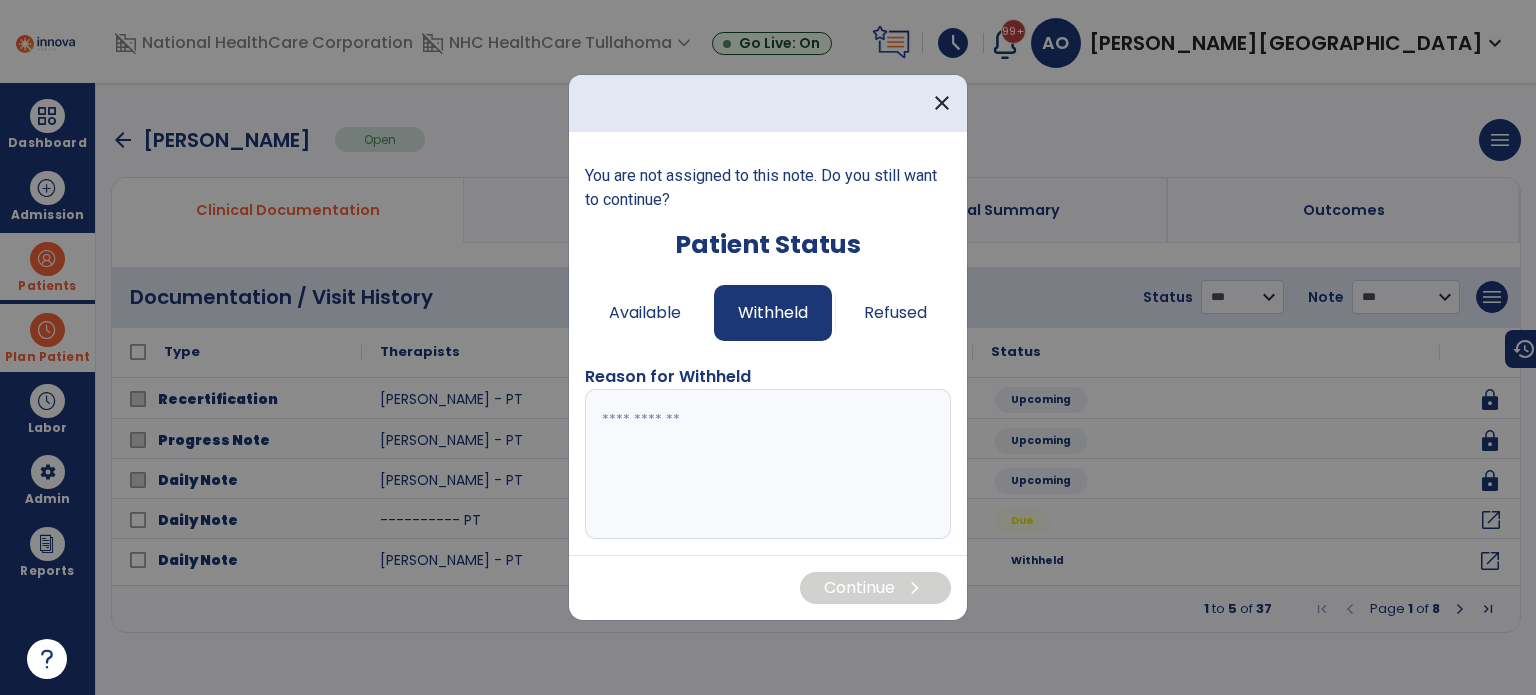 click at bounding box center [768, 464] 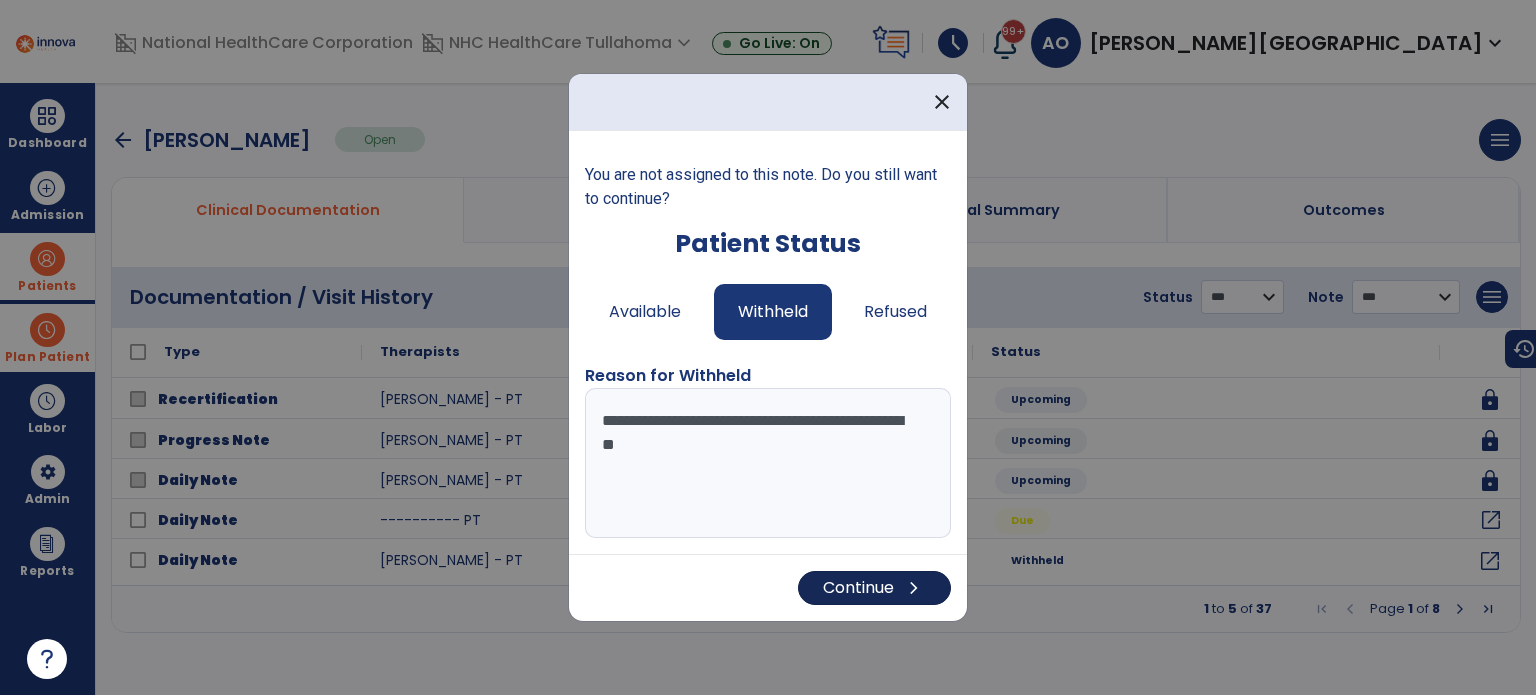 type on "**********" 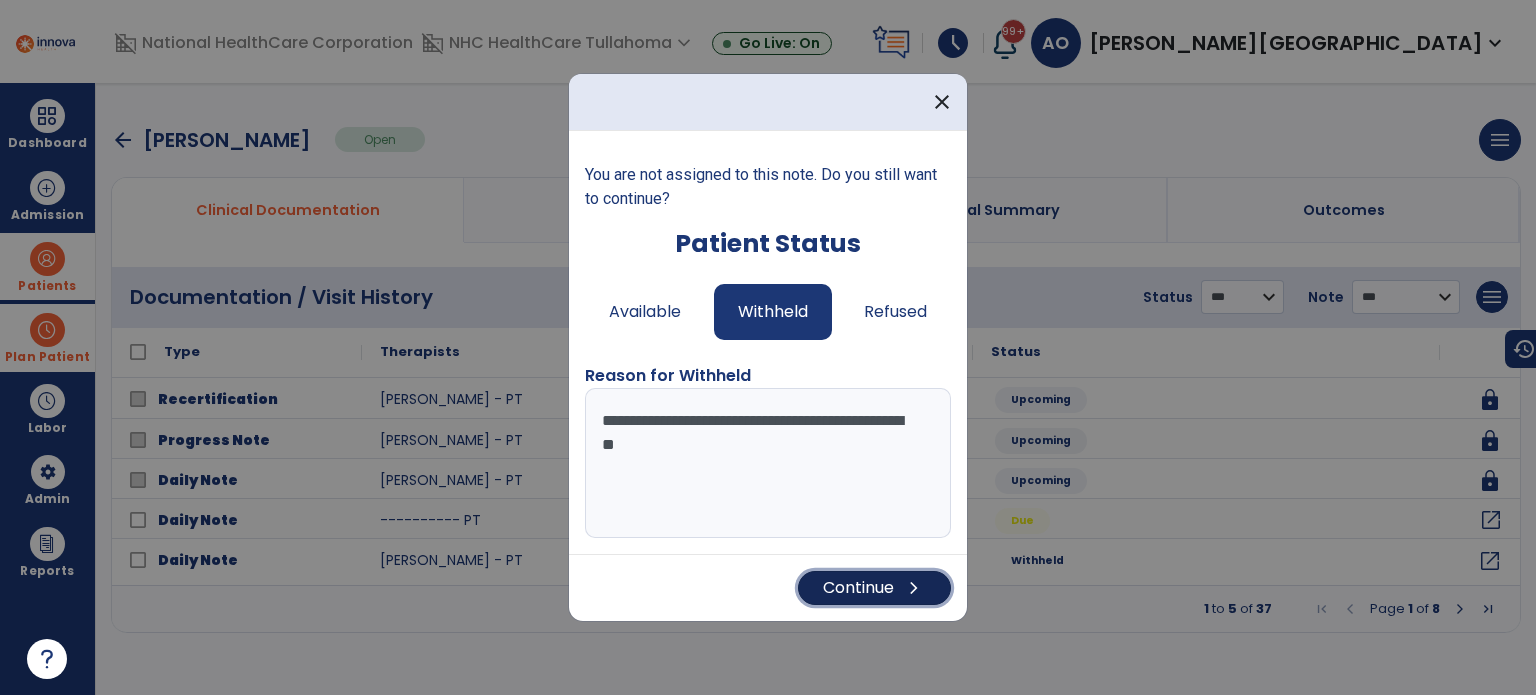 click on "Continue   chevron_right" at bounding box center [874, 588] 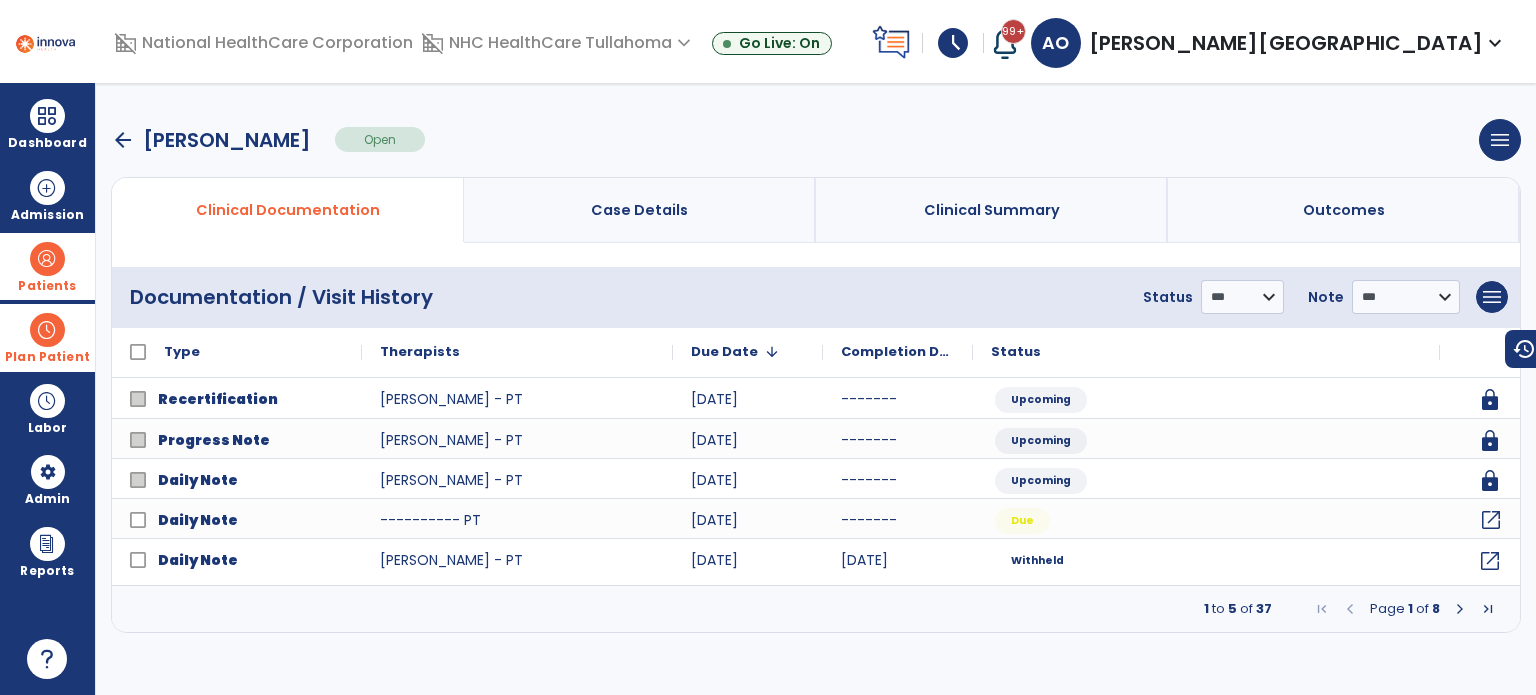 click at bounding box center (47, 330) 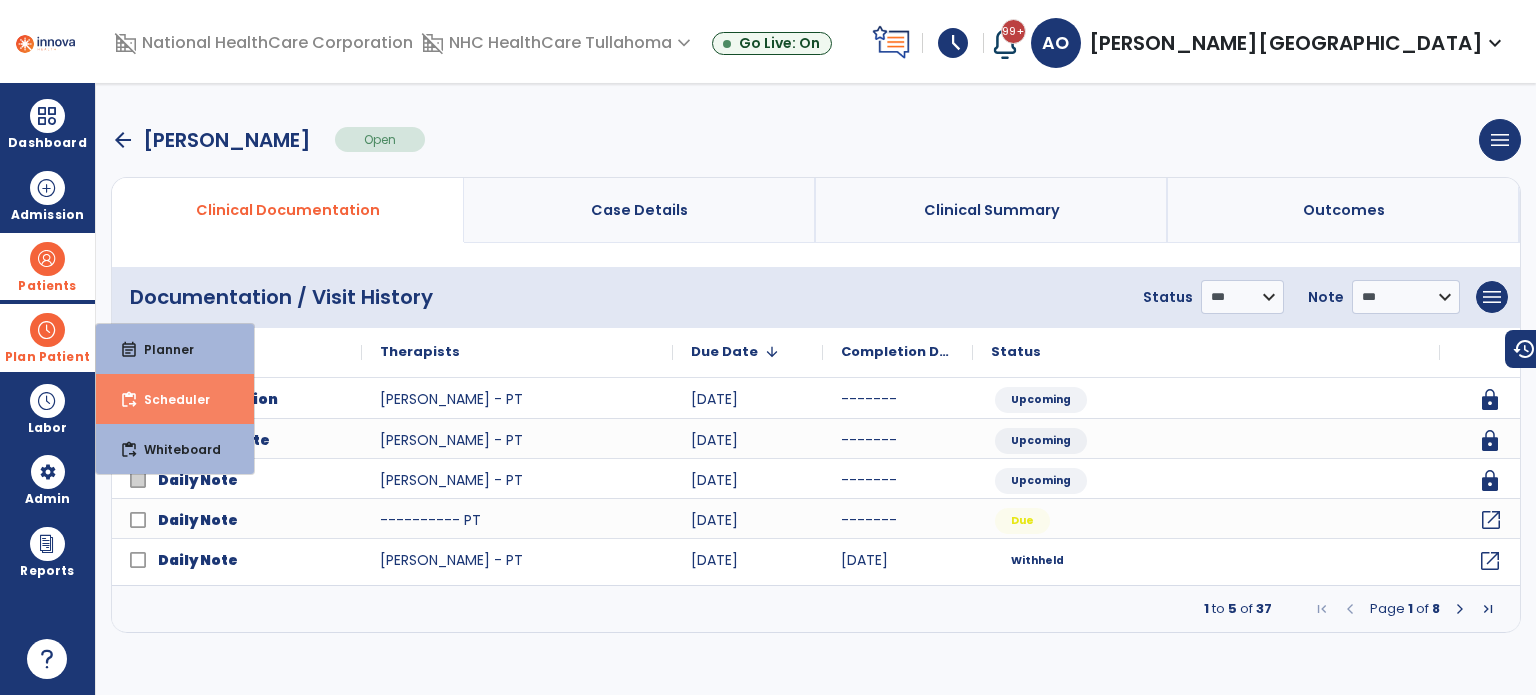 click on "content_paste_go  Scheduler" at bounding box center [175, 399] 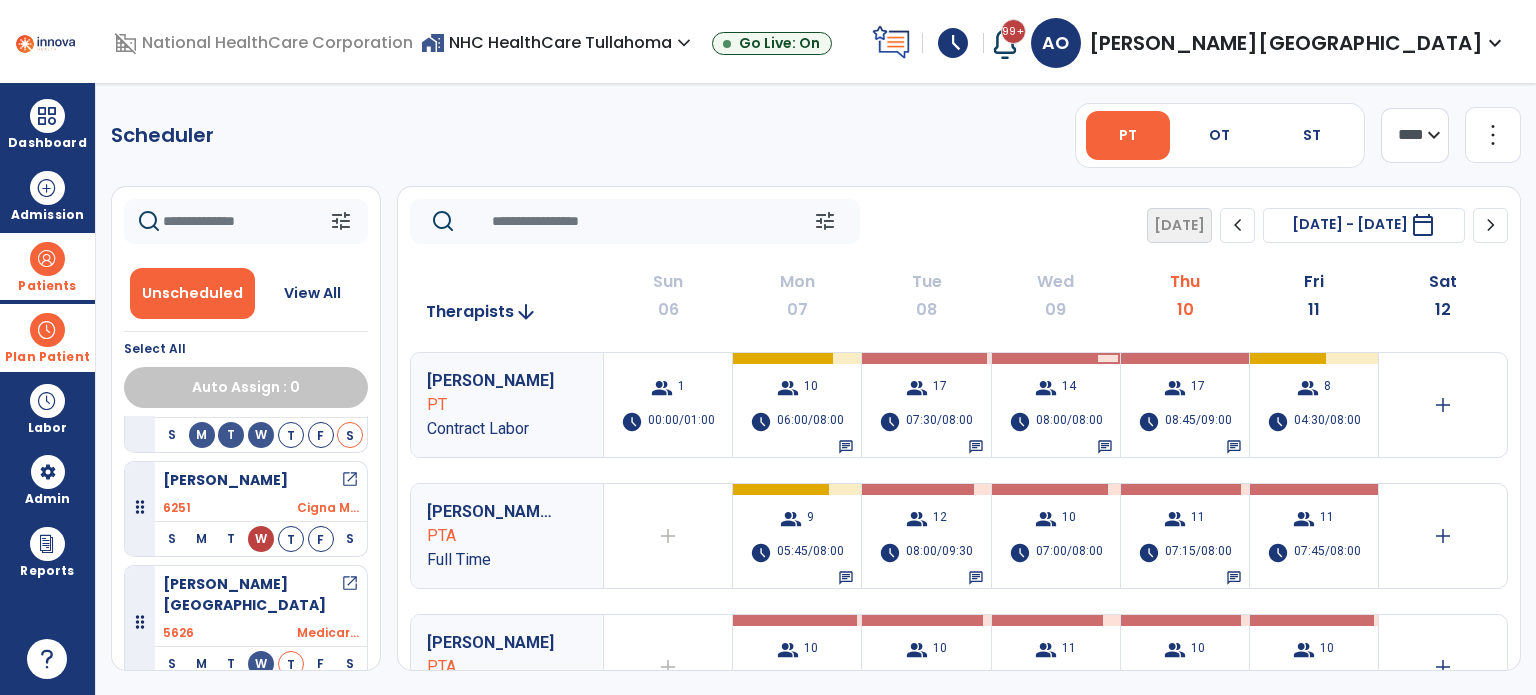 scroll, scrollTop: 587, scrollLeft: 0, axis: vertical 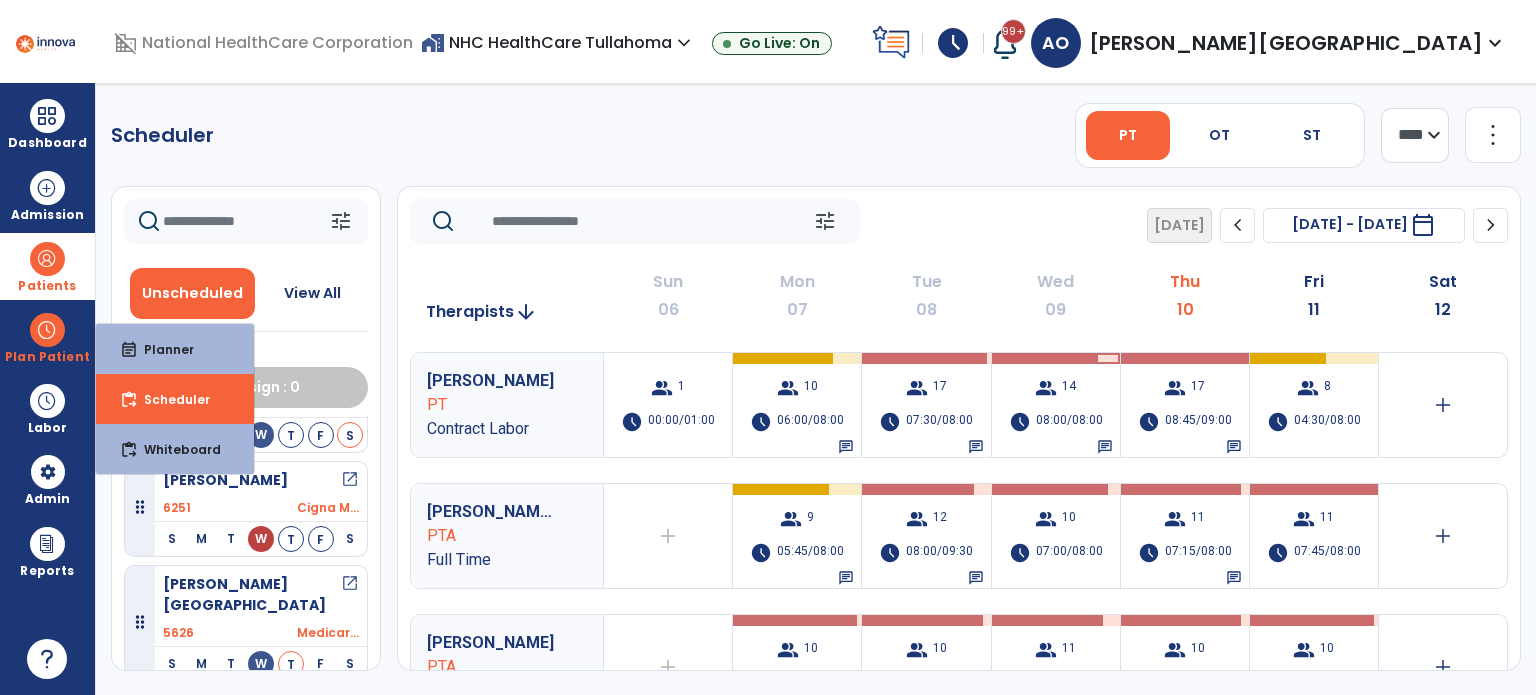 click on "Unscheduled   View All" at bounding box center (246, 293) 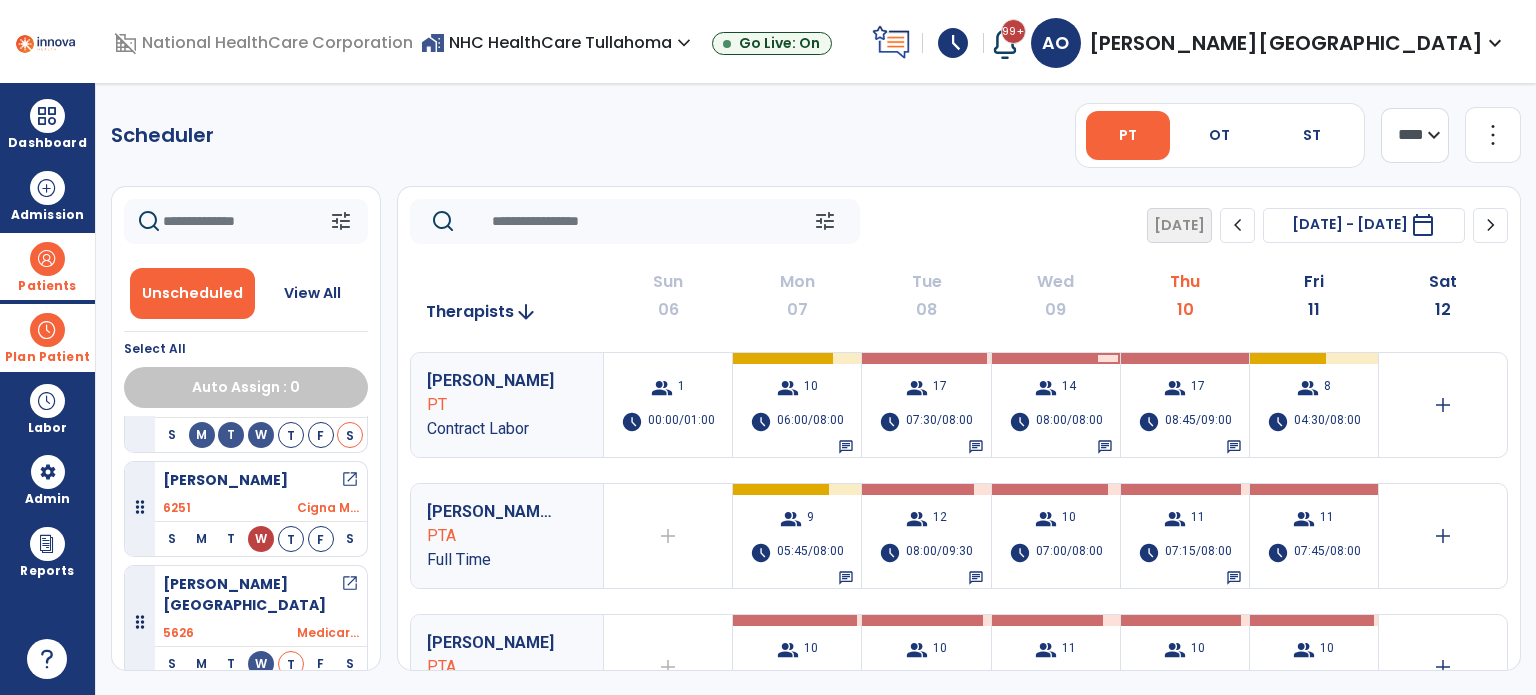 click at bounding box center (47, 330) 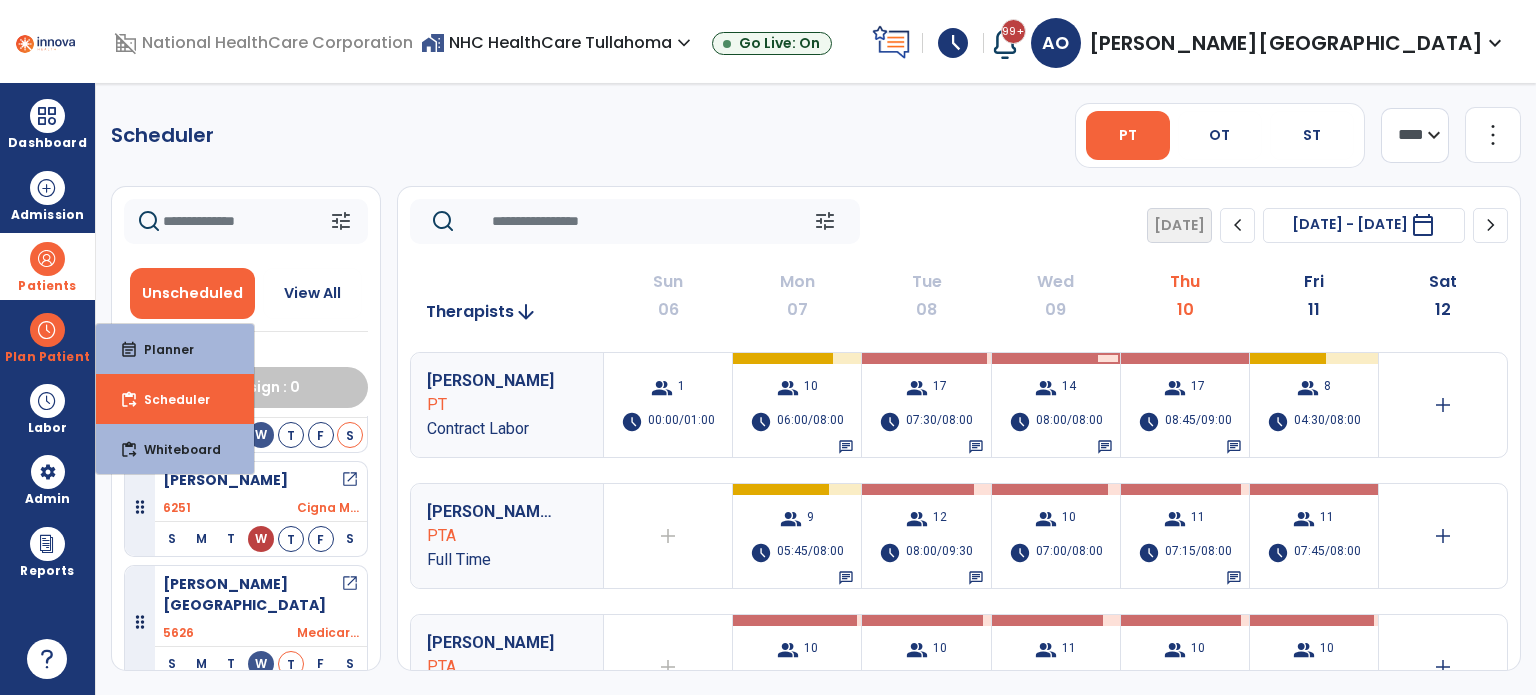 click at bounding box center (47, 259) 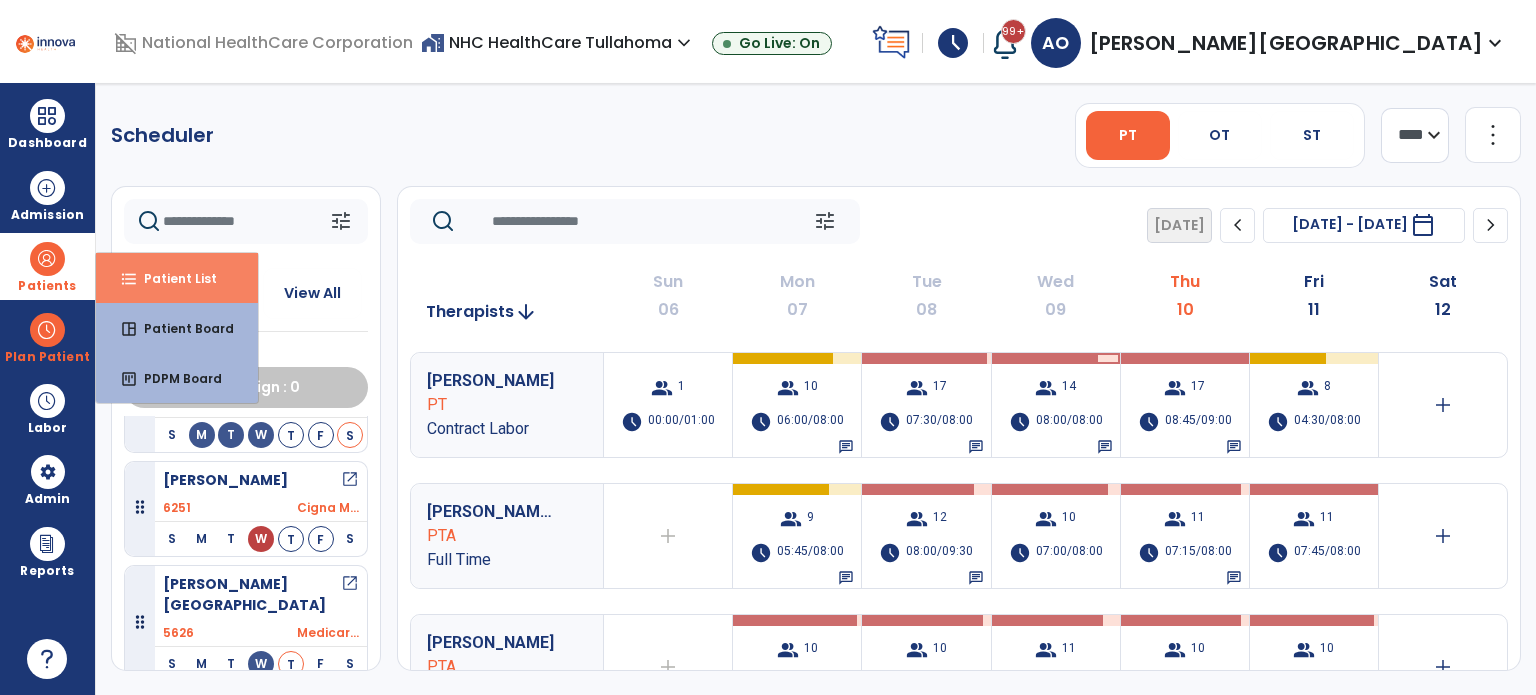 click on "Patient List" at bounding box center (172, 278) 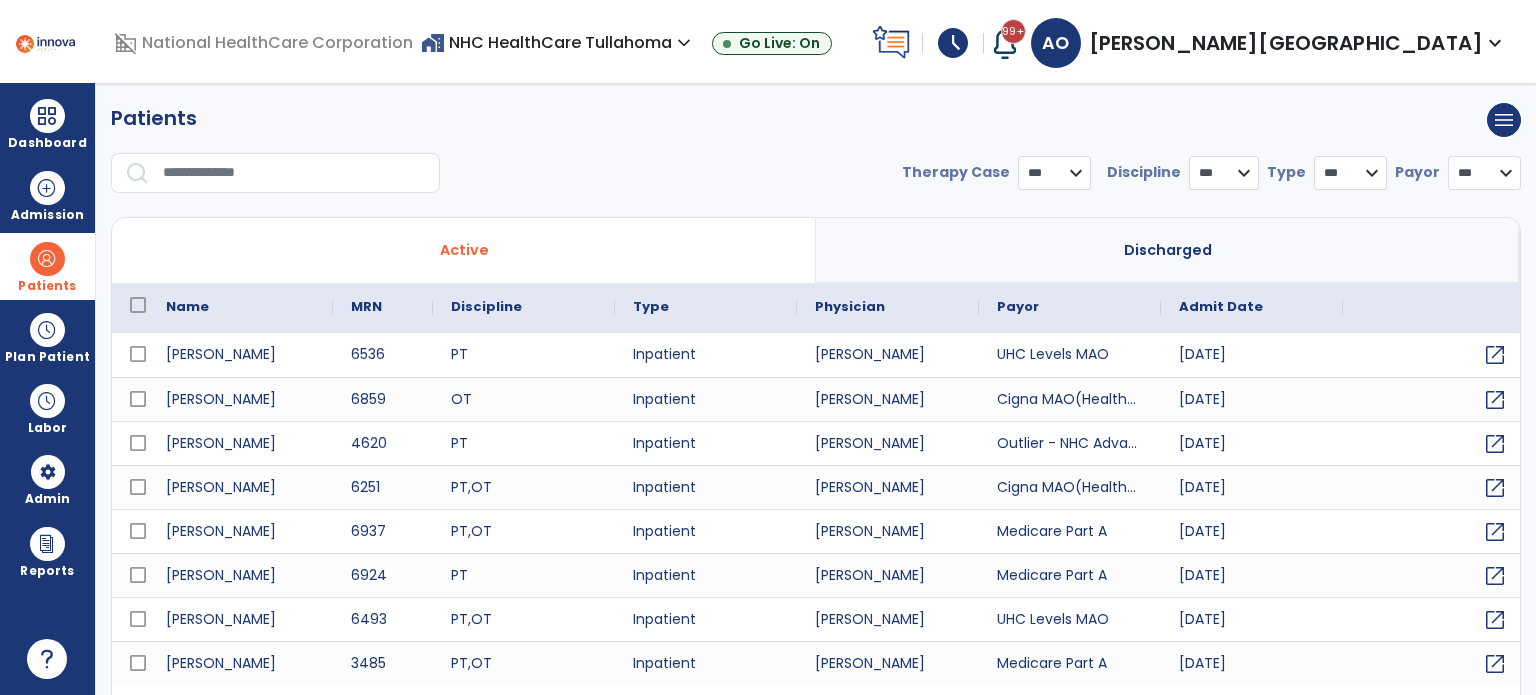 select on "***" 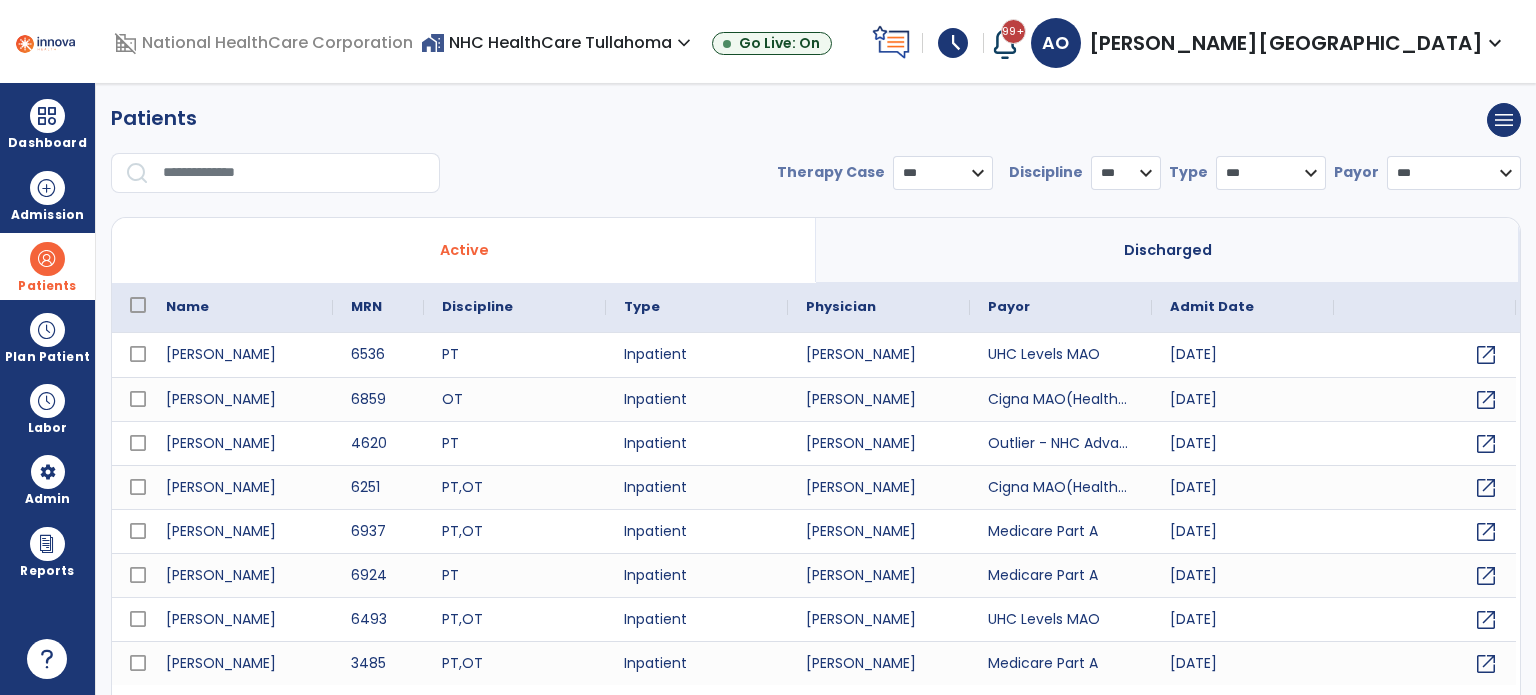 click at bounding box center [294, 173] 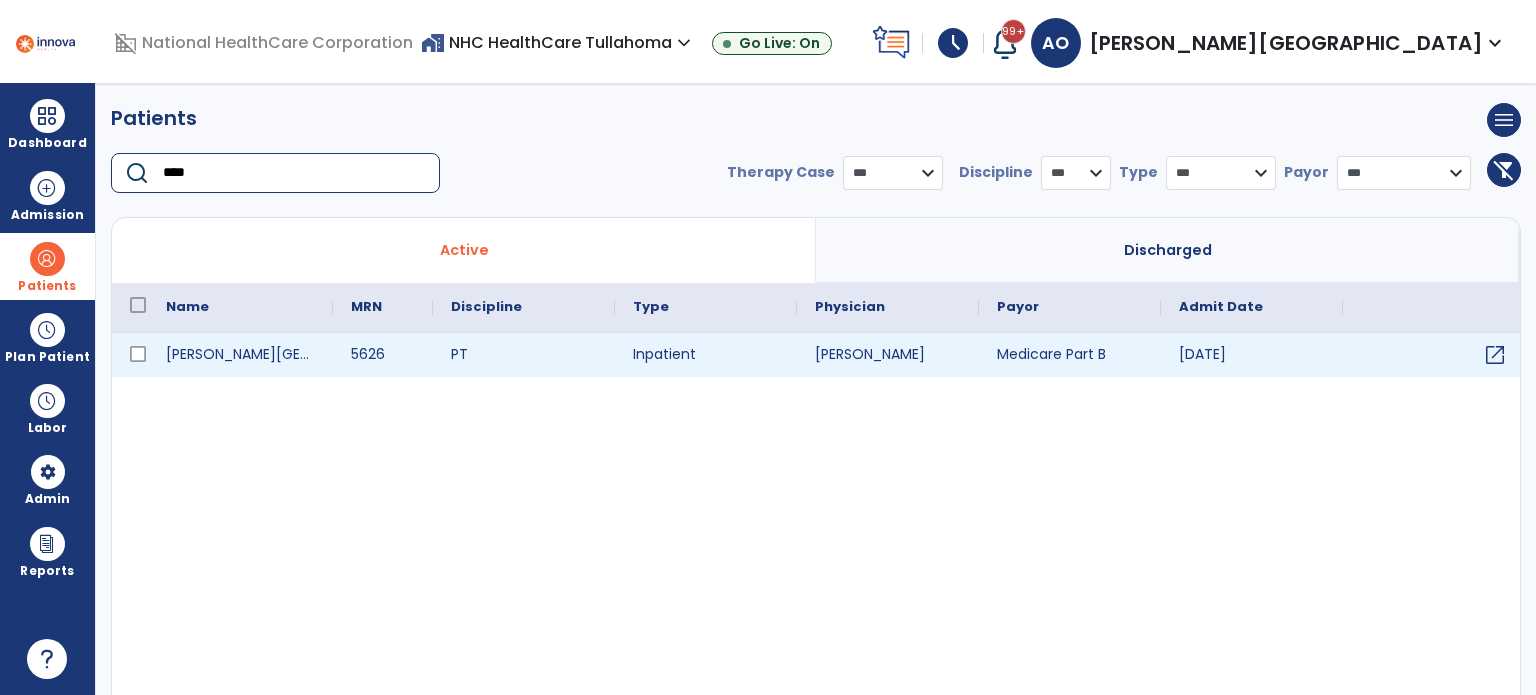 type on "****" 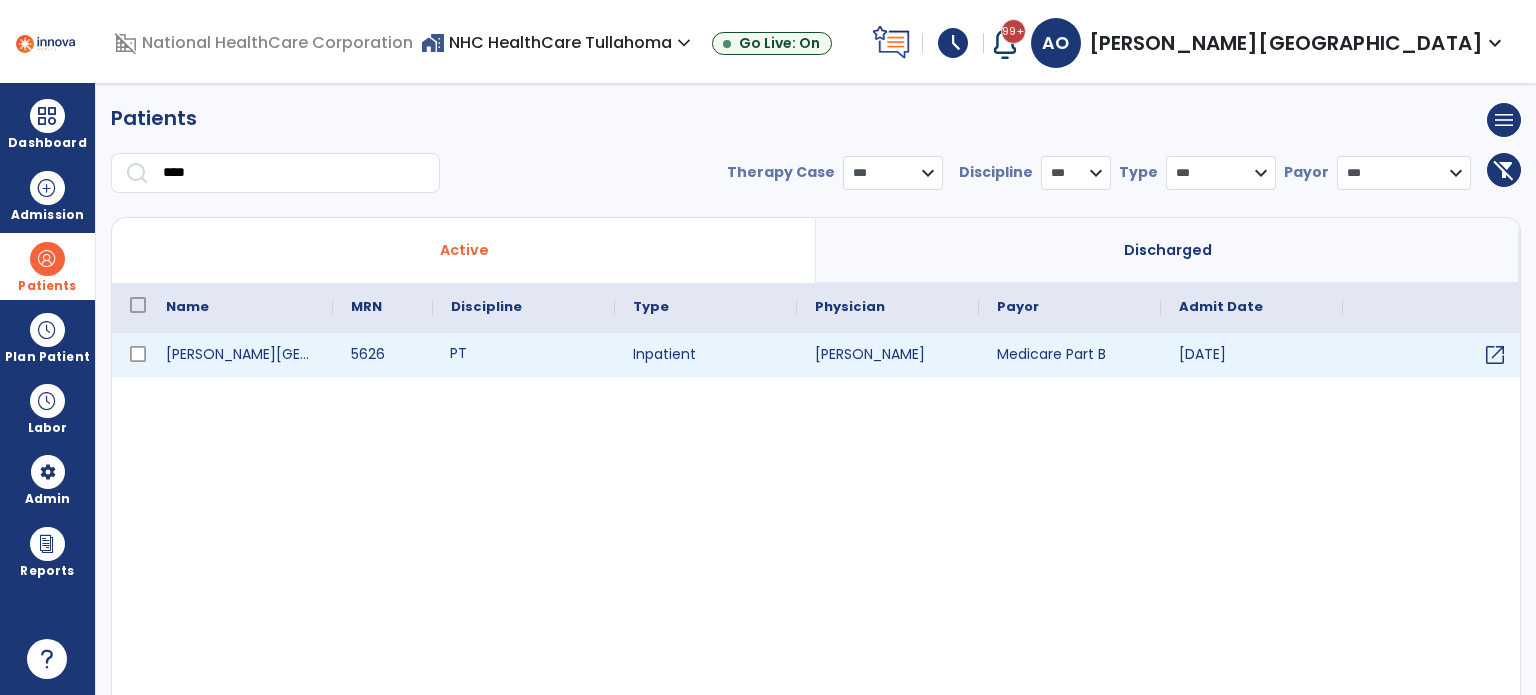 click on "PT" at bounding box center (524, 355) 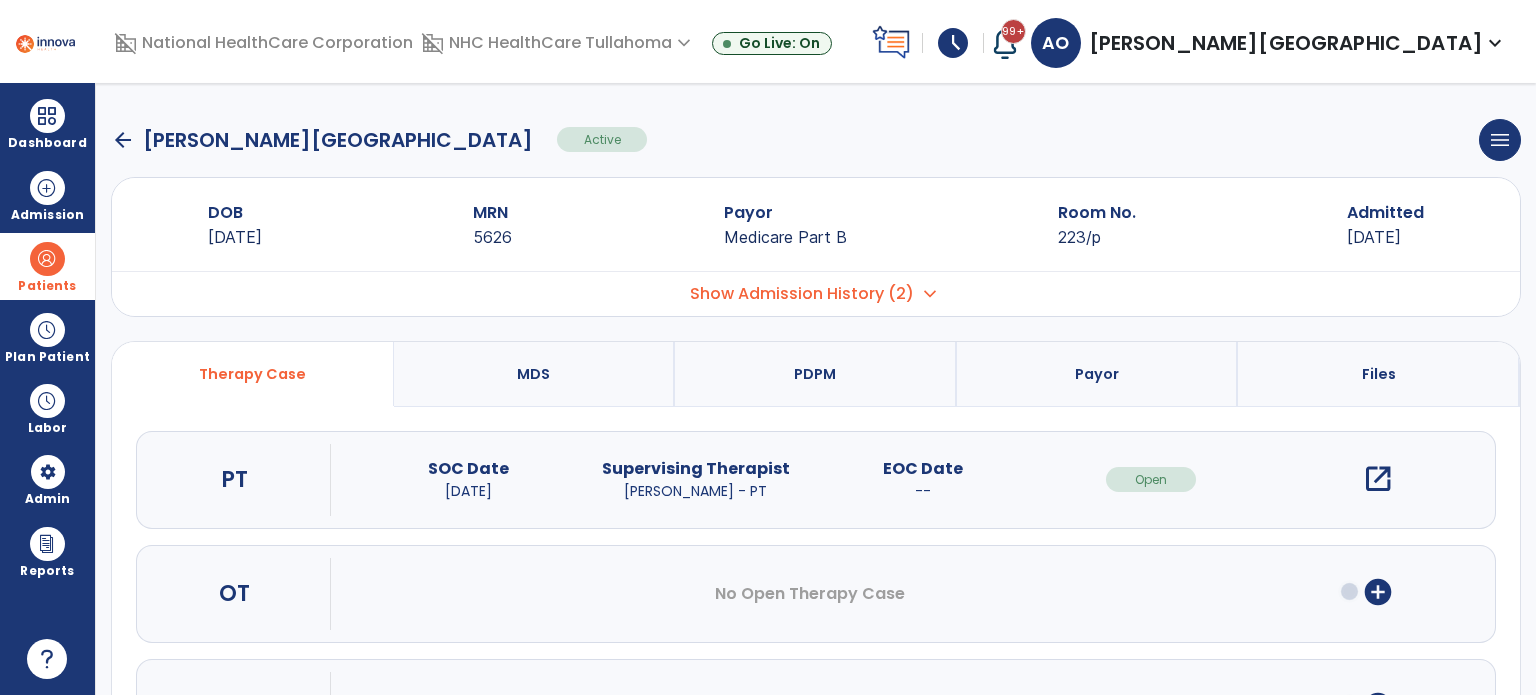 click on "open_in_new" at bounding box center [1378, 479] 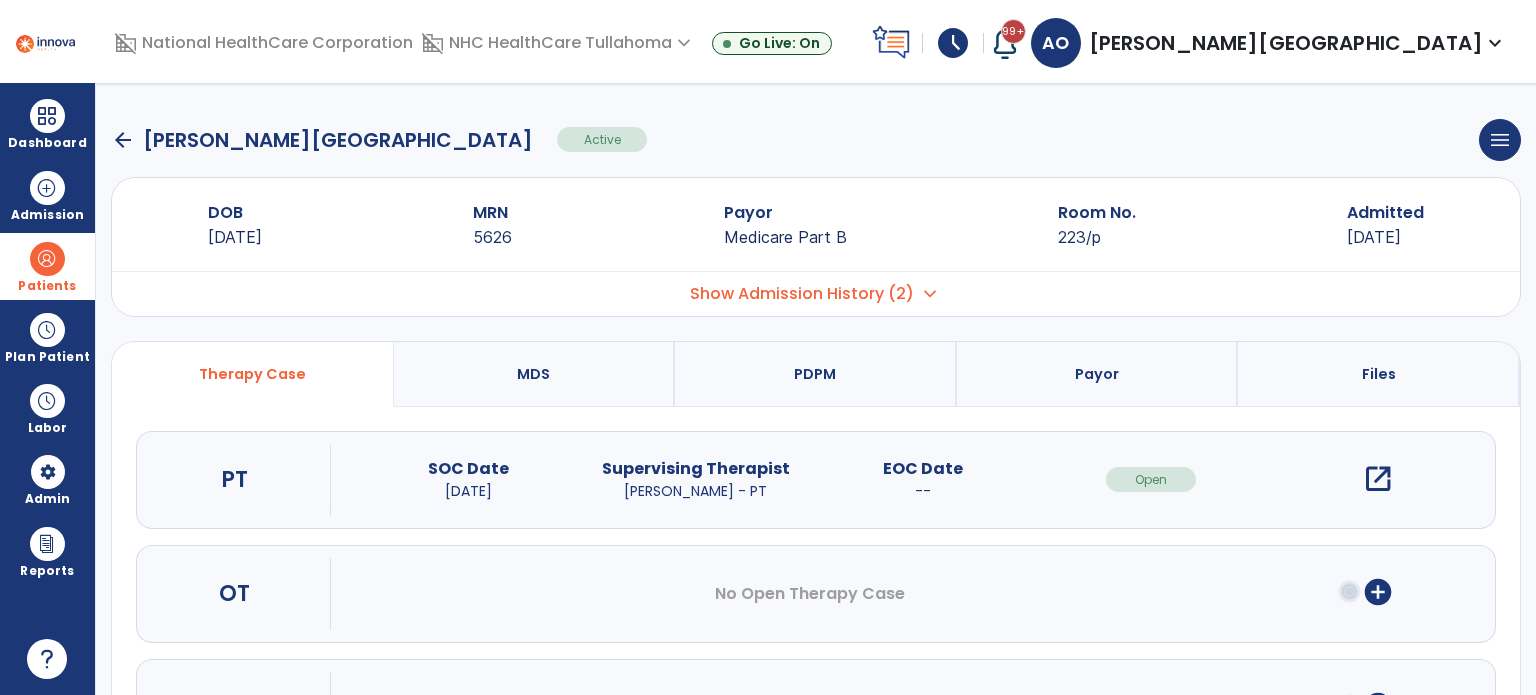 click on "open_in_new" at bounding box center [1378, 479] 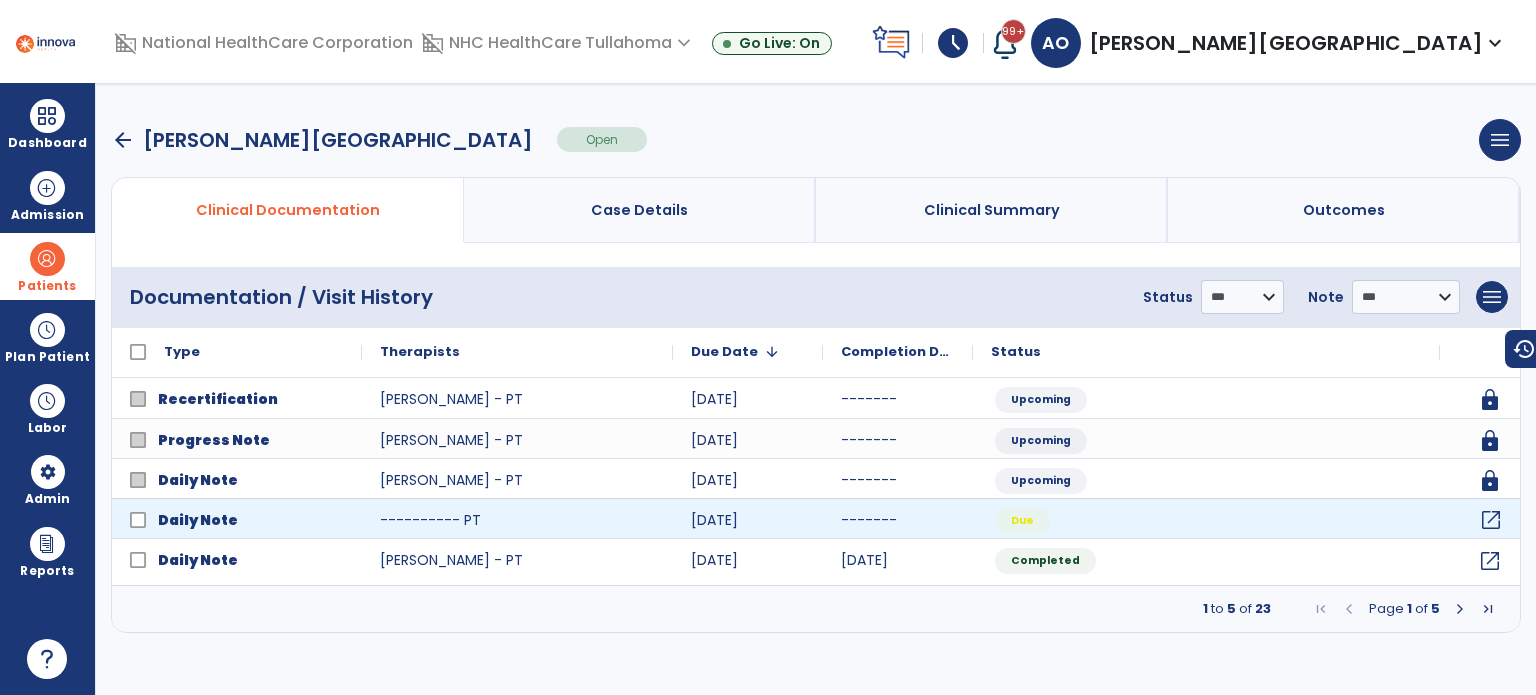 click on "open_in_new" 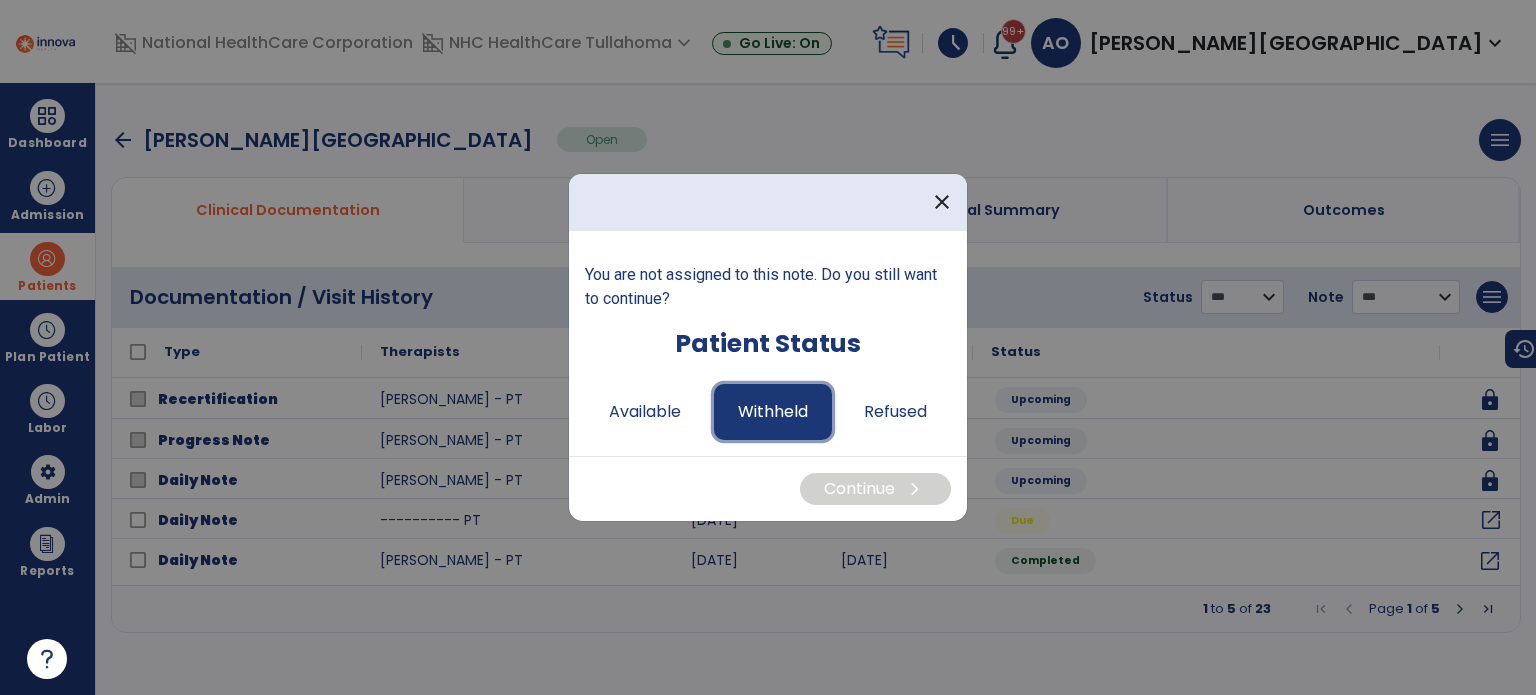 click on "Withheld" at bounding box center [773, 412] 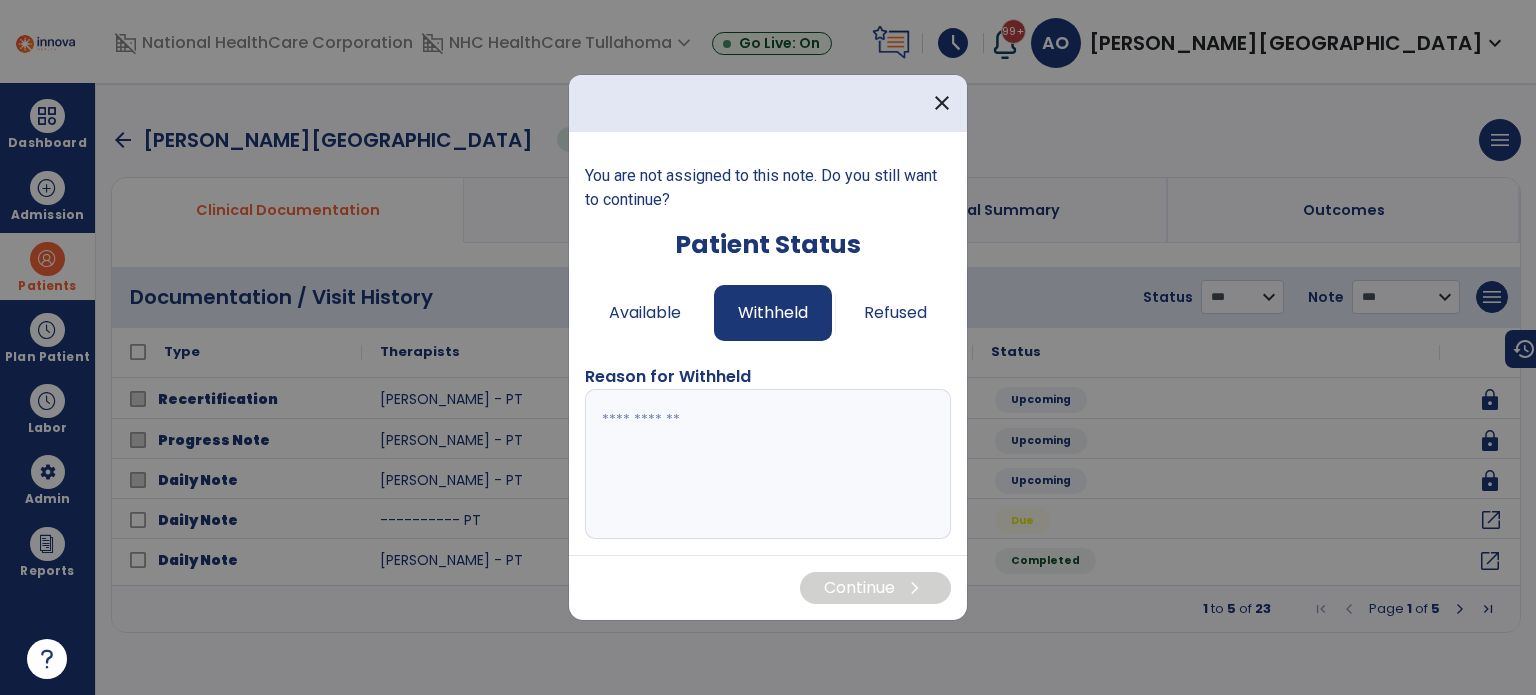 click at bounding box center (768, 464) 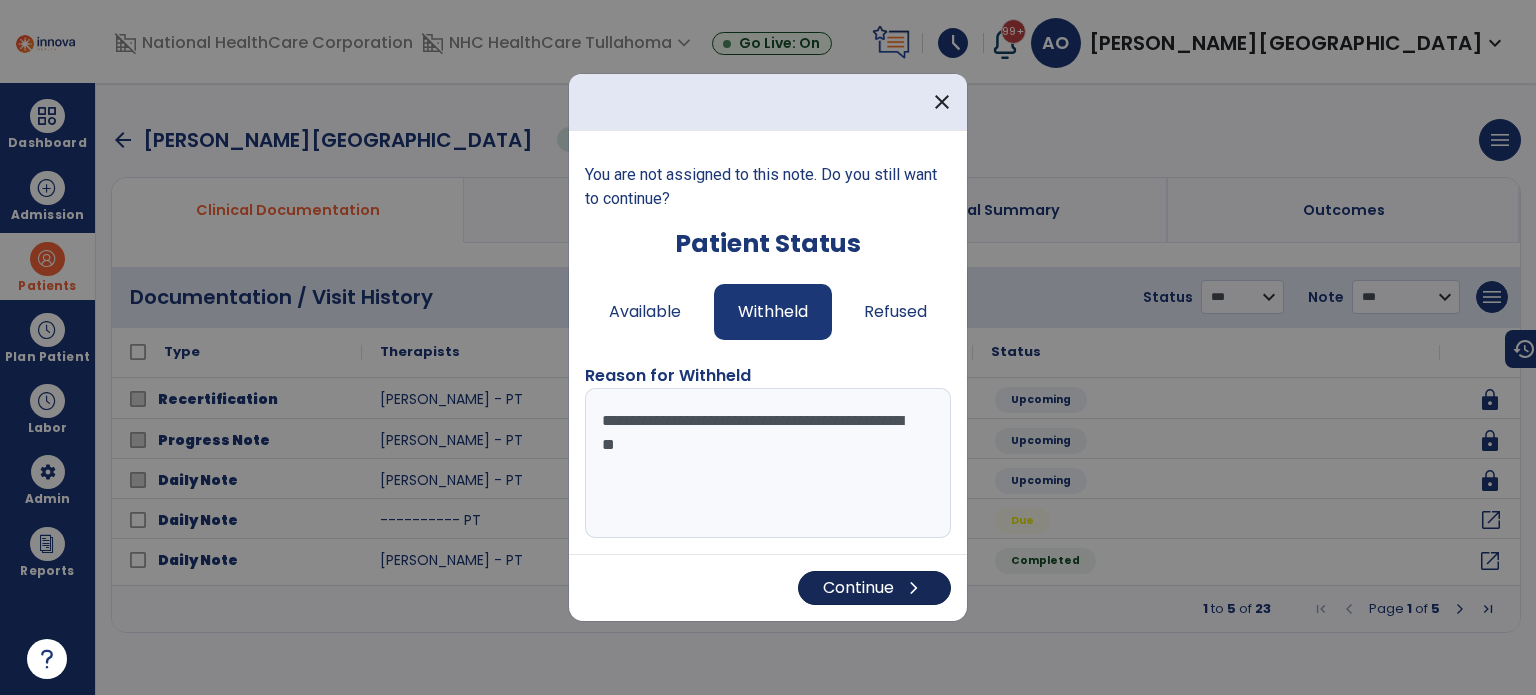 type on "**********" 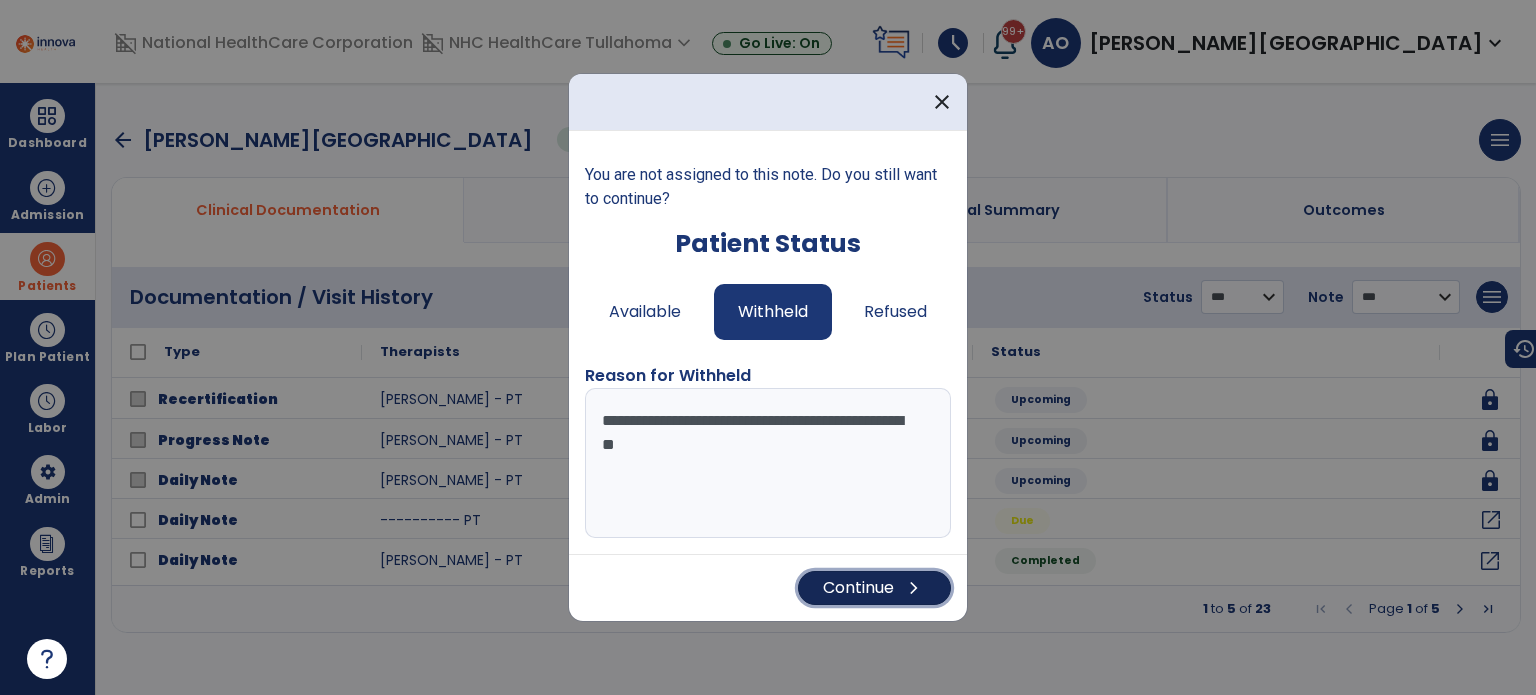 click on "Continue   chevron_right" at bounding box center [874, 588] 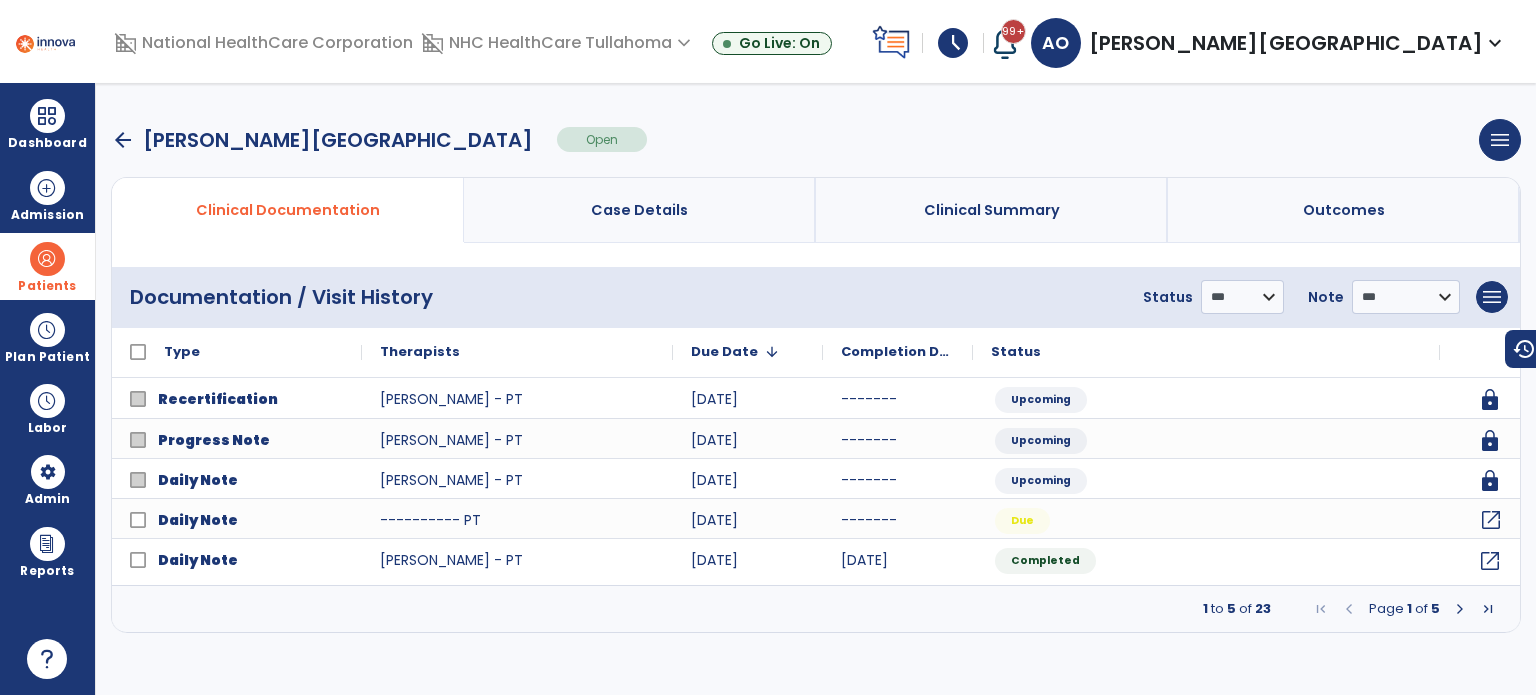 click on "Patients" at bounding box center (47, 286) 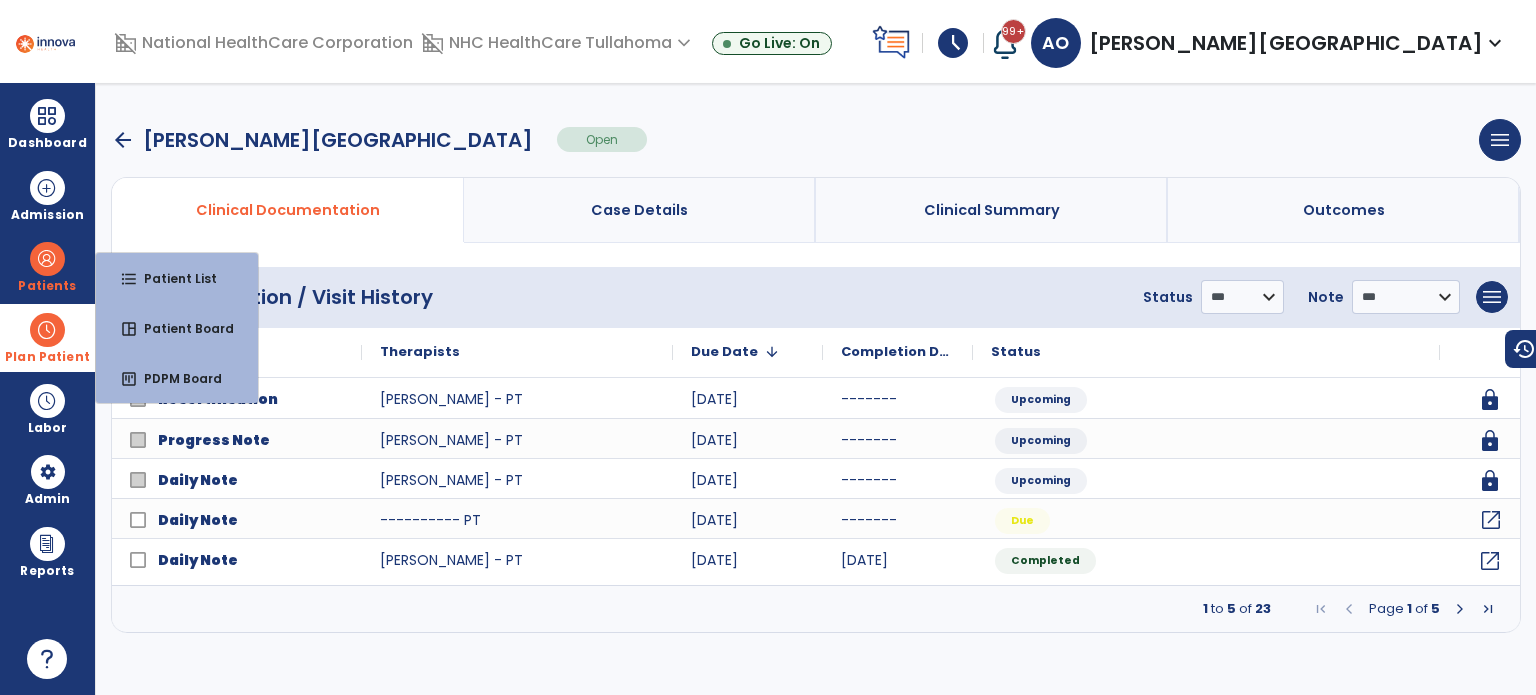 click on "Plan Patient" at bounding box center [47, 286] 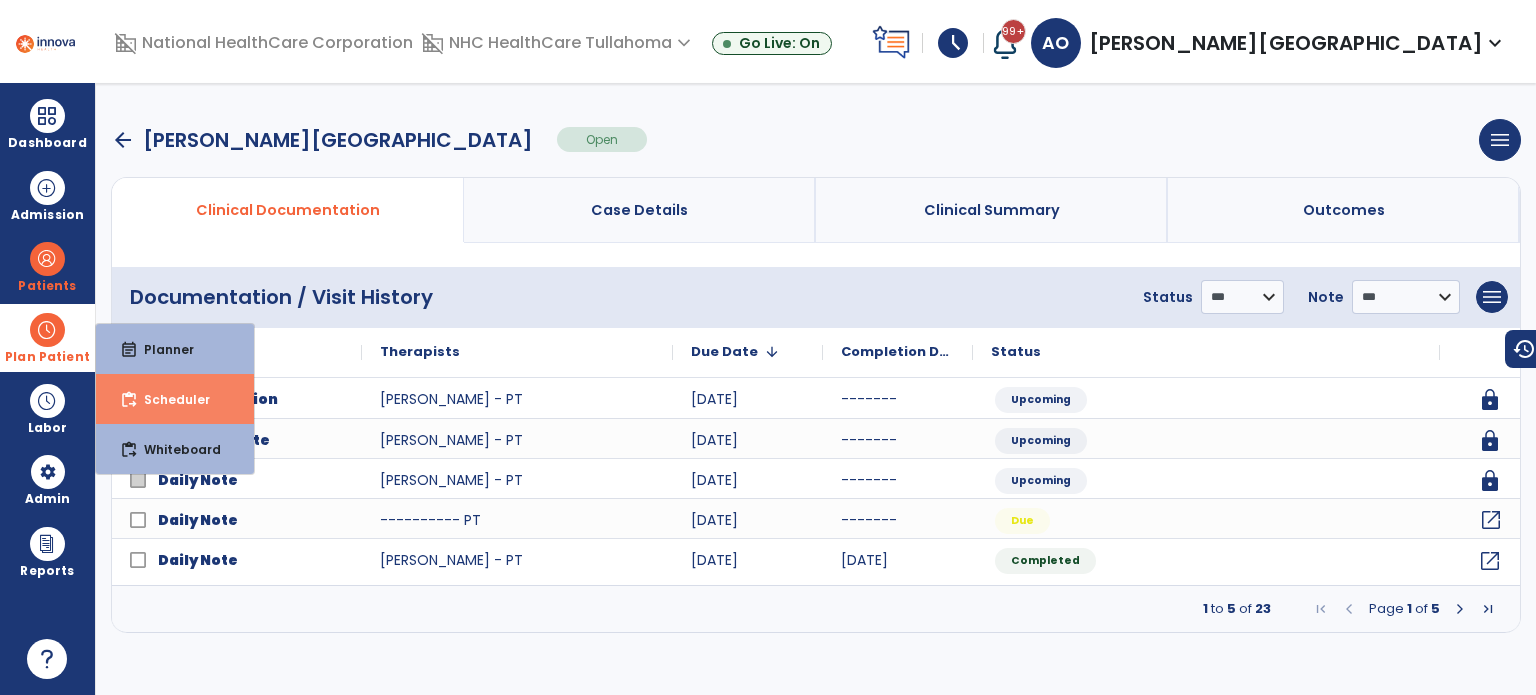 click on "Scheduler" at bounding box center (169, 399) 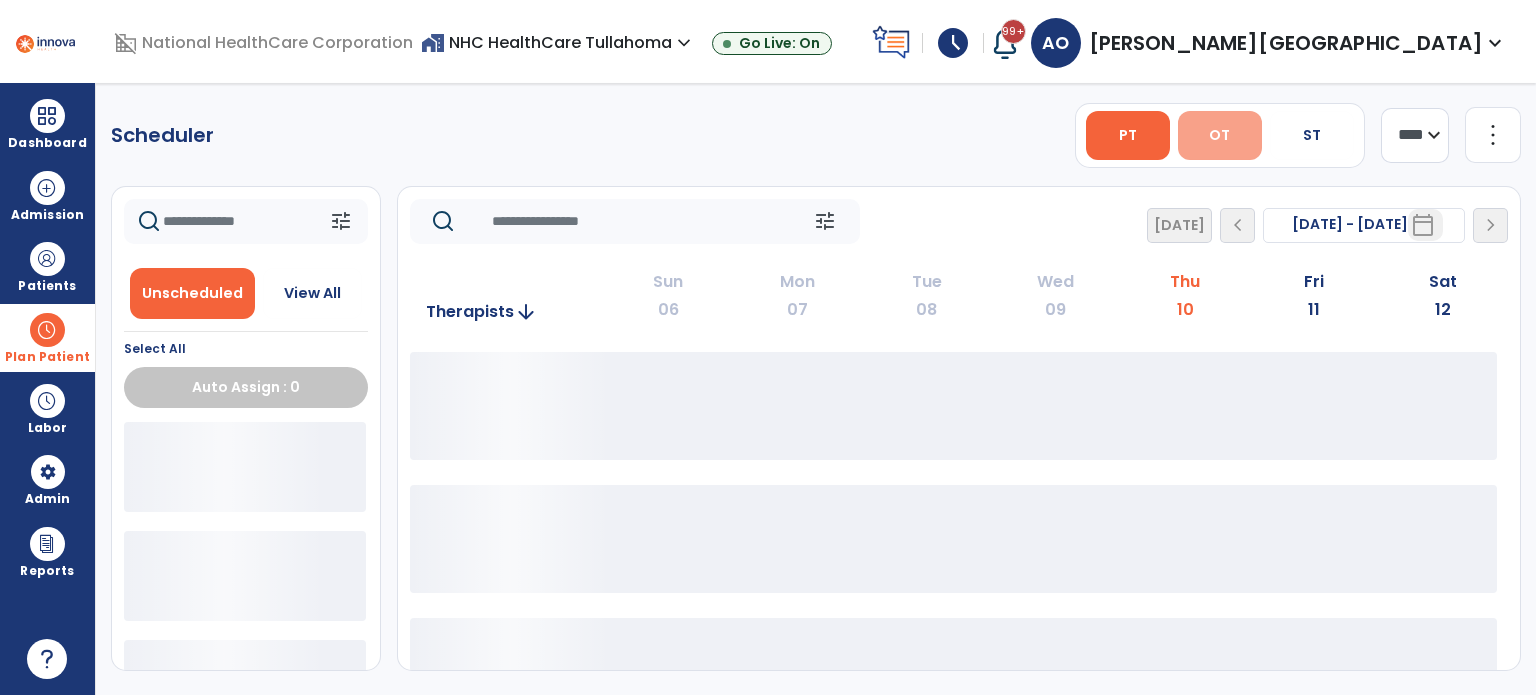 click on "OT" at bounding box center (1220, 135) 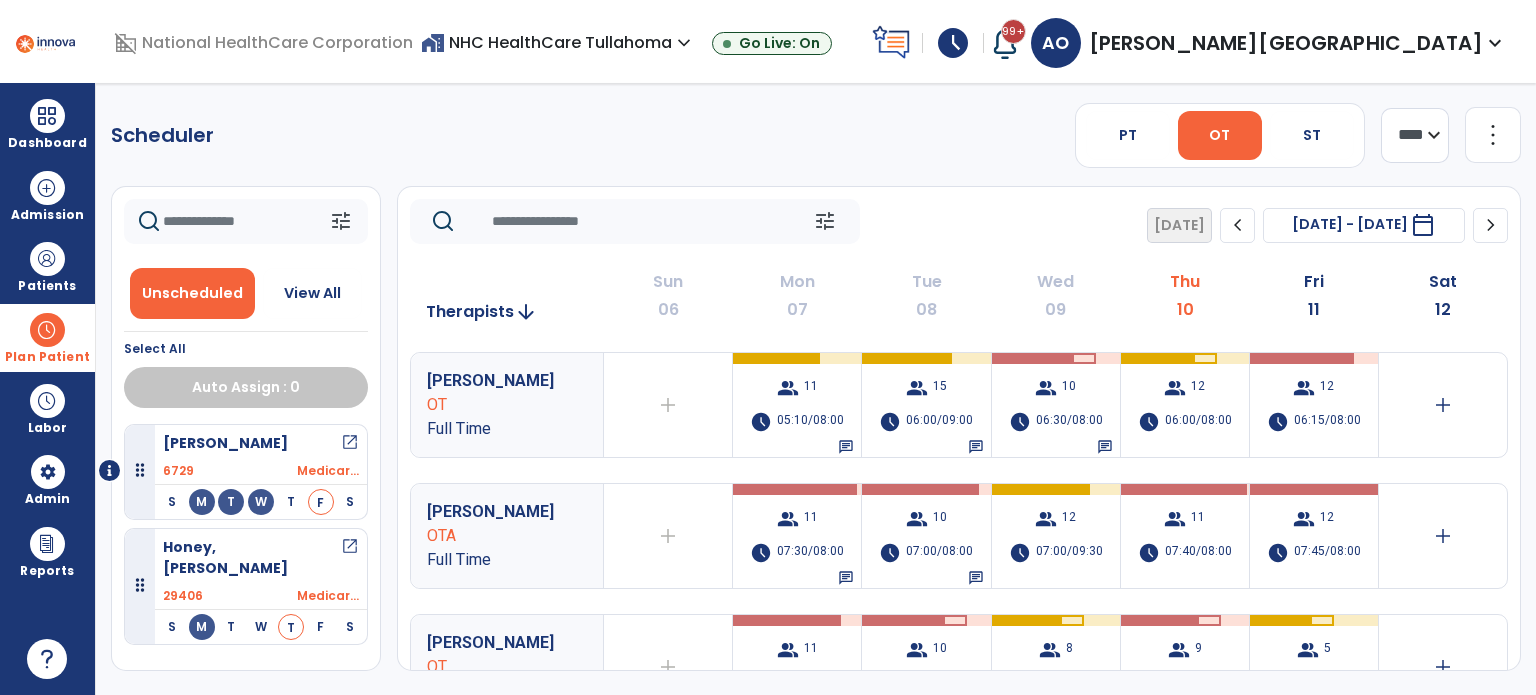 click on "more_vert" 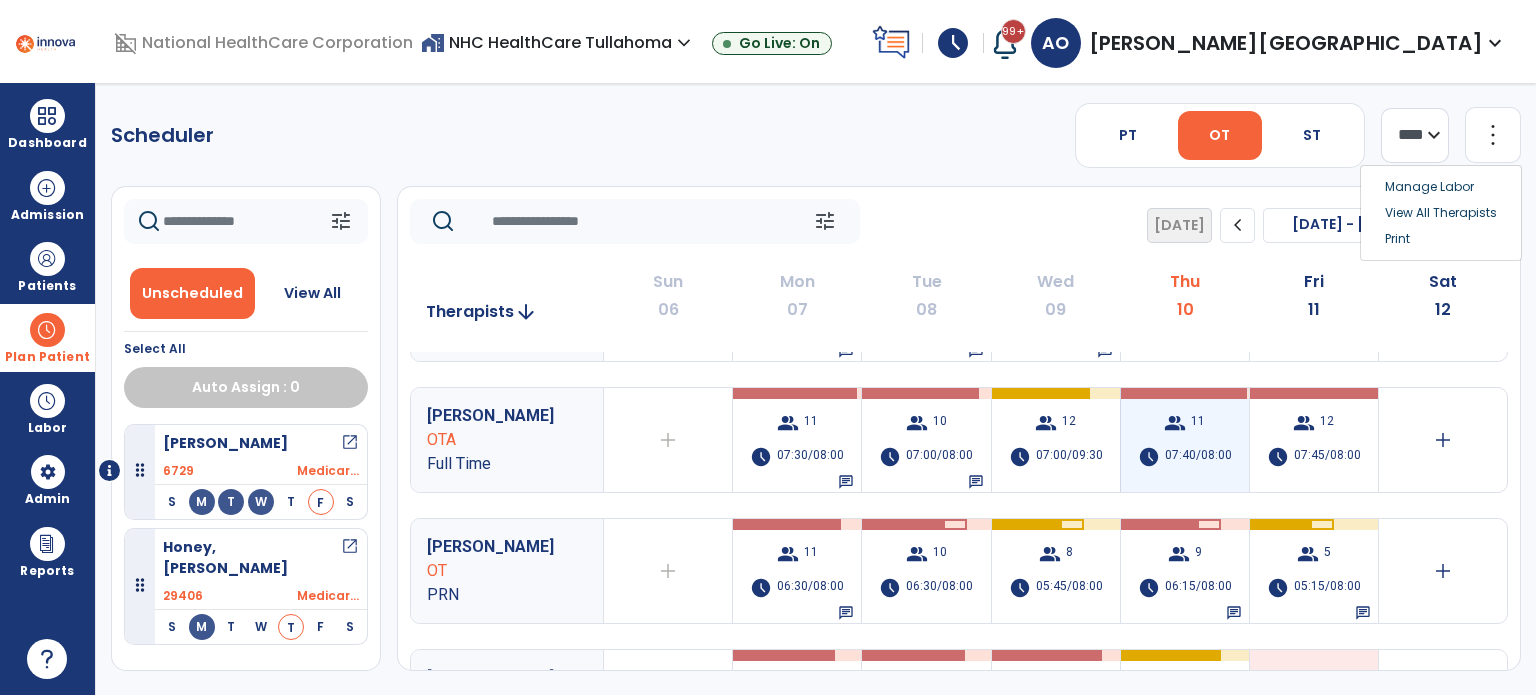scroll, scrollTop: 98, scrollLeft: 0, axis: vertical 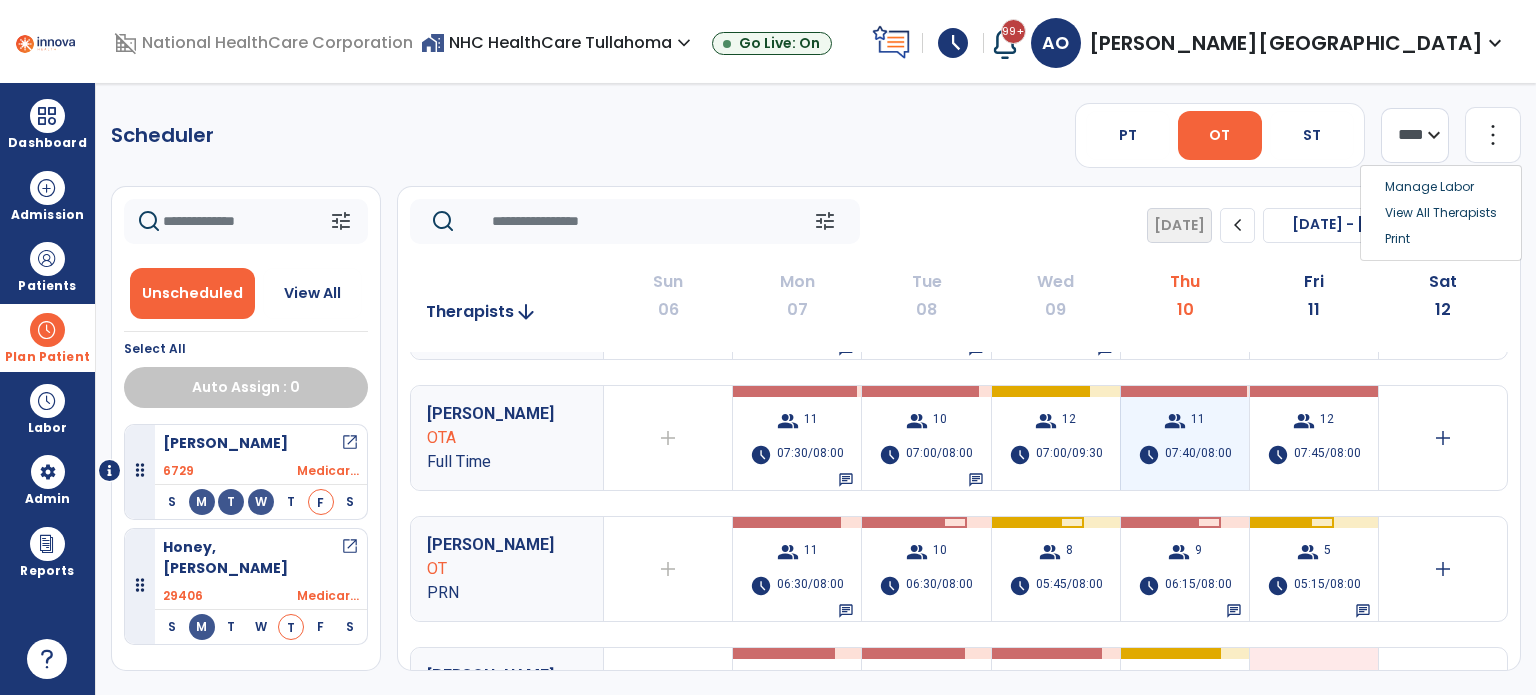 click on "group  9" at bounding box center [1185, 552] 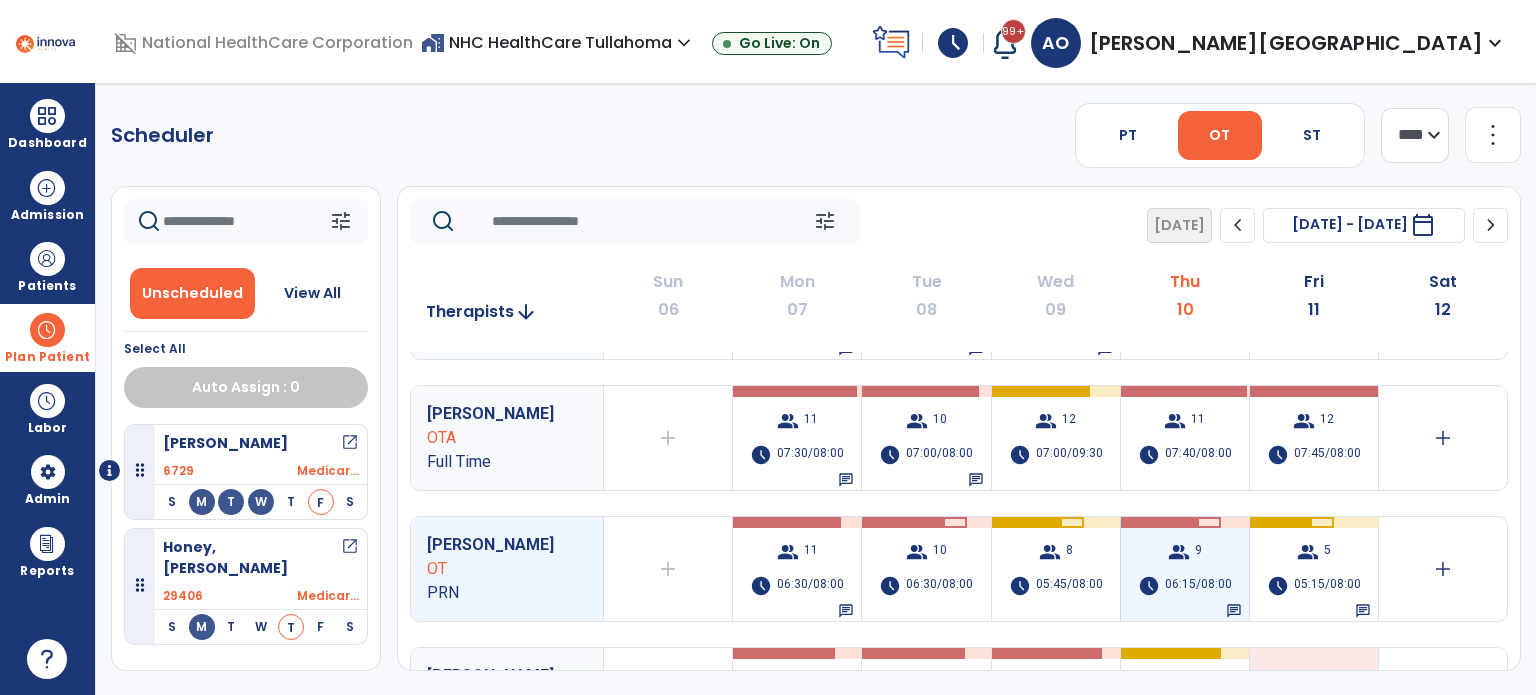 click on "06:15/08:00" at bounding box center [1198, 586] 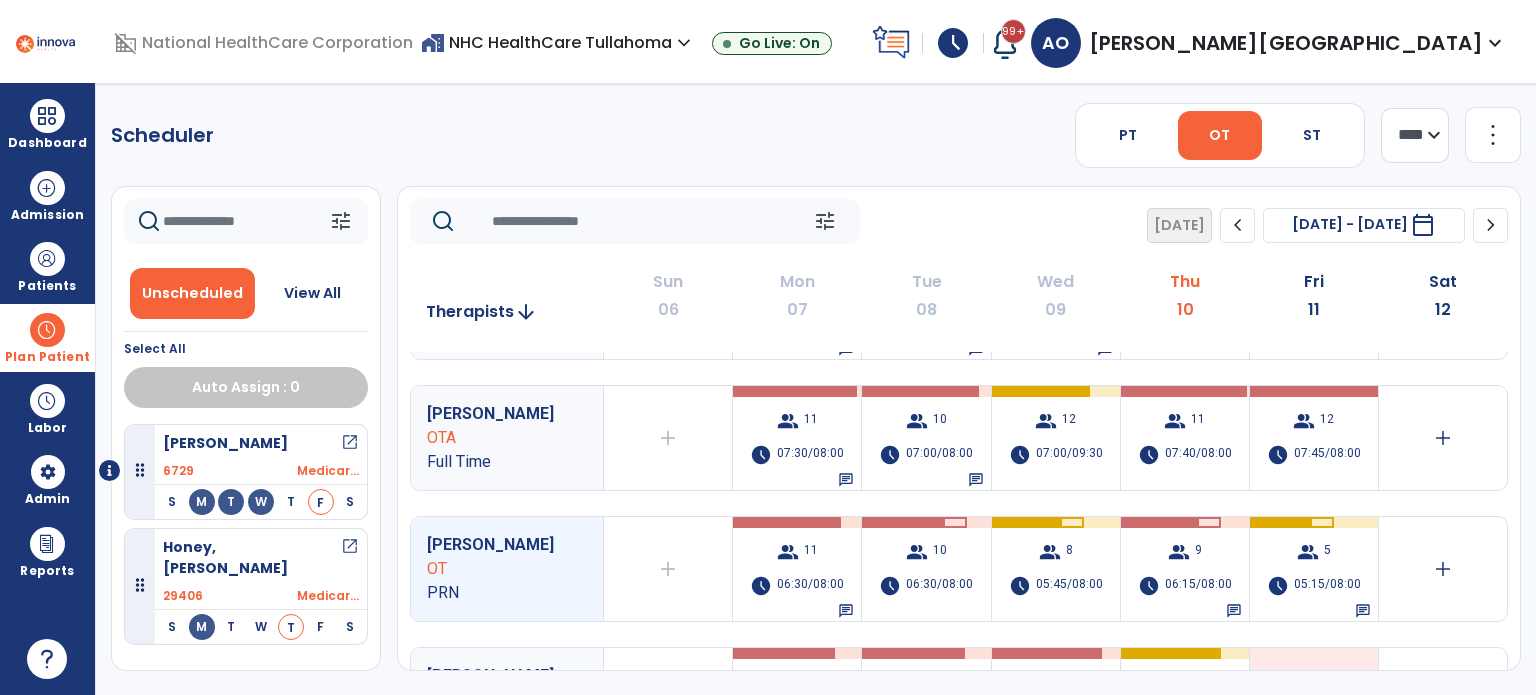 click on "more_vert" 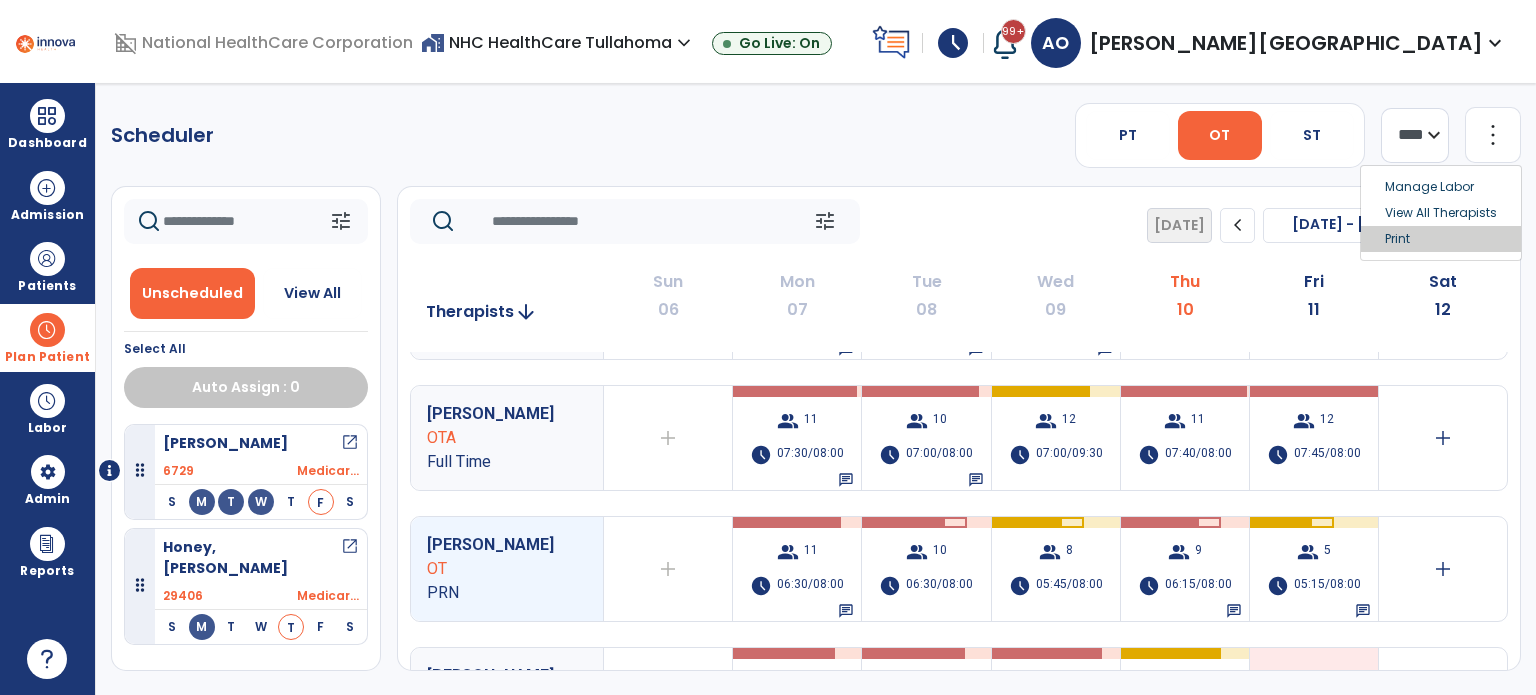 click on "Print" at bounding box center (1441, 239) 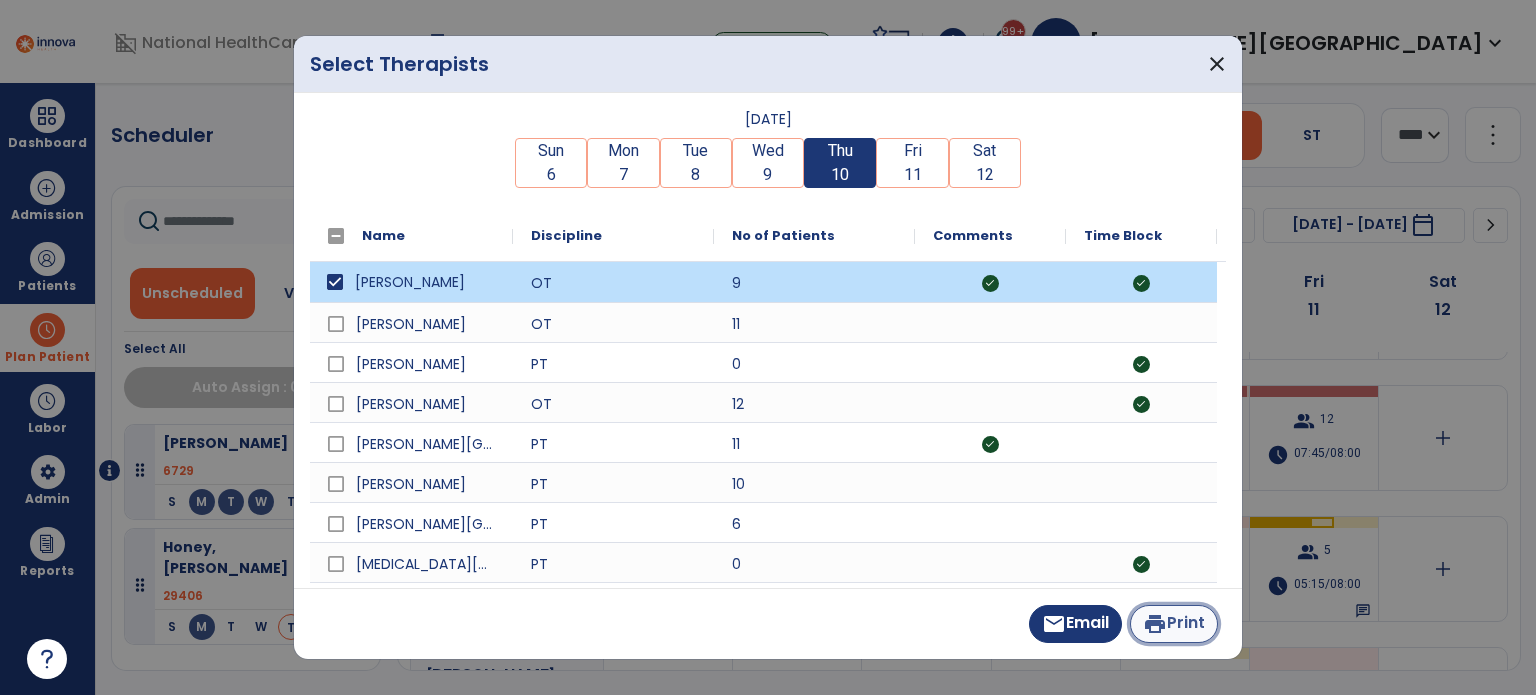 click on "print  Print" at bounding box center (1174, 624) 